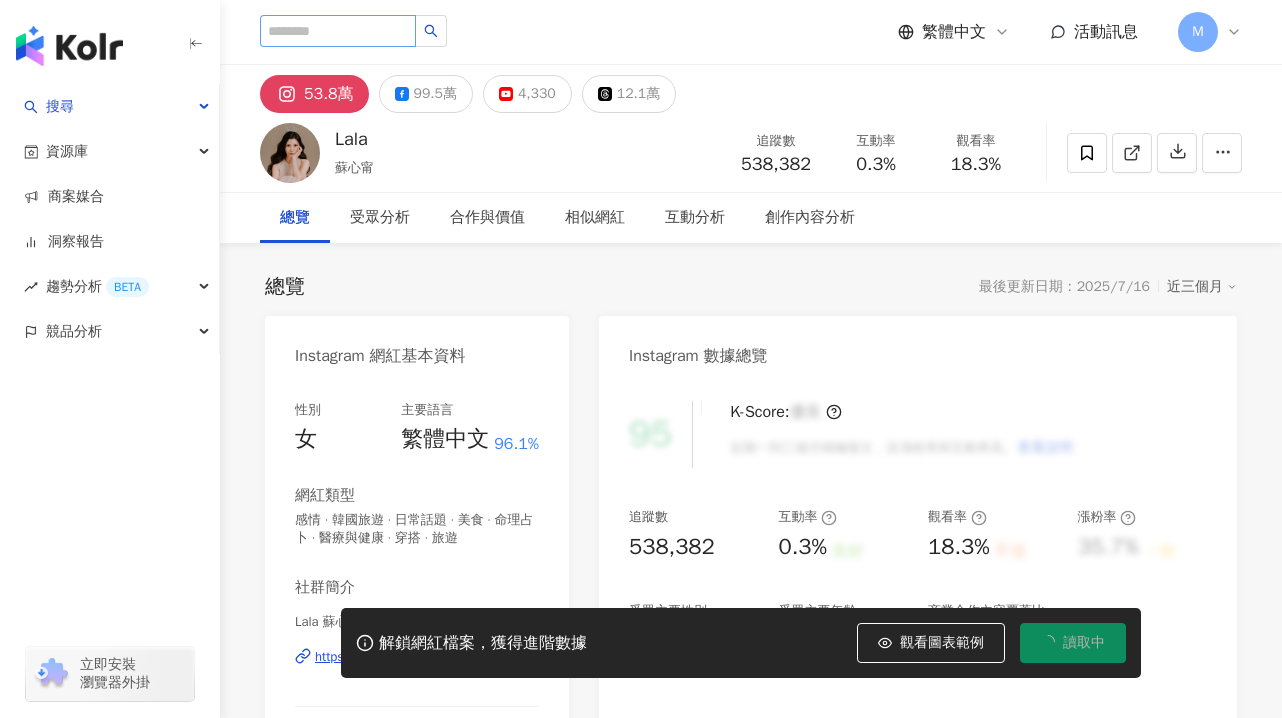 scroll, scrollTop: 0, scrollLeft: 0, axis: both 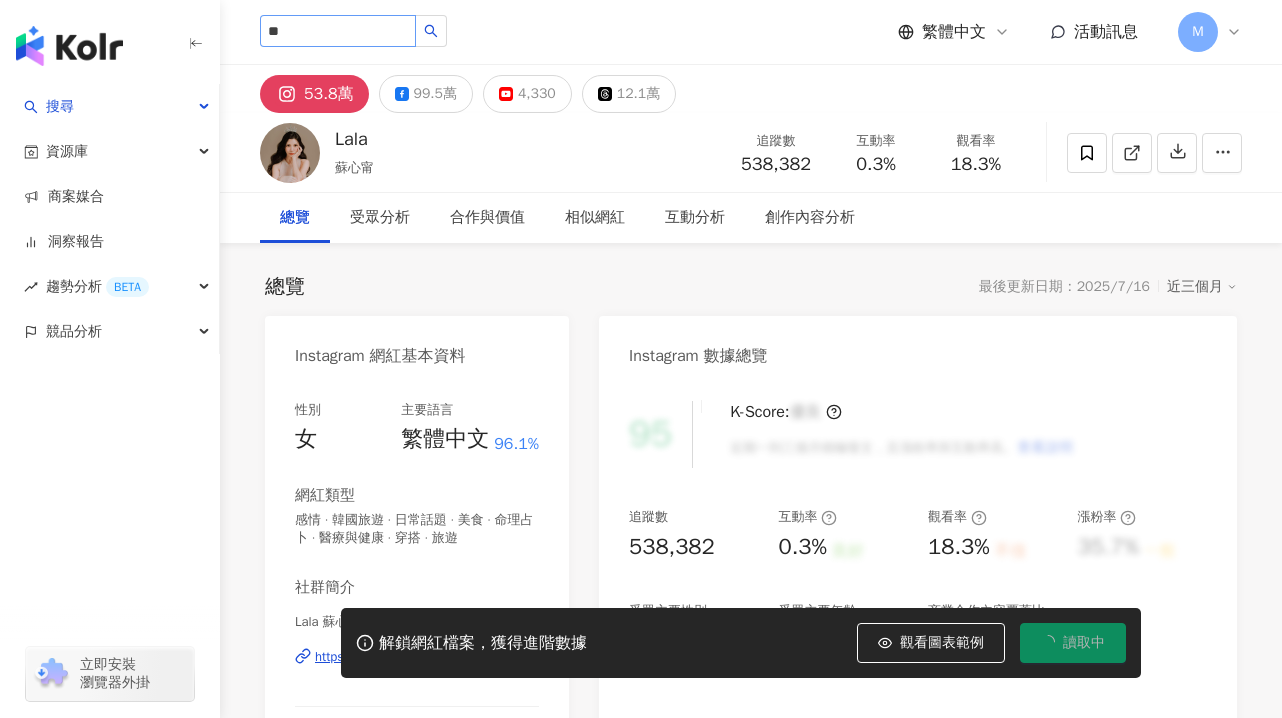 click on "*" at bounding box center [338, 31] 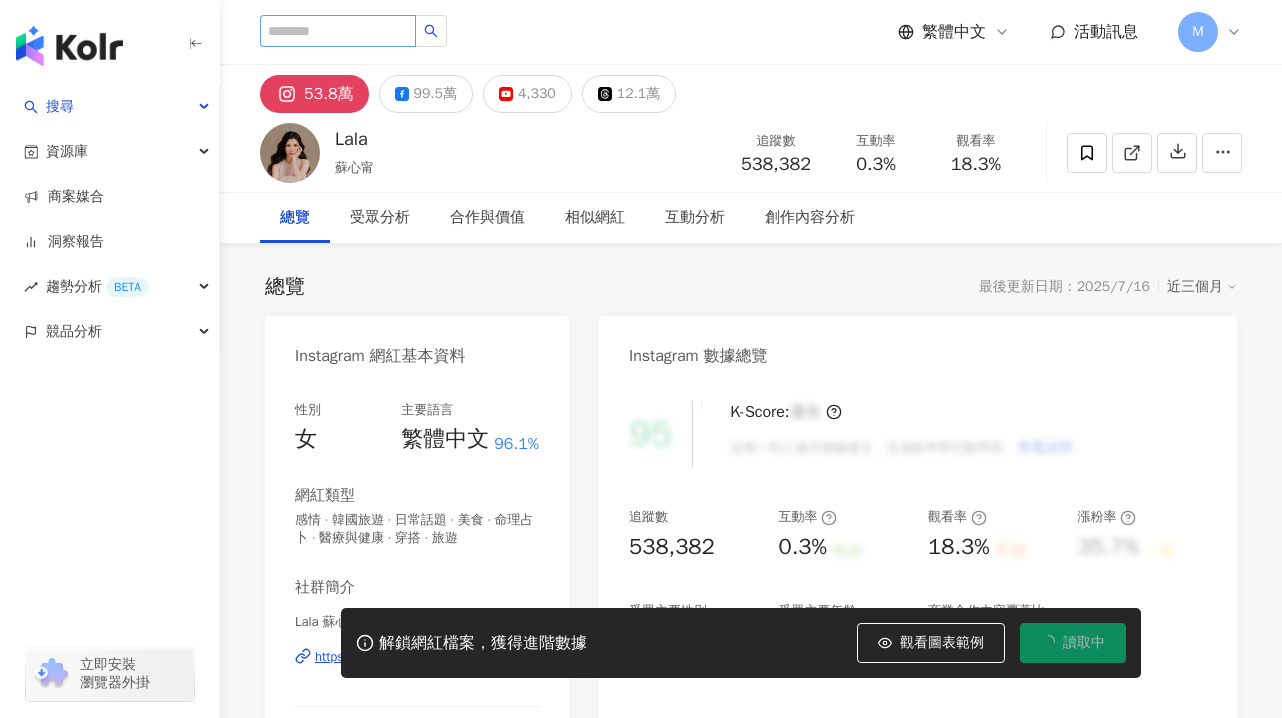 click at bounding box center [338, 31] 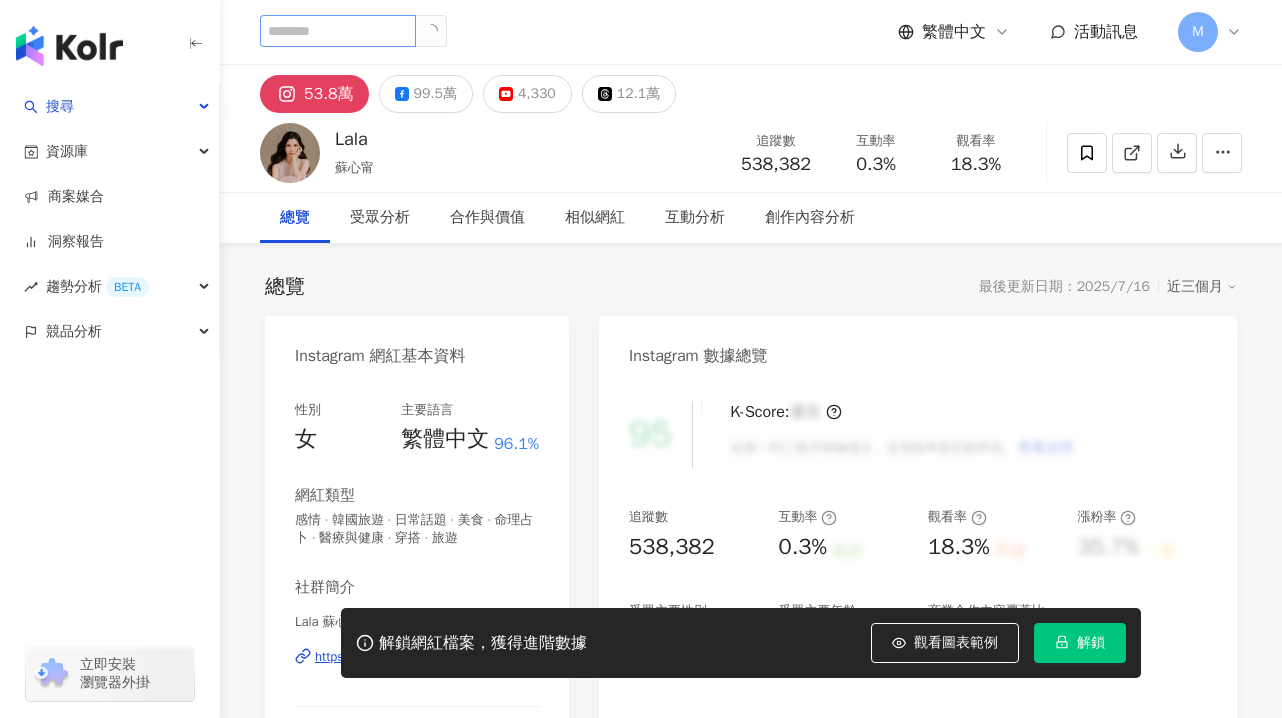 scroll, scrollTop: 0, scrollLeft: 0, axis: both 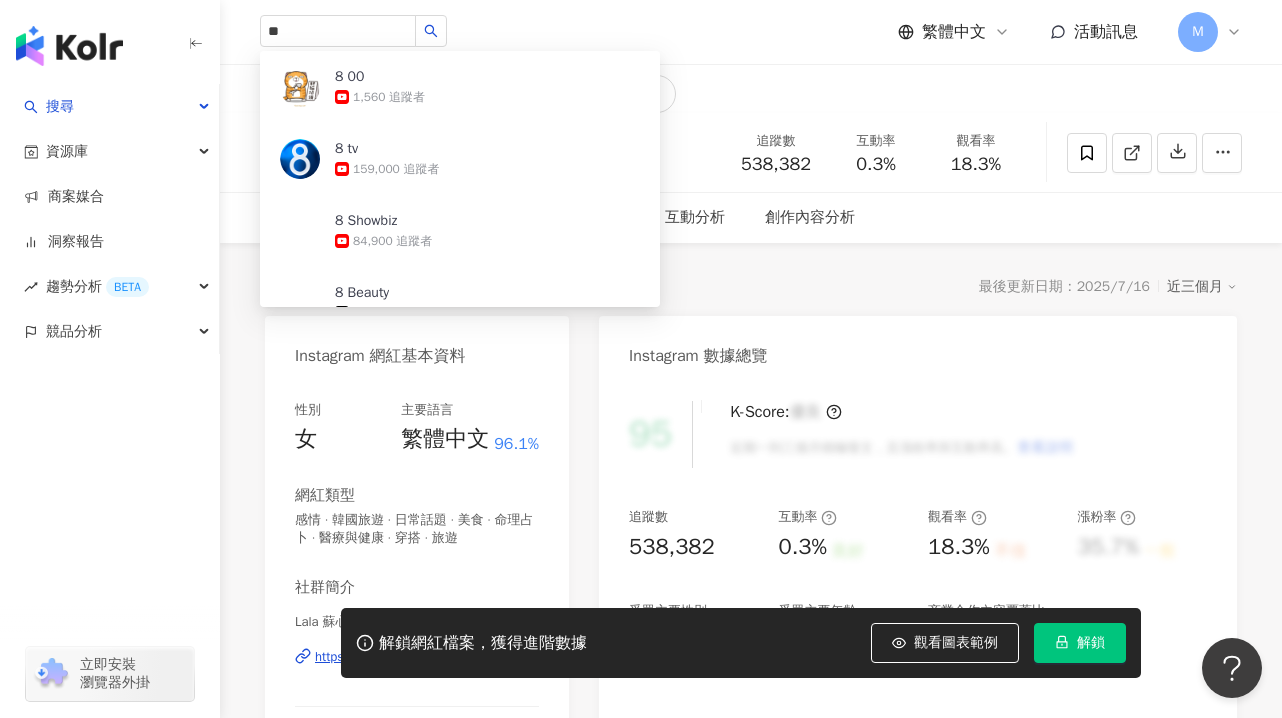 type on "**" 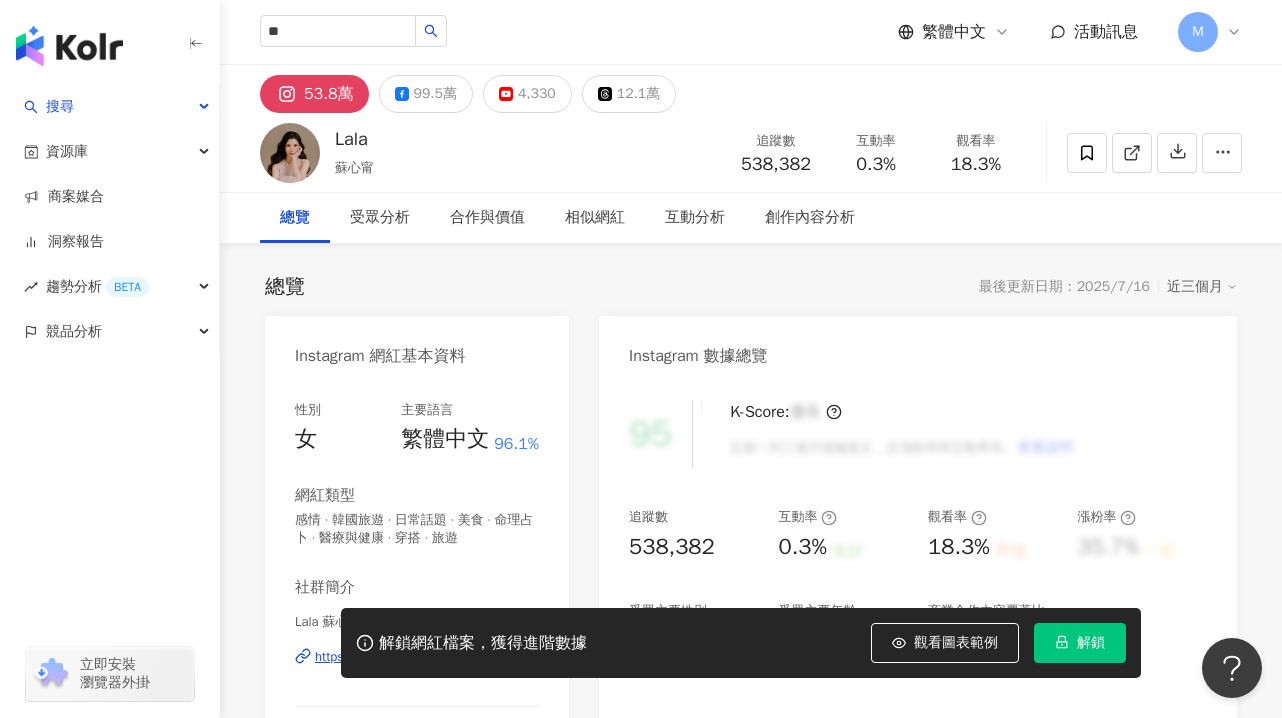 click on "Lala" at bounding box center [354, 139] 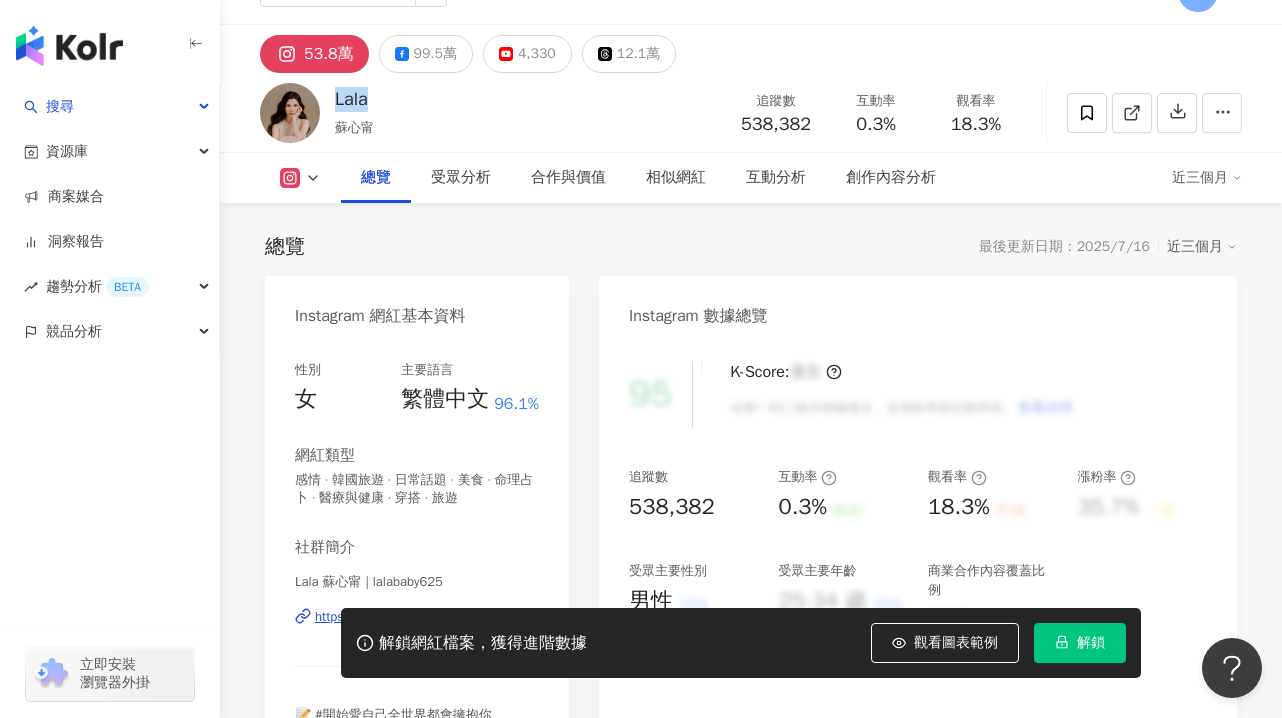 scroll, scrollTop: 222, scrollLeft: 0, axis: vertical 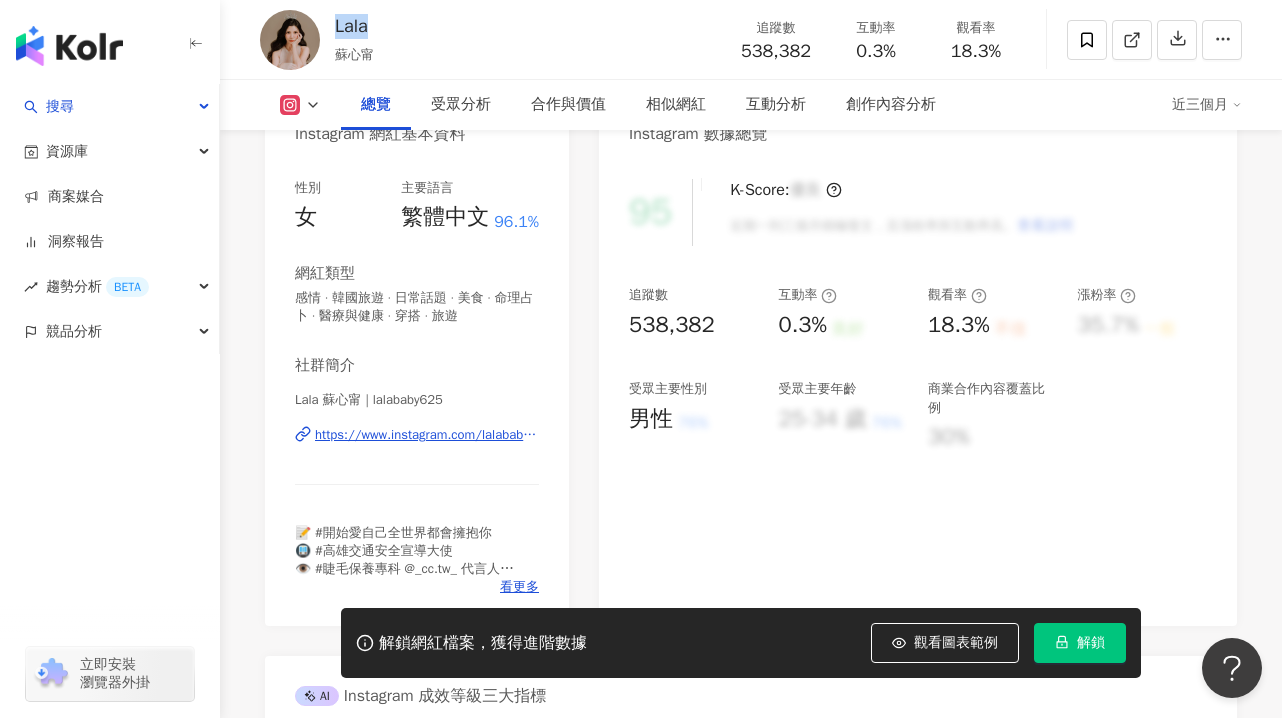 click on "https://www.instagram.com/lalababy625/" at bounding box center (427, 435) 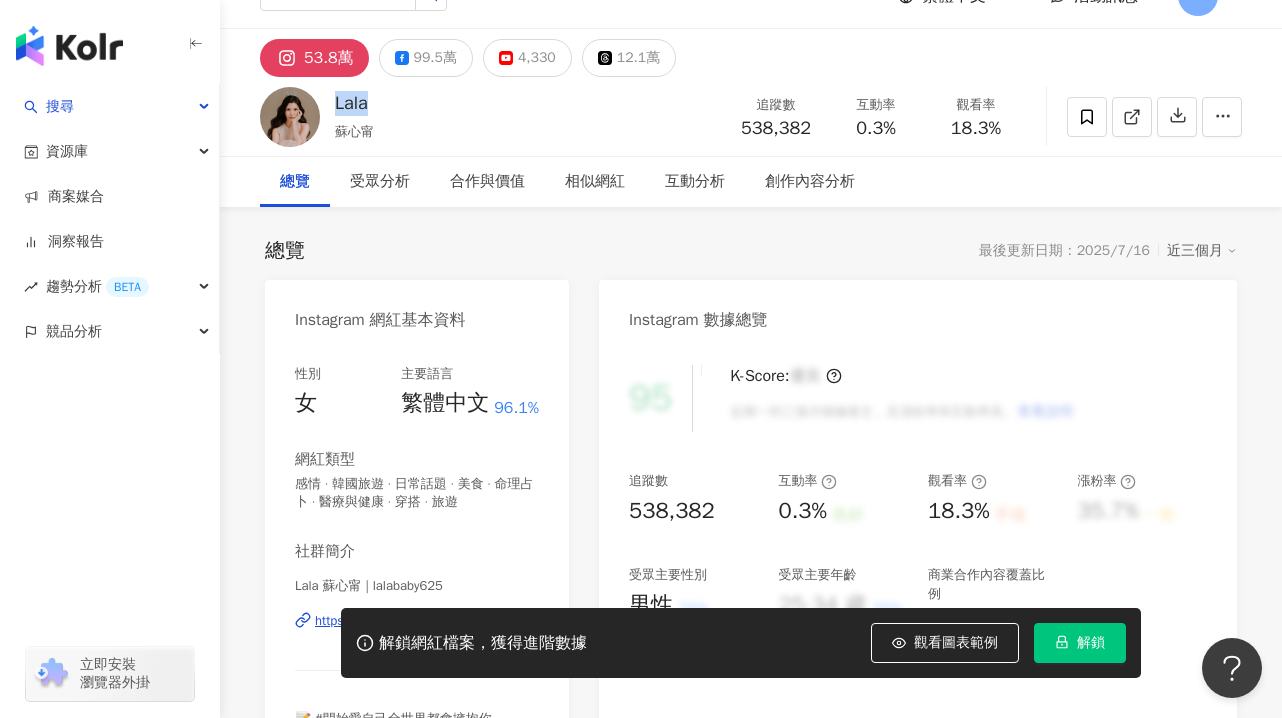 scroll, scrollTop: 0, scrollLeft: 0, axis: both 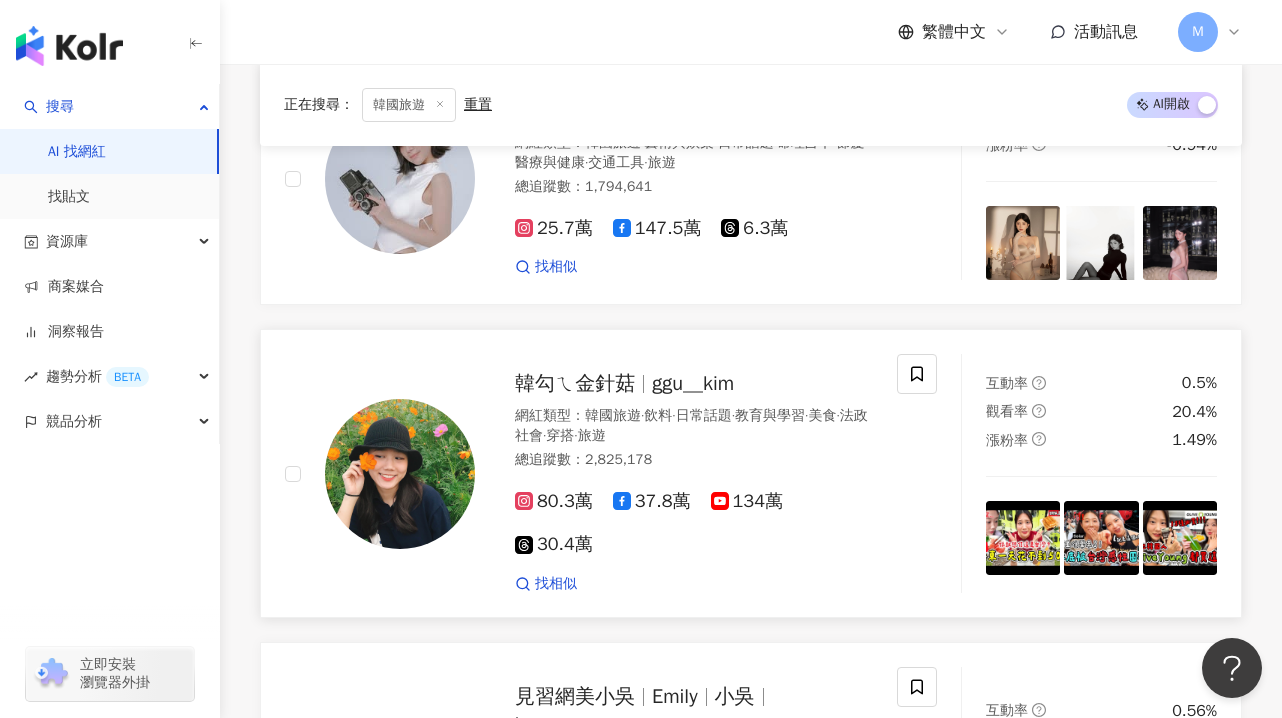 click on "韓勾ㄟ金針菇" at bounding box center [575, 383] 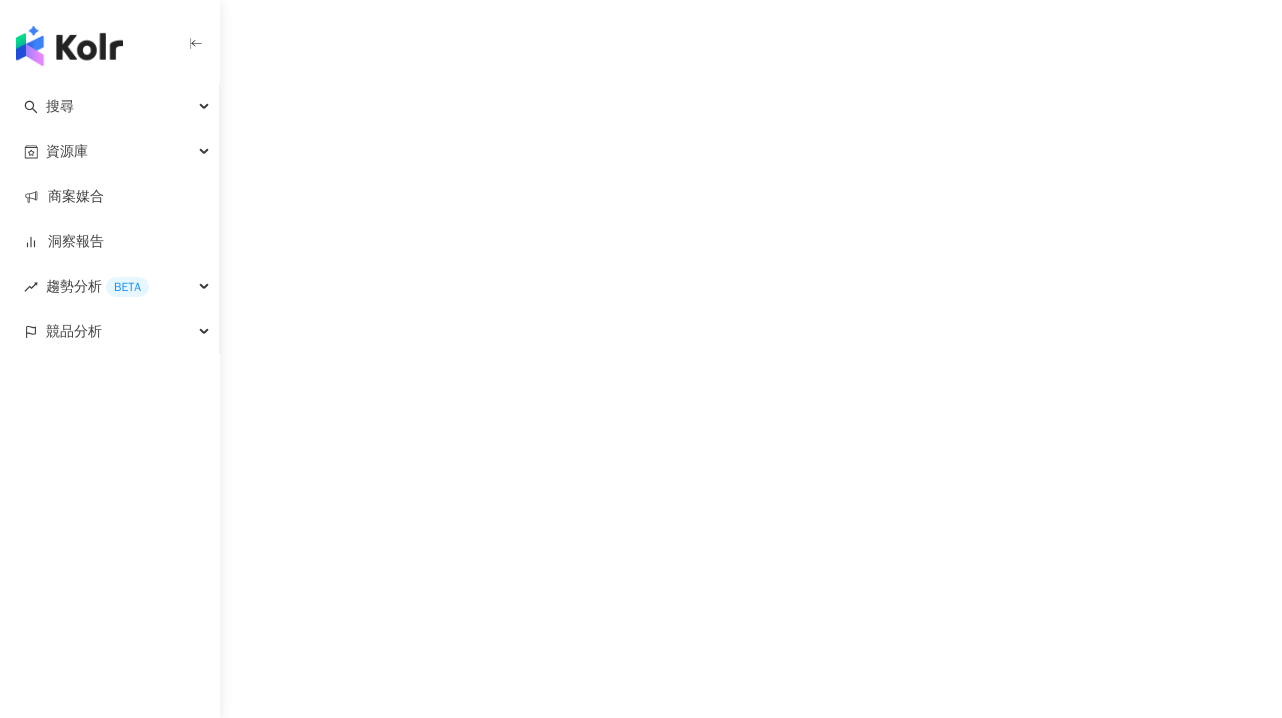 scroll, scrollTop: 0, scrollLeft: 0, axis: both 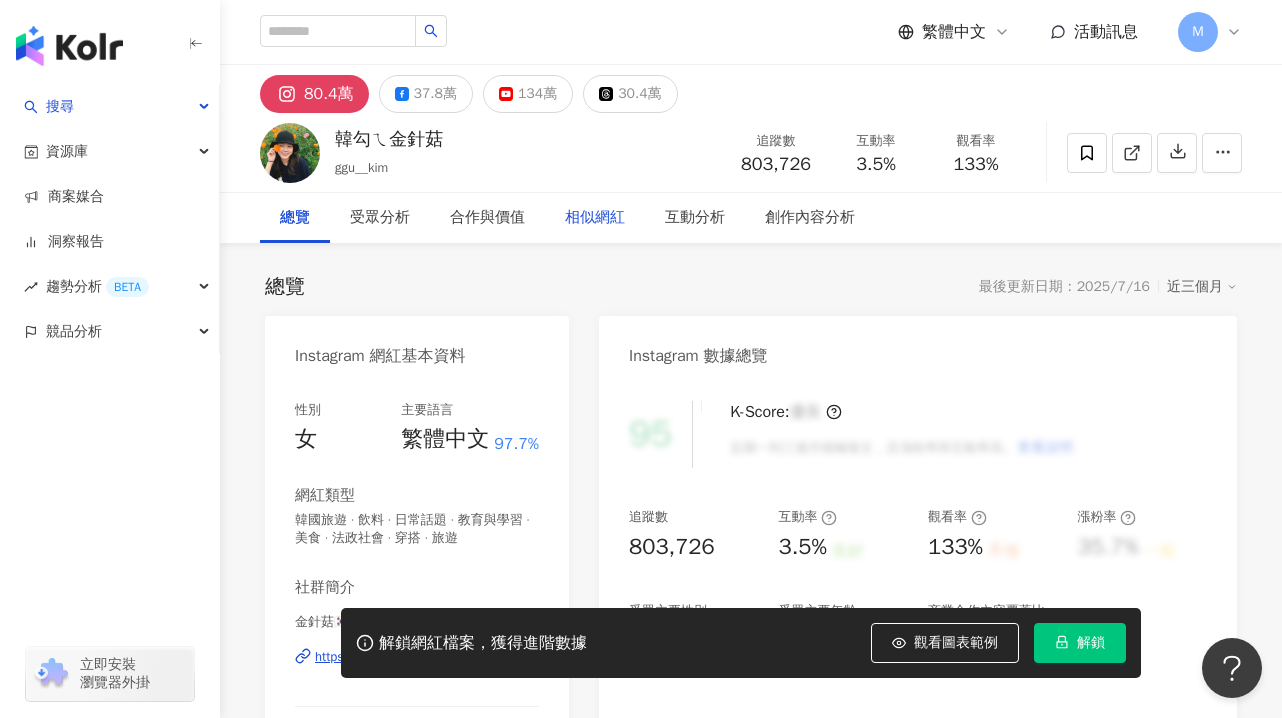 click on "相似網紅" at bounding box center [595, 218] 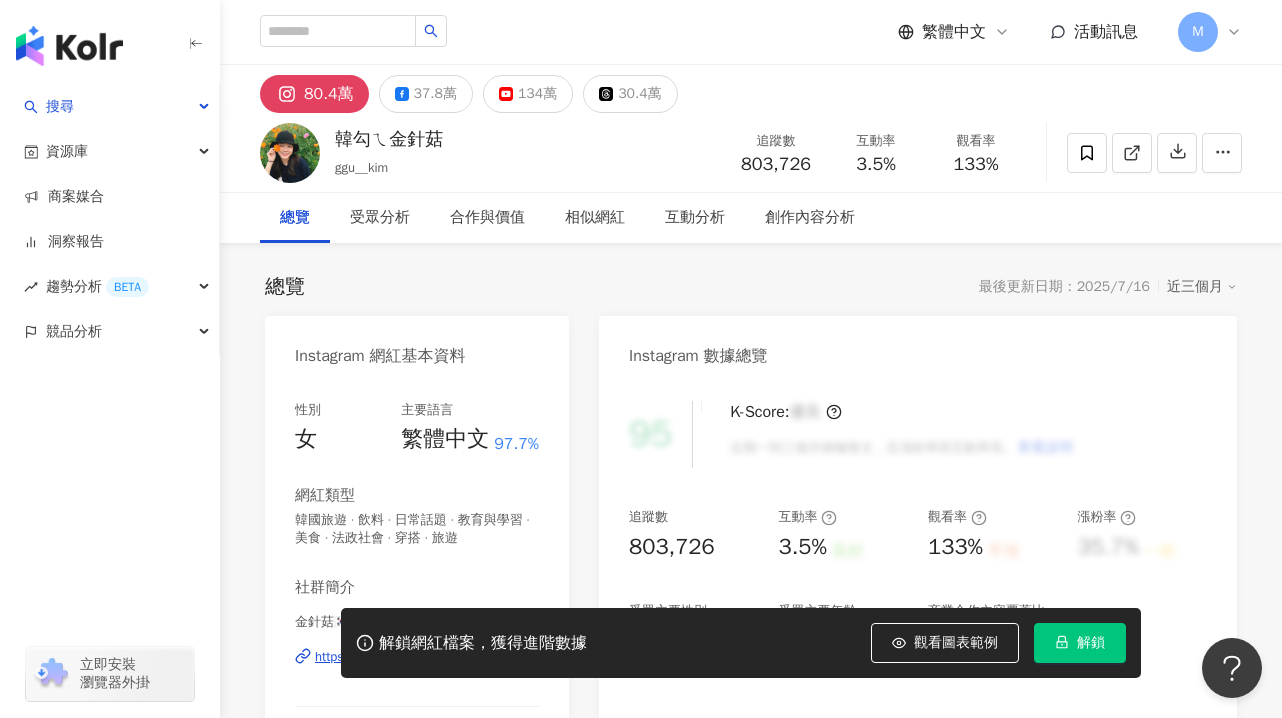 click on "AI Instagram 相似網紅" at bounding box center [751, 3456] 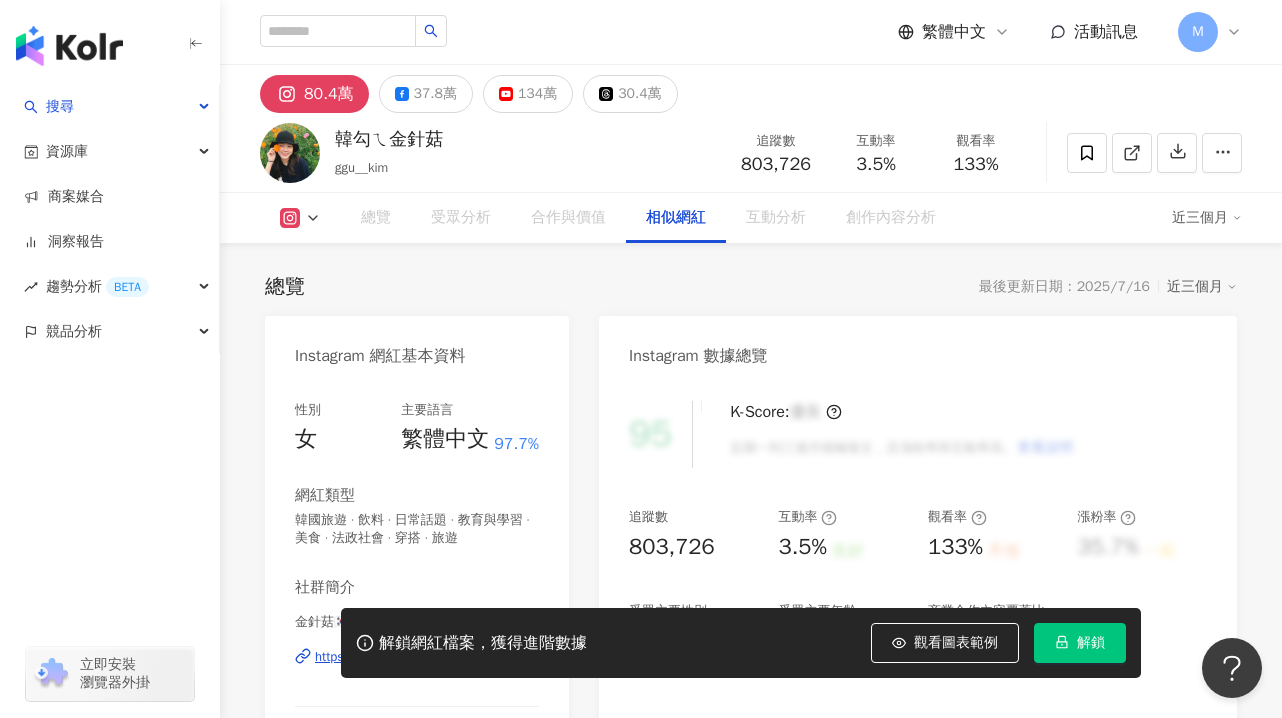 scroll, scrollTop: 3232, scrollLeft: 0, axis: vertical 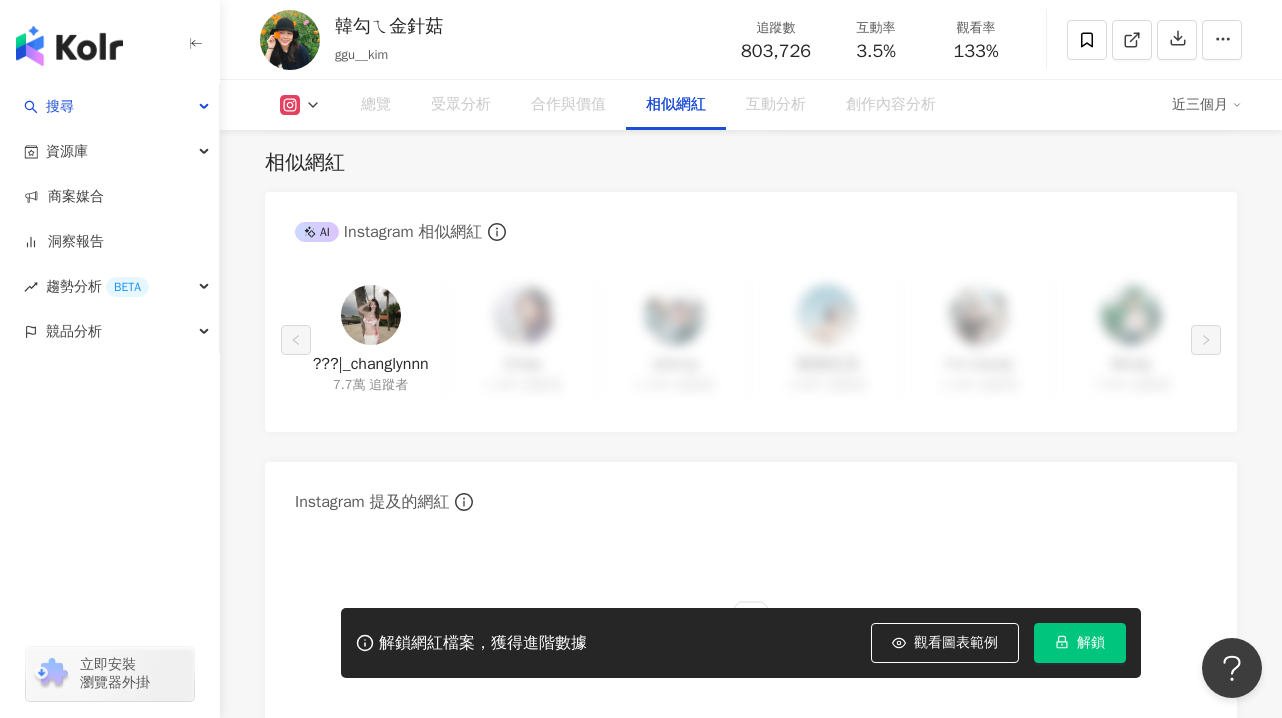 click 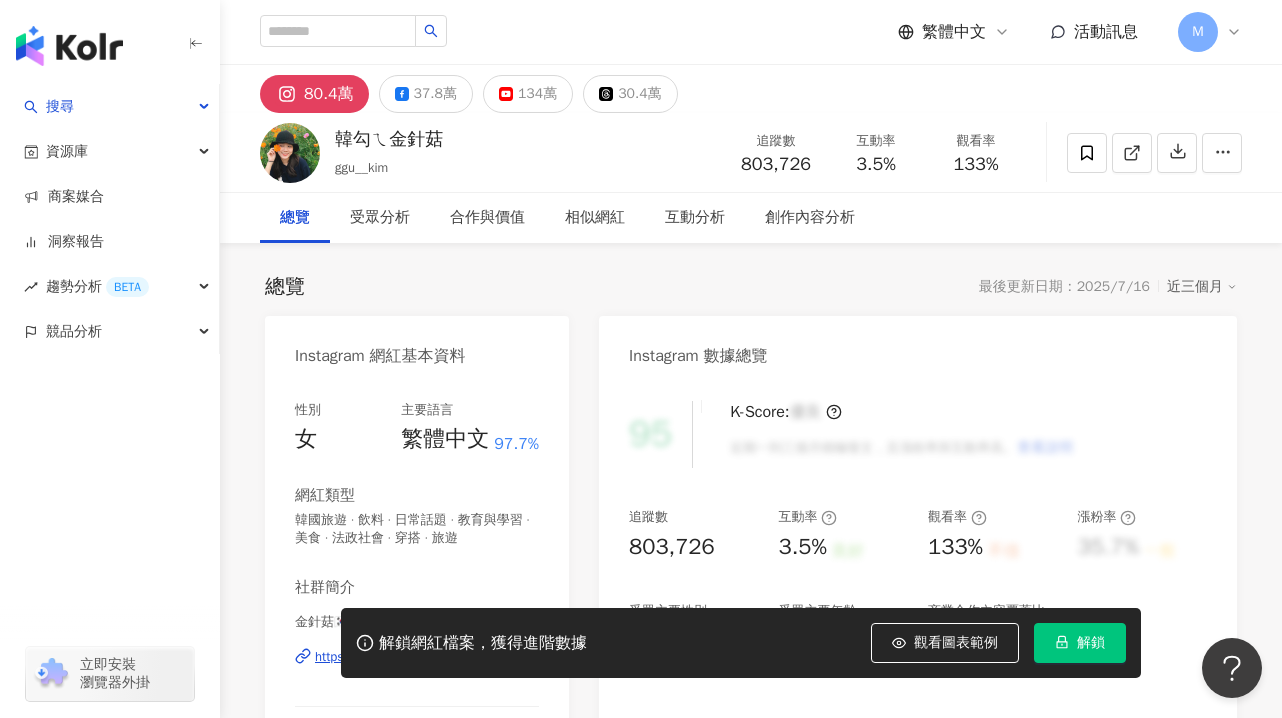 scroll, scrollTop: 3232, scrollLeft: 0, axis: vertical 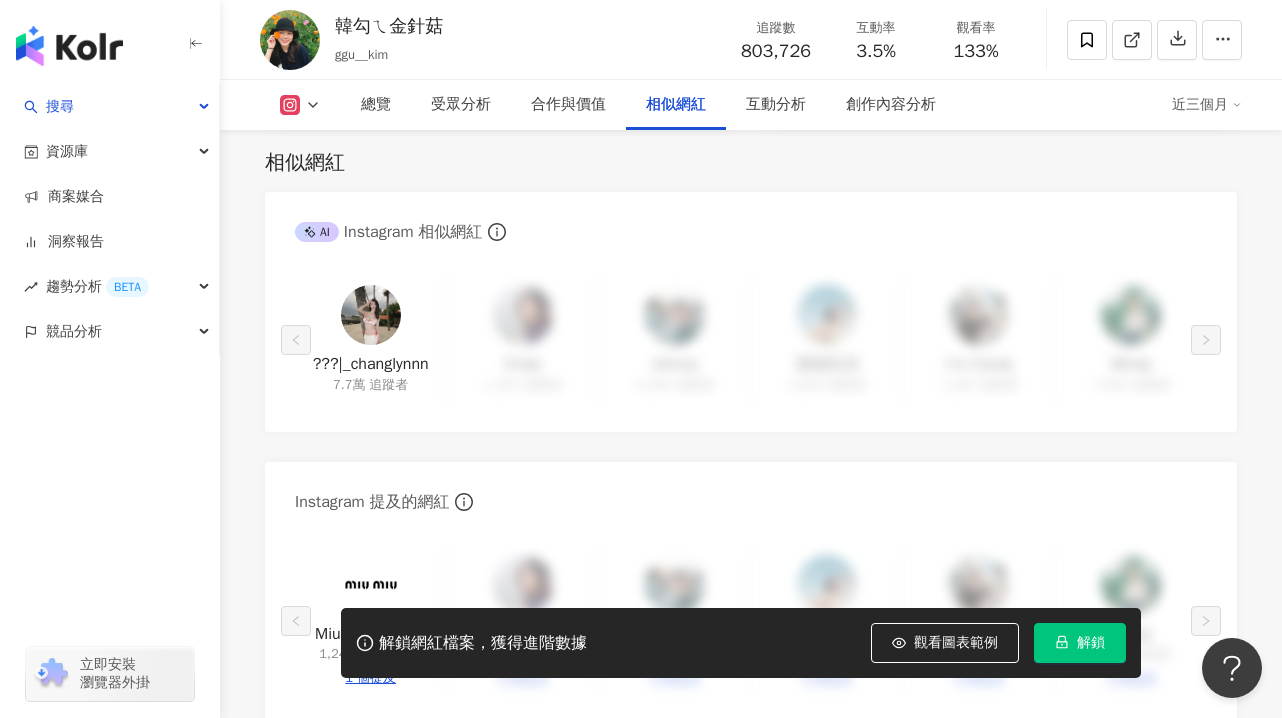 click 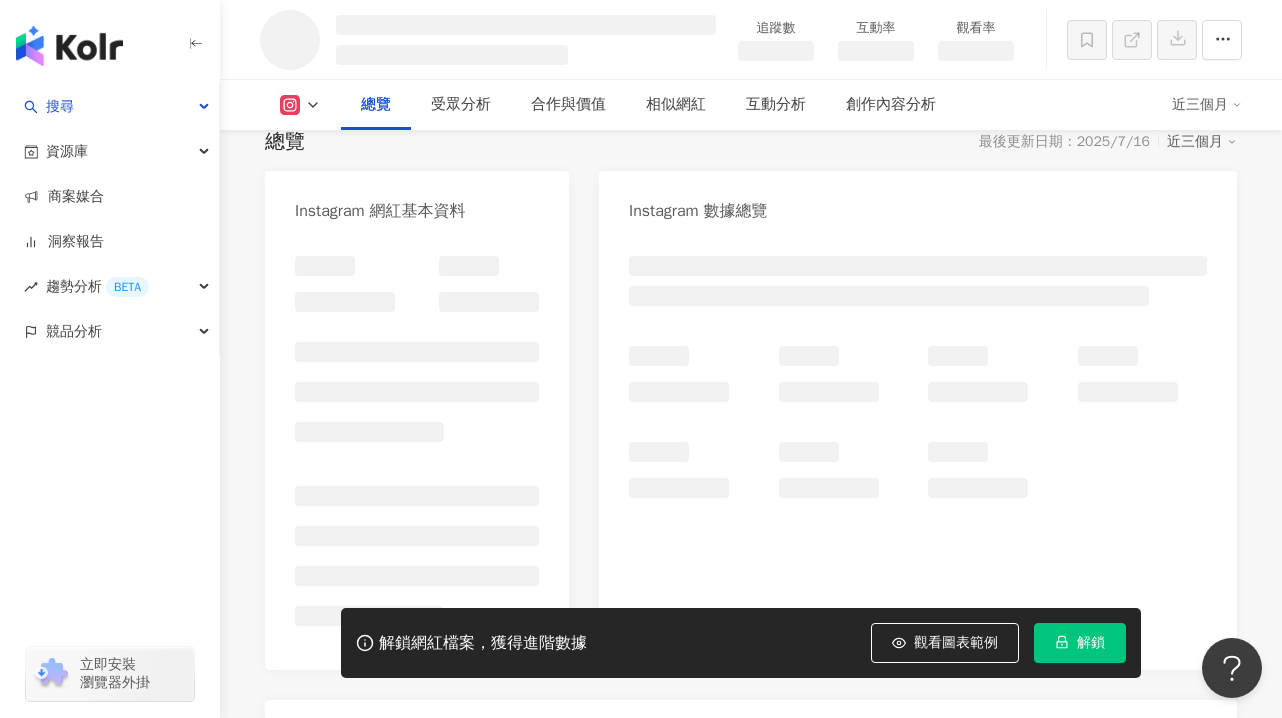 scroll, scrollTop: 0, scrollLeft: 0, axis: both 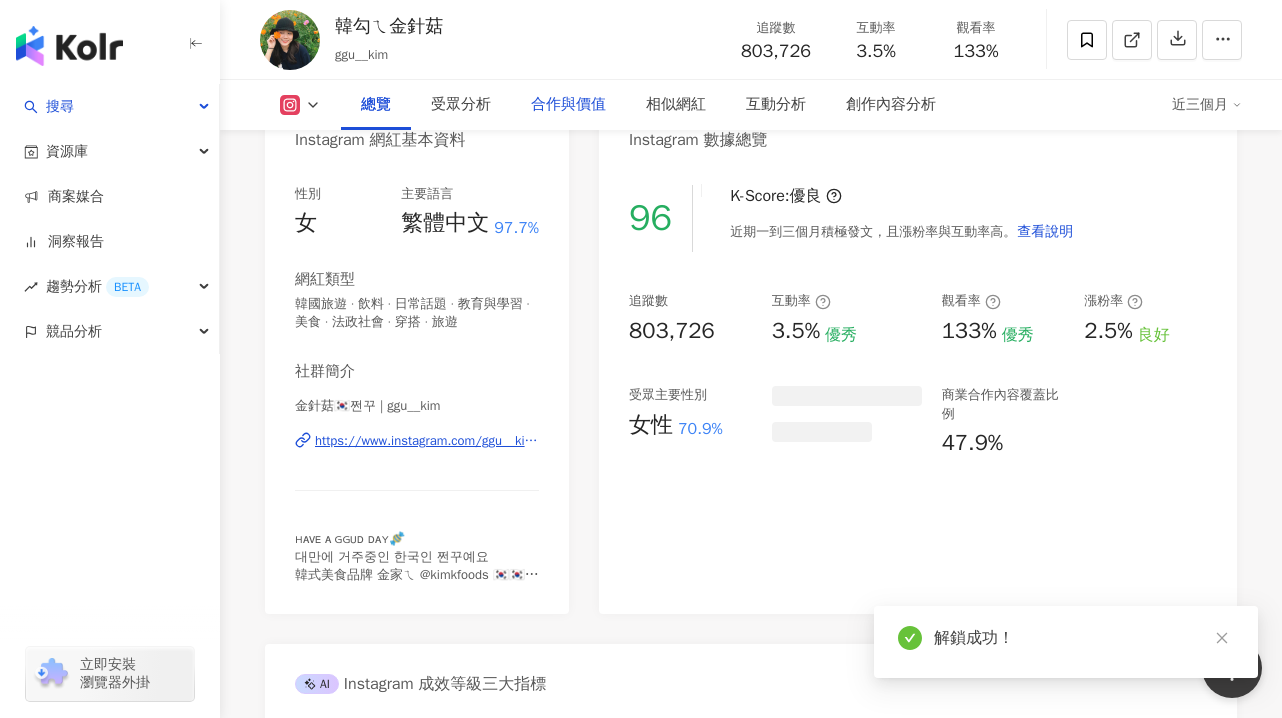click on "合作與價值" at bounding box center (568, 105) 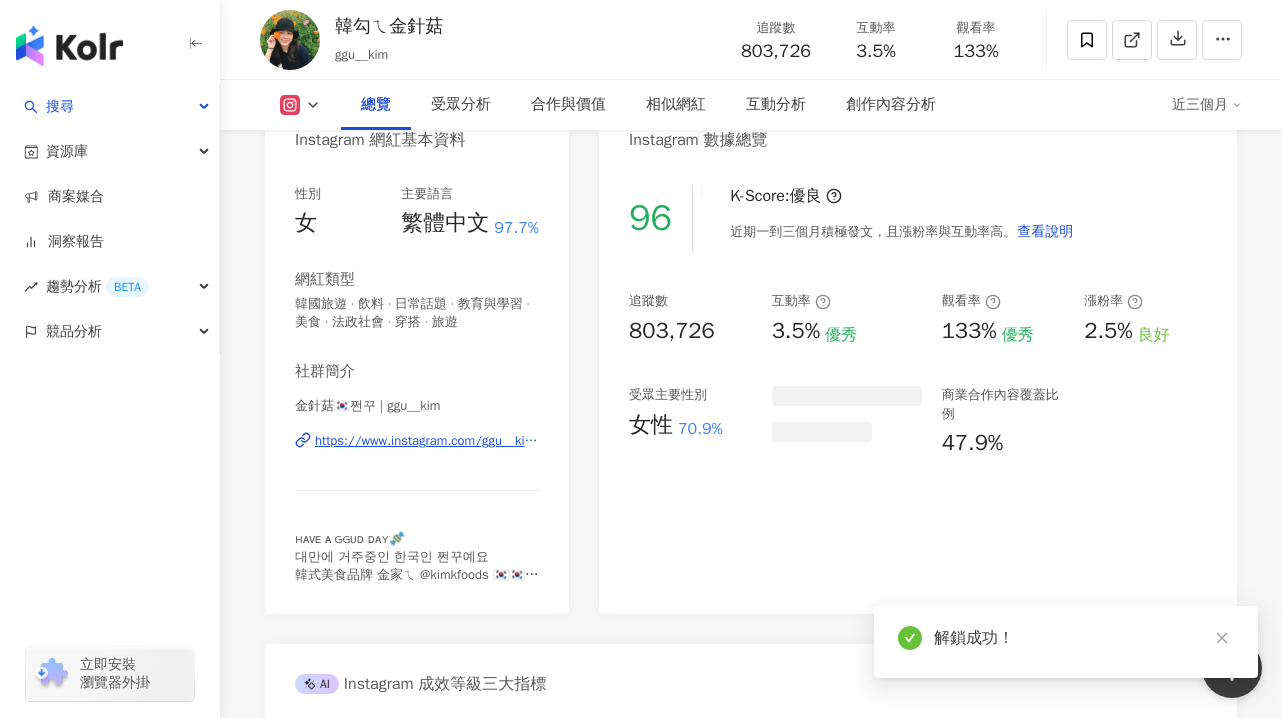 click on "合作與價值" at bounding box center [568, 105] 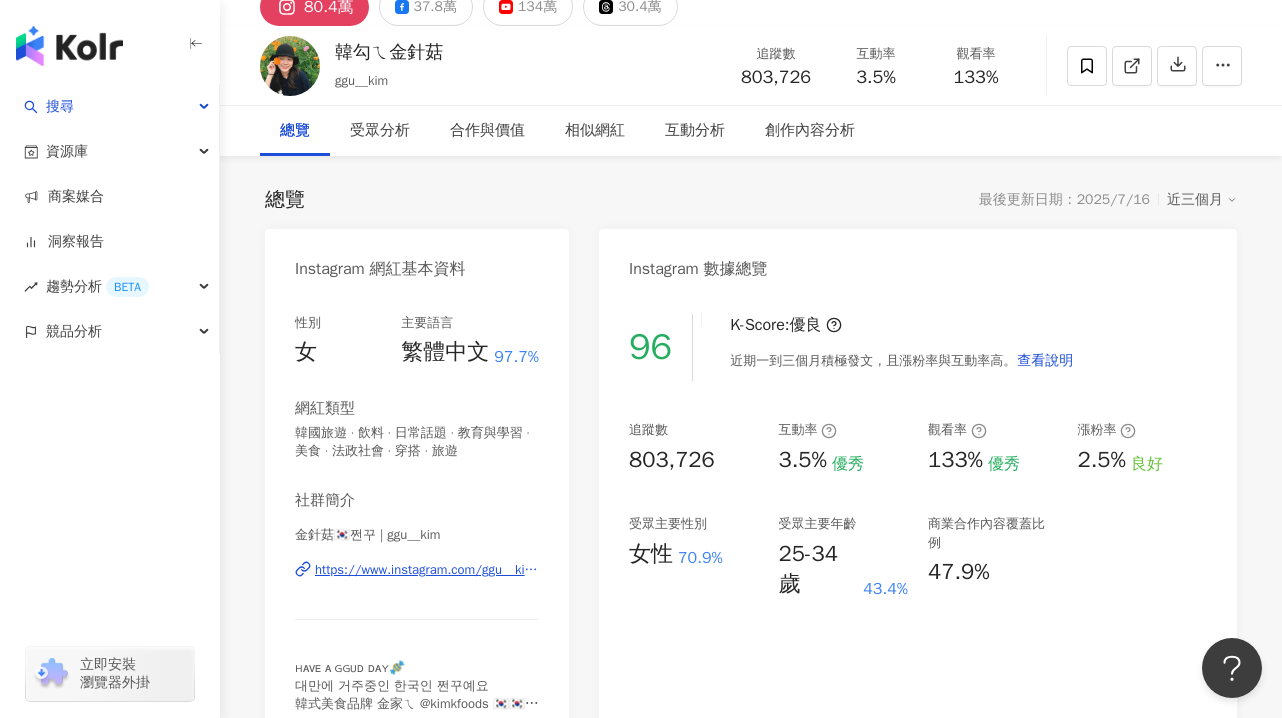 scroll, scrollTop: 0, scrollLeft: 0, axis: both 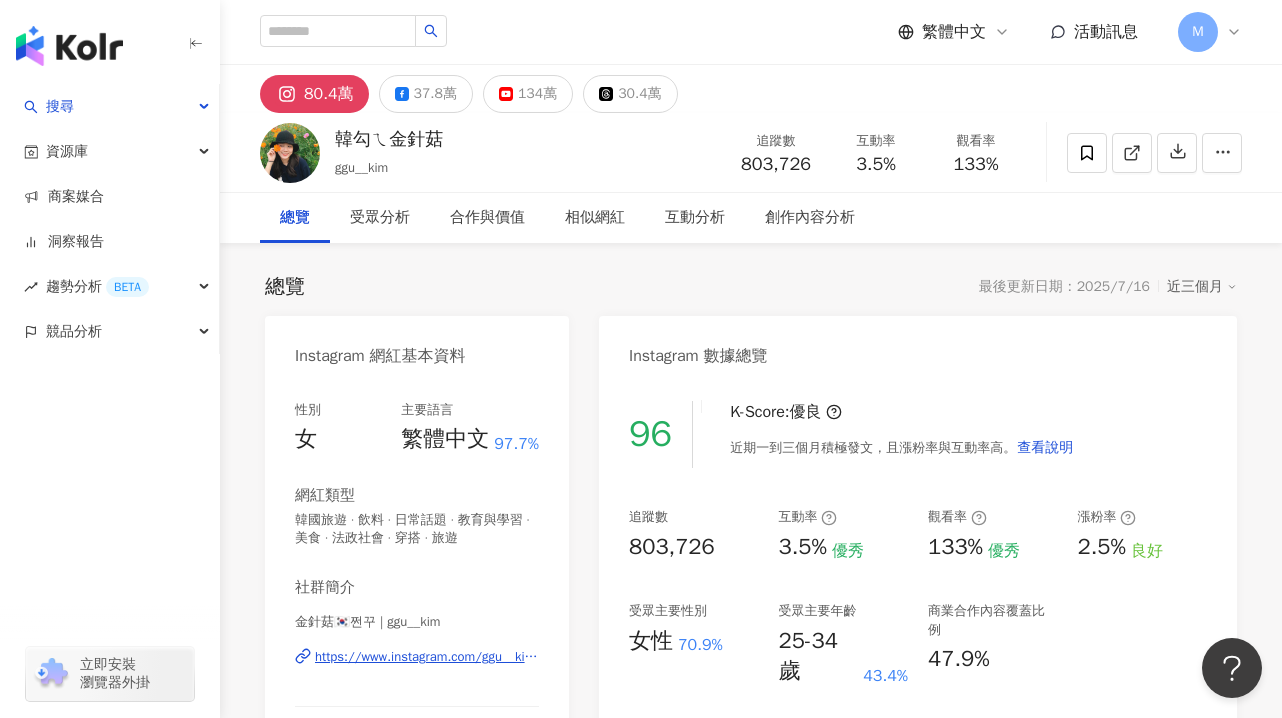 click on "繁體中文" at bounding box center (954, 32) 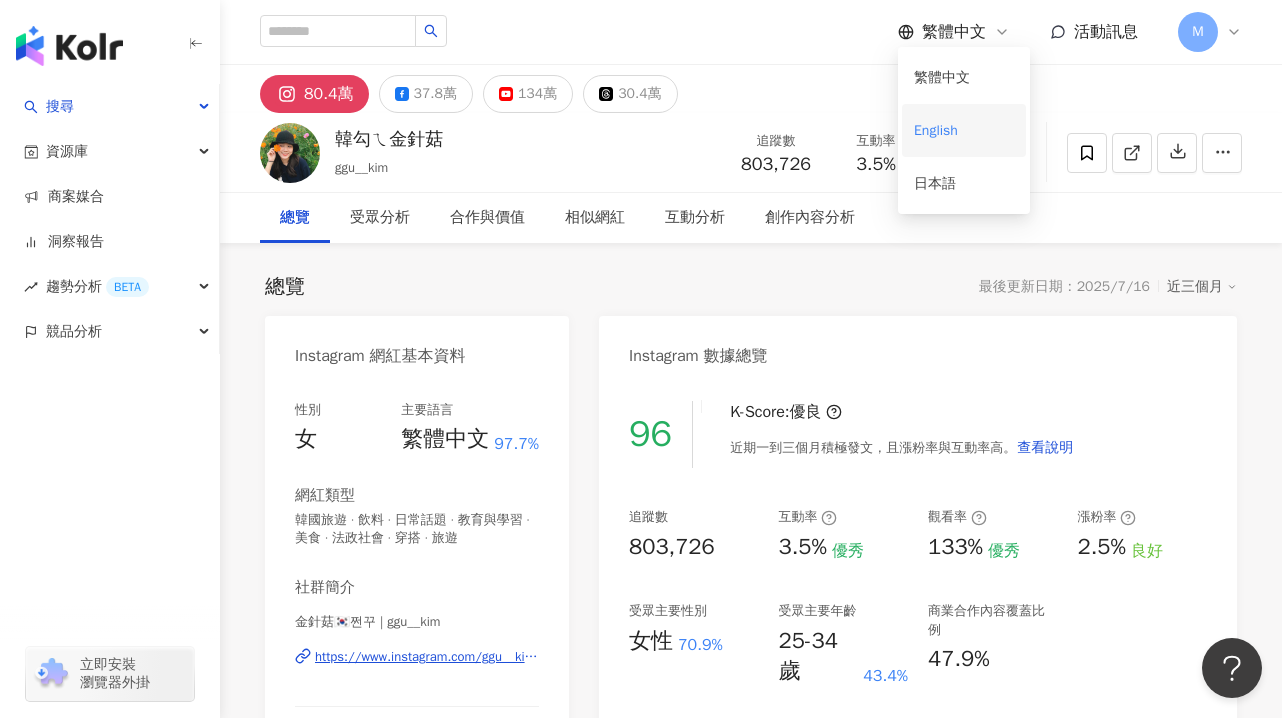 click on "English" at bounding box center [964, 130] 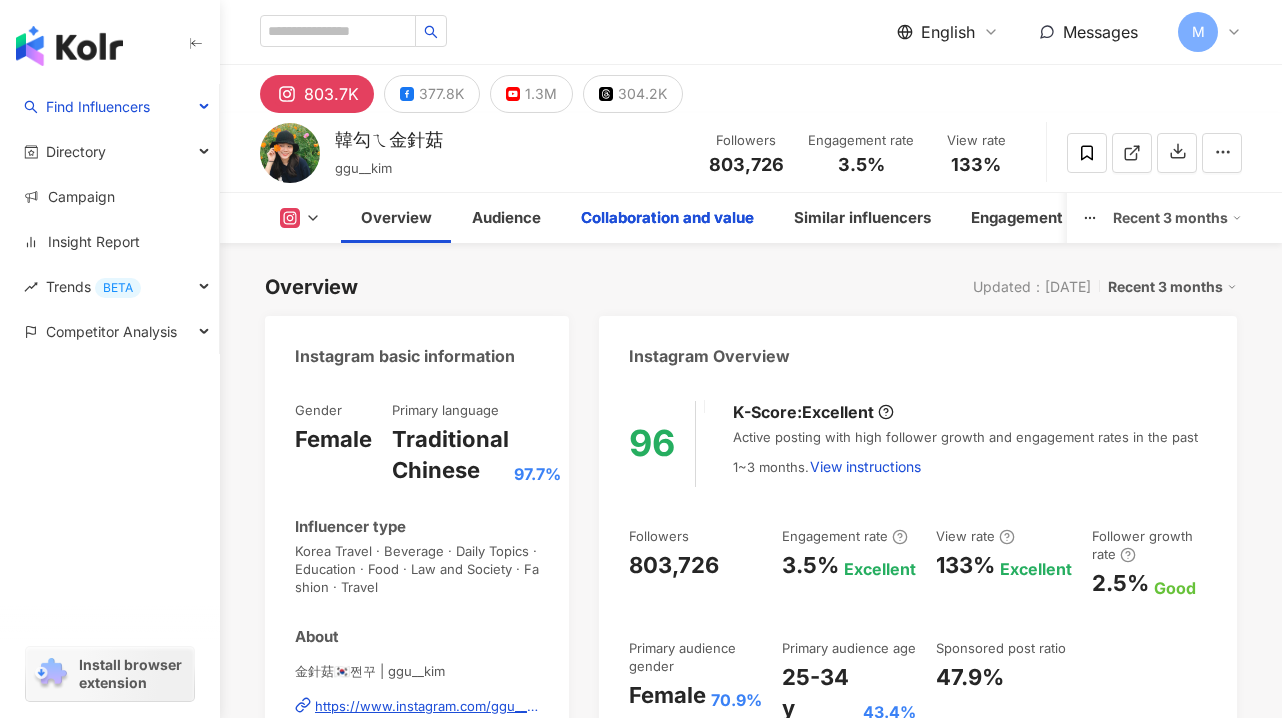 scroll, scrollTop: 2831, scrollLeft: 0, axis: vertical 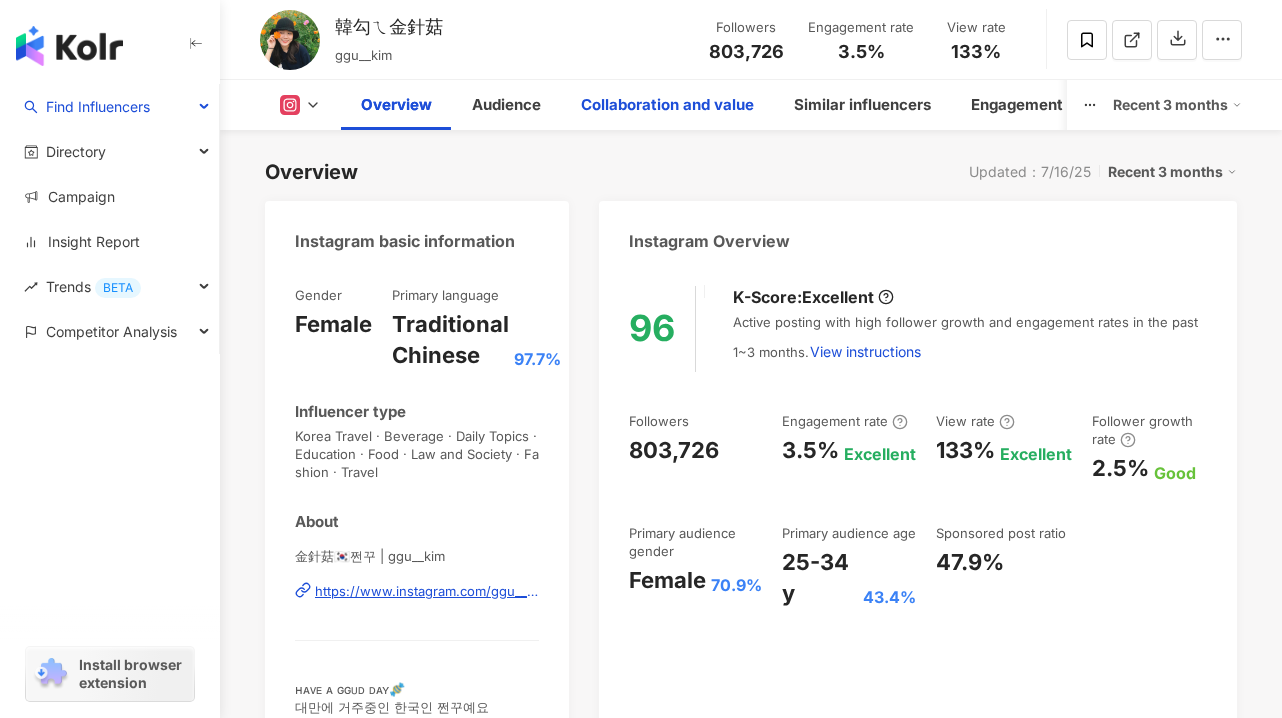 click on "Collaboration and value" at bounding box center (667, 105) 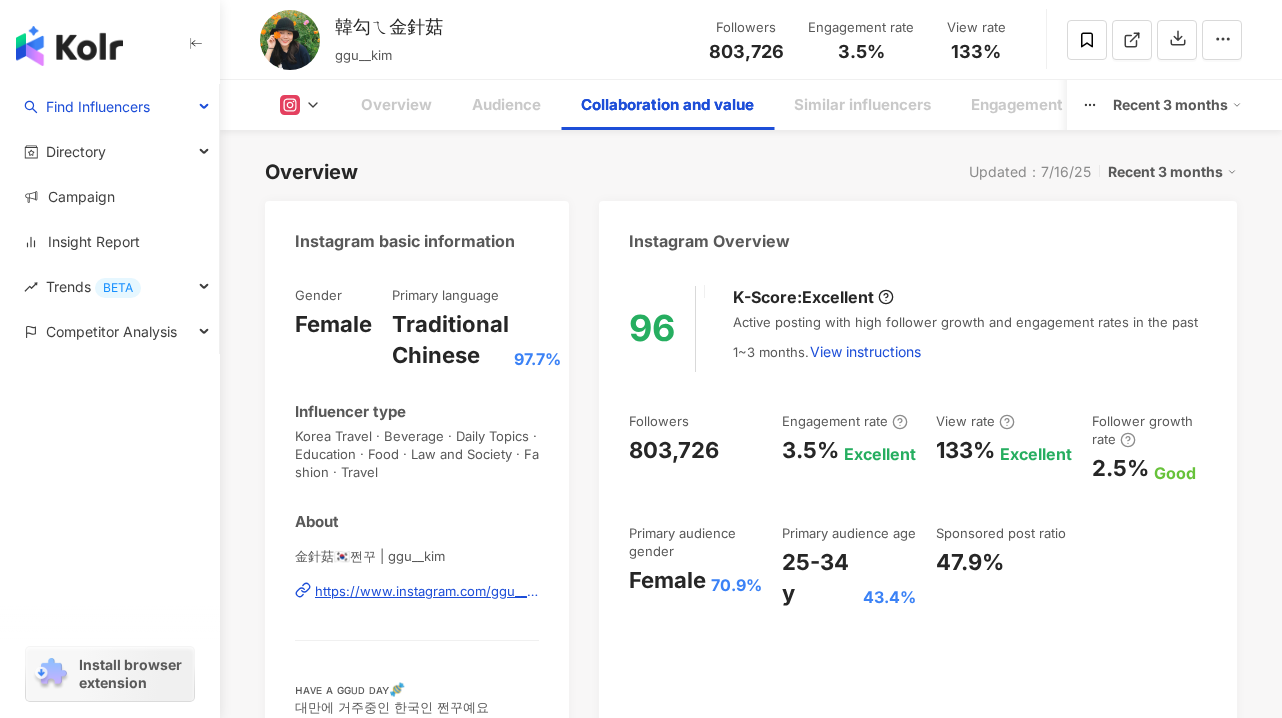 scroll, scrollTop: 2831, scrollLeft: 0, axis: vertical 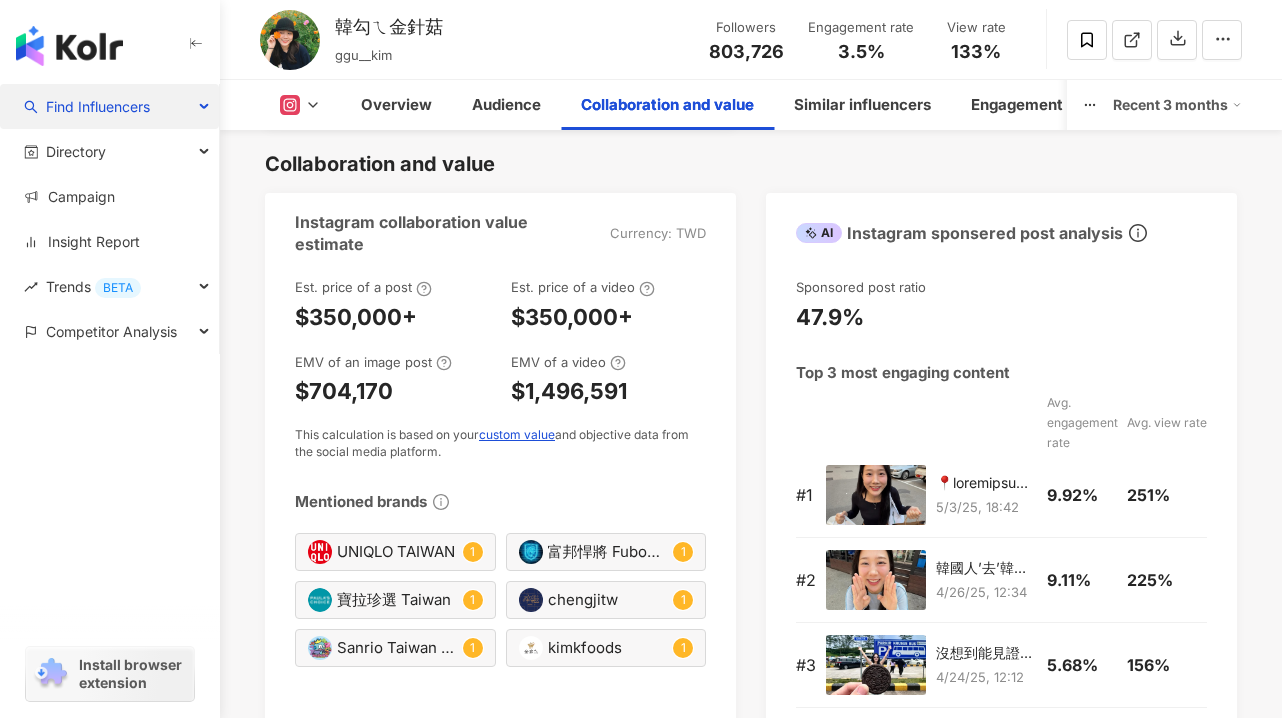 click on "Find Influencers" at bounding box center (98, 106) 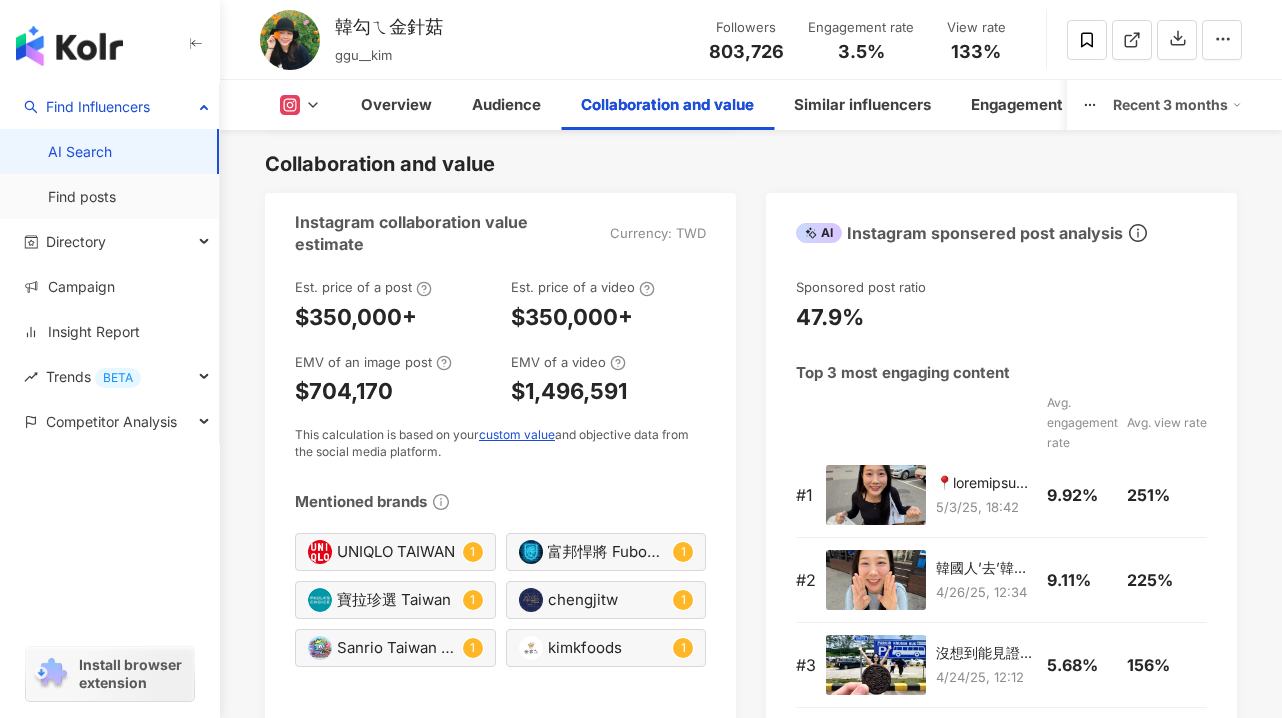 click on "Overview Updated：7/16/25 Recent 3 months Instagram basic information Gender   Female Primary language   Traditional Chinese 97.7% Influencer type Korea Travel · Beverage · Daily Topics · Education · Food · Law and Society · Fashion · Travel About 金針菇🇰🇷쩐꾸 | ggu__kim https://www.instagram.com/ggu__kim/ ʜᴀᴠᴇ ᴀ ɢɢᴜᴅ ᴅᴀʏ🍬
대만에 거주중인 한국인 쩐꾸예요
韓式美食品牌 金家ㄟ @kimkfoods 🇰🇷🇰🇷🇰🇷 Instagram Overview 96 K-Score :   Excellent Active posting with high follower growth and engagement rates in the past 1~3 months. View instructions Followers   803,726 Engagement rate   3.5% Excellent View rate   133% Excellent Follower growth rate   2.5% Good Primary audience gender   Female 70.9% Primary audience age   25-34 y 43.4% Sponsored post ratio   47.9% AI 3 Key performance indicators on Instagram Engagement 3.5% Excellent 0.83% . View 133% Excellent 1.43% . ." at bounding box center (751, 1298) 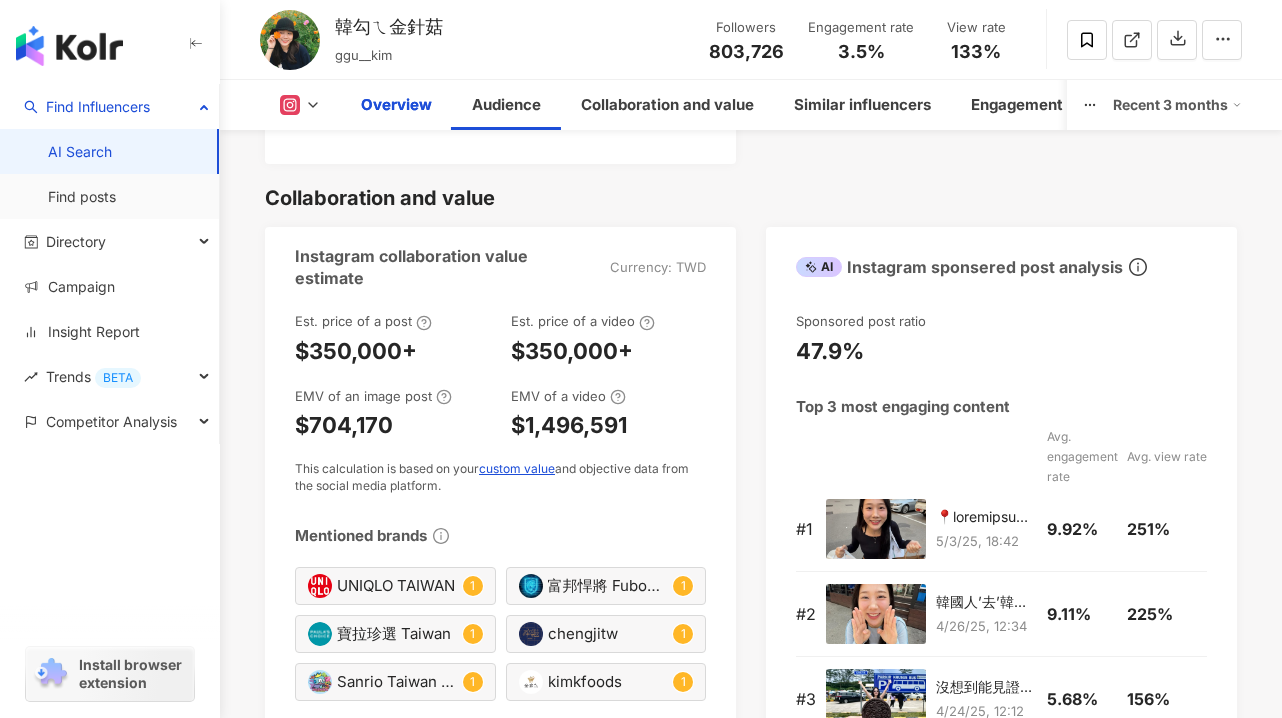 scroll, scrollTop: 0, scrollLeft: 0, axis: both 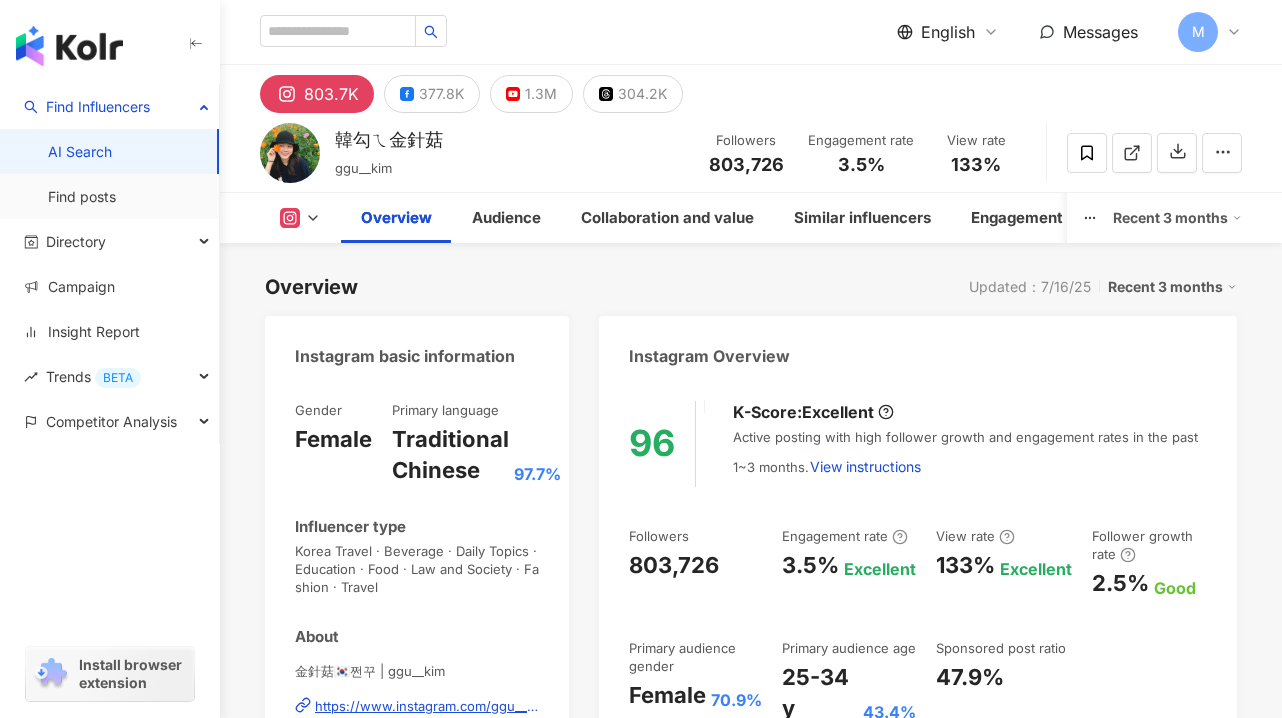click on "English Messages M" at bounding box center [1069, 32] 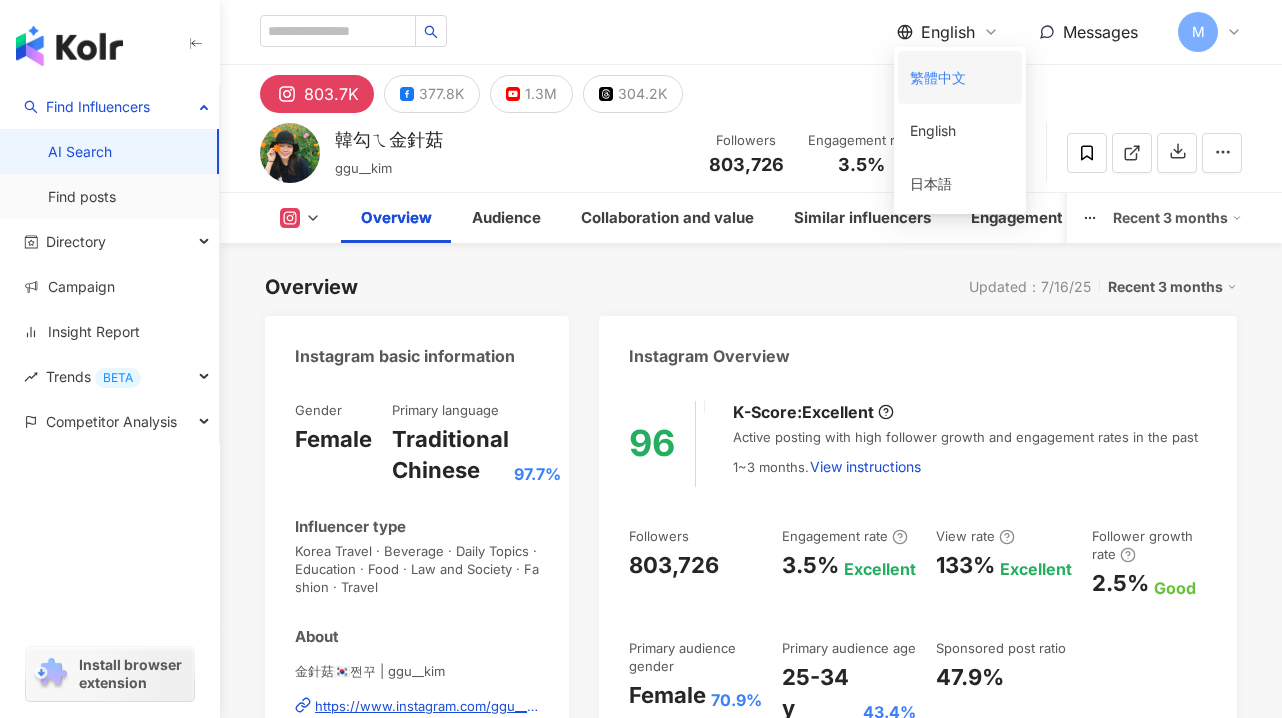 click on "繁體中文" at bounding box center [960, 77] 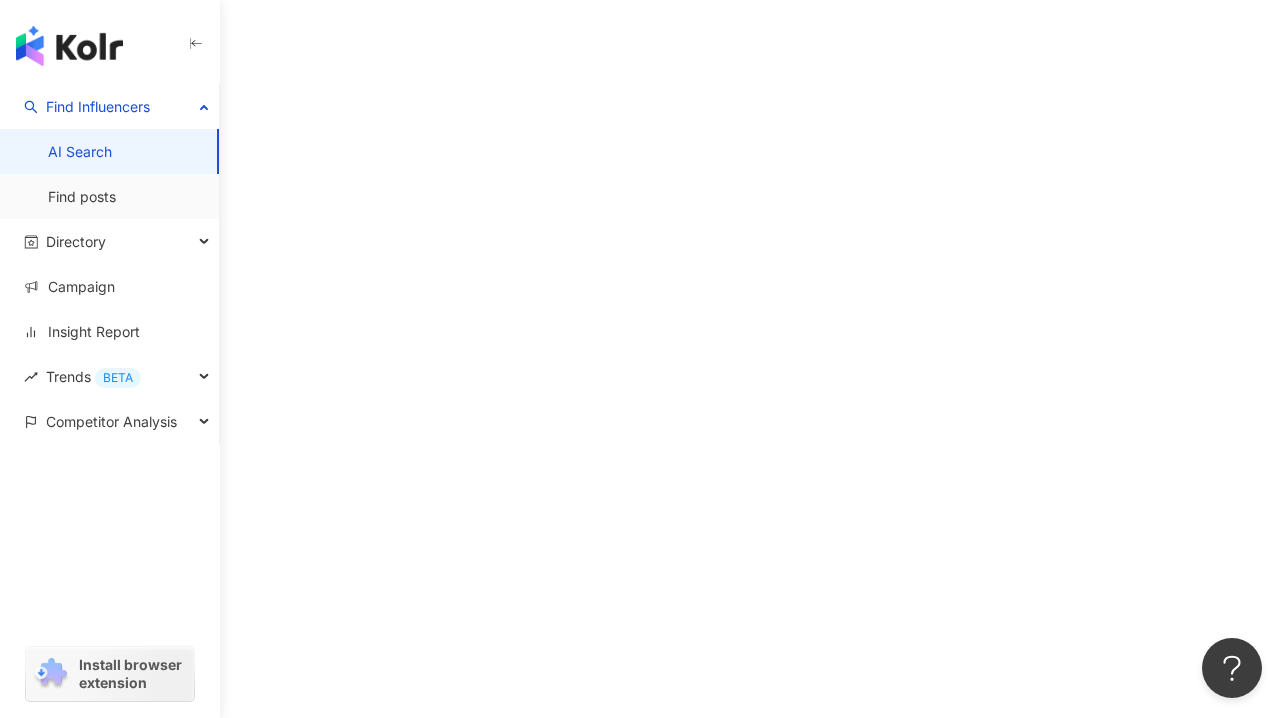 click on "Find Influencers AI Search Find posts Directory Campaign Insight Report Trends BETA Competitor Analysis Install browser extension" at bounding box center [641, 359] 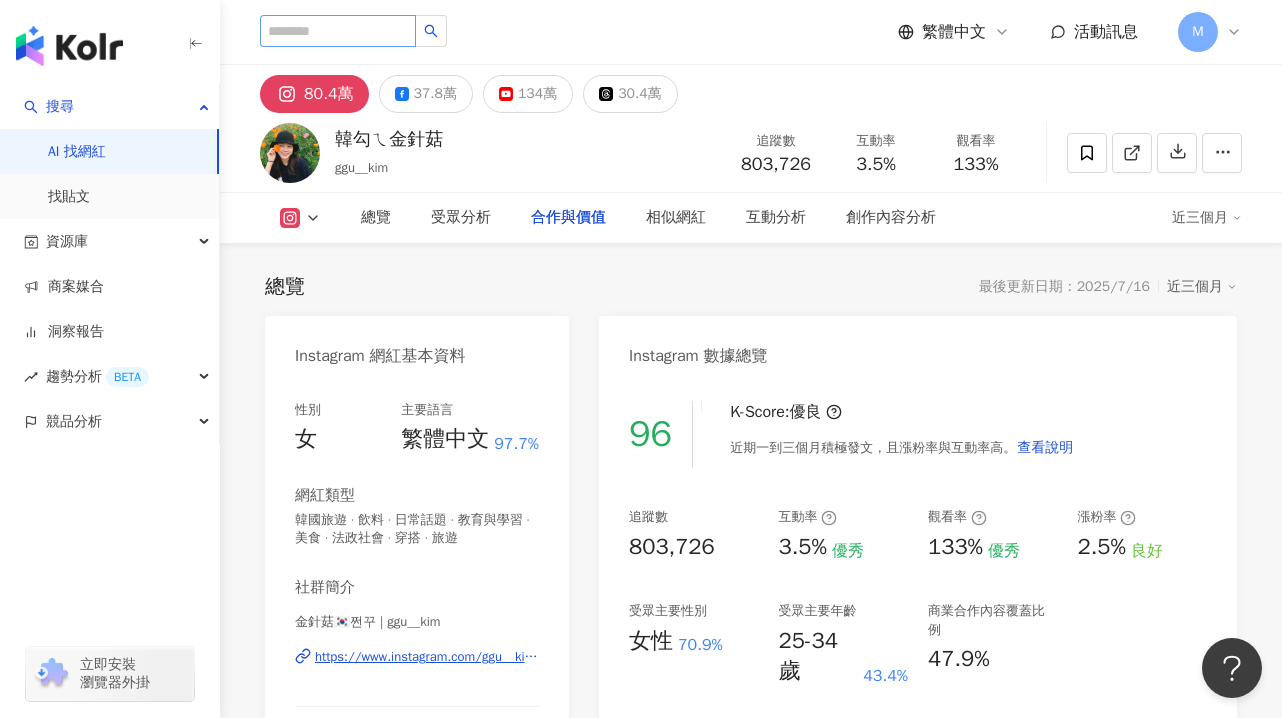 click on "韓勾ㄟ金針菇" at bounding box center [389, 139] 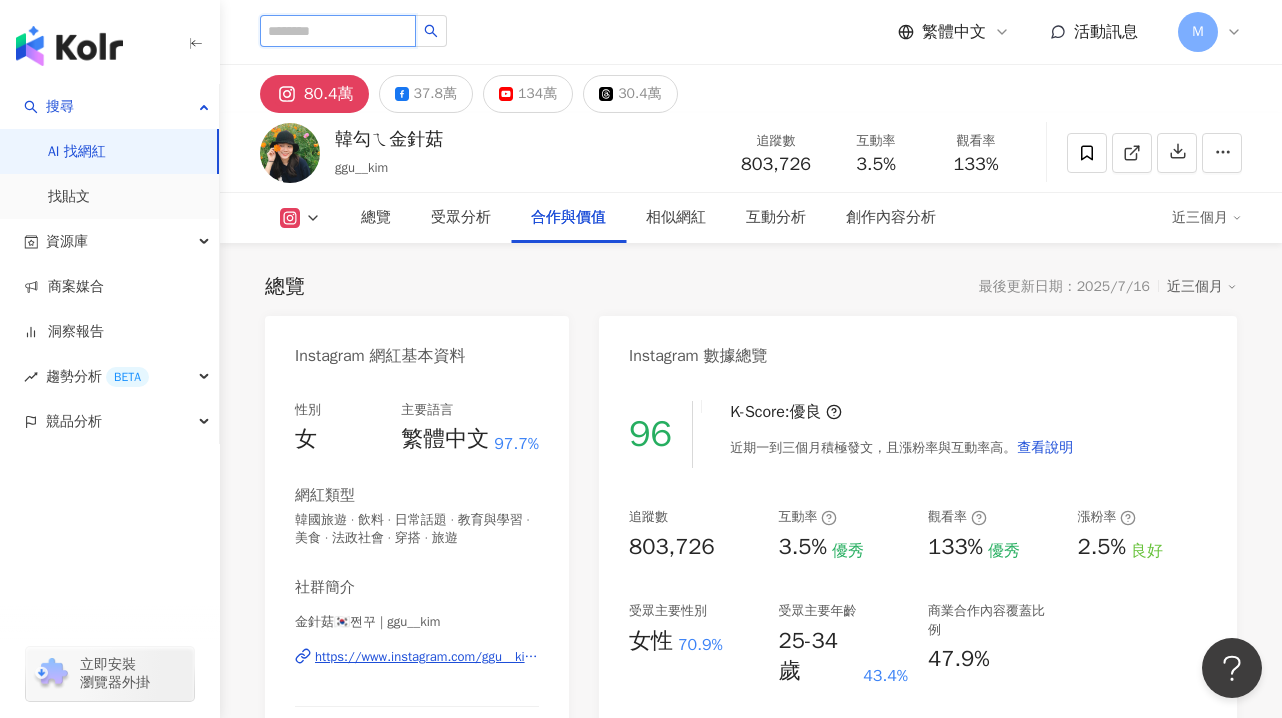 click at bounding box center [338, 31] 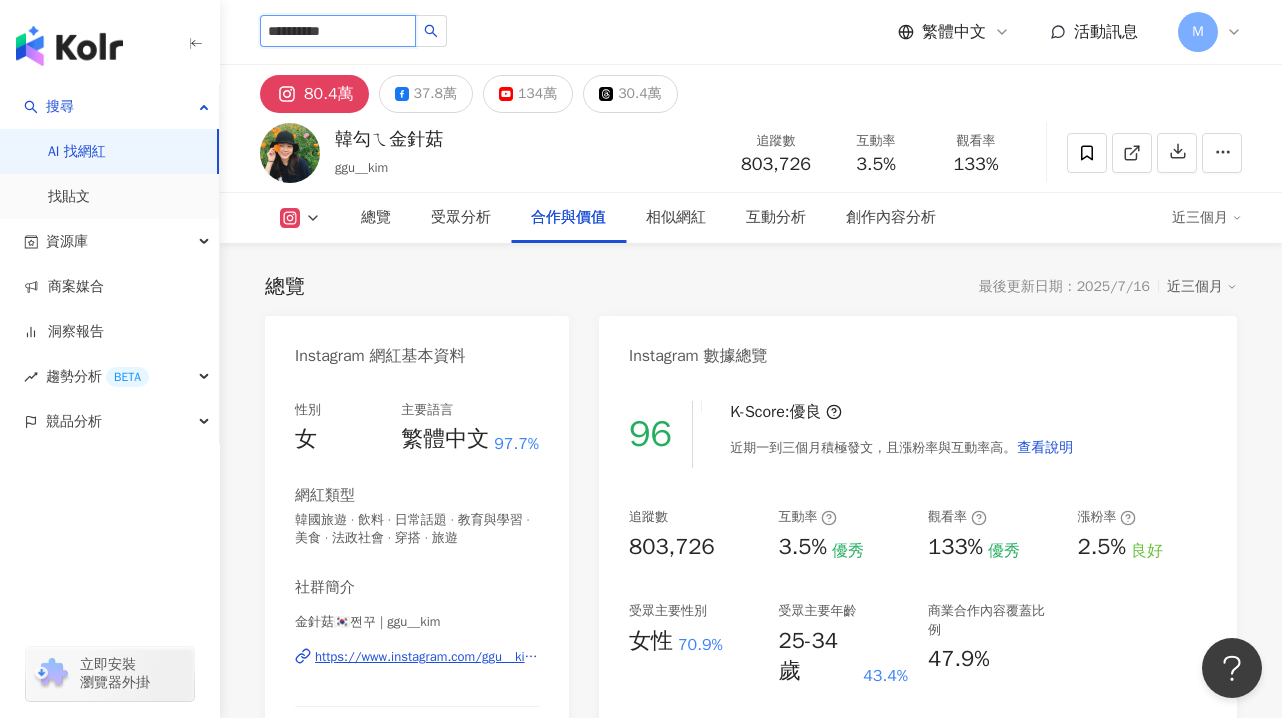 type on "**********" 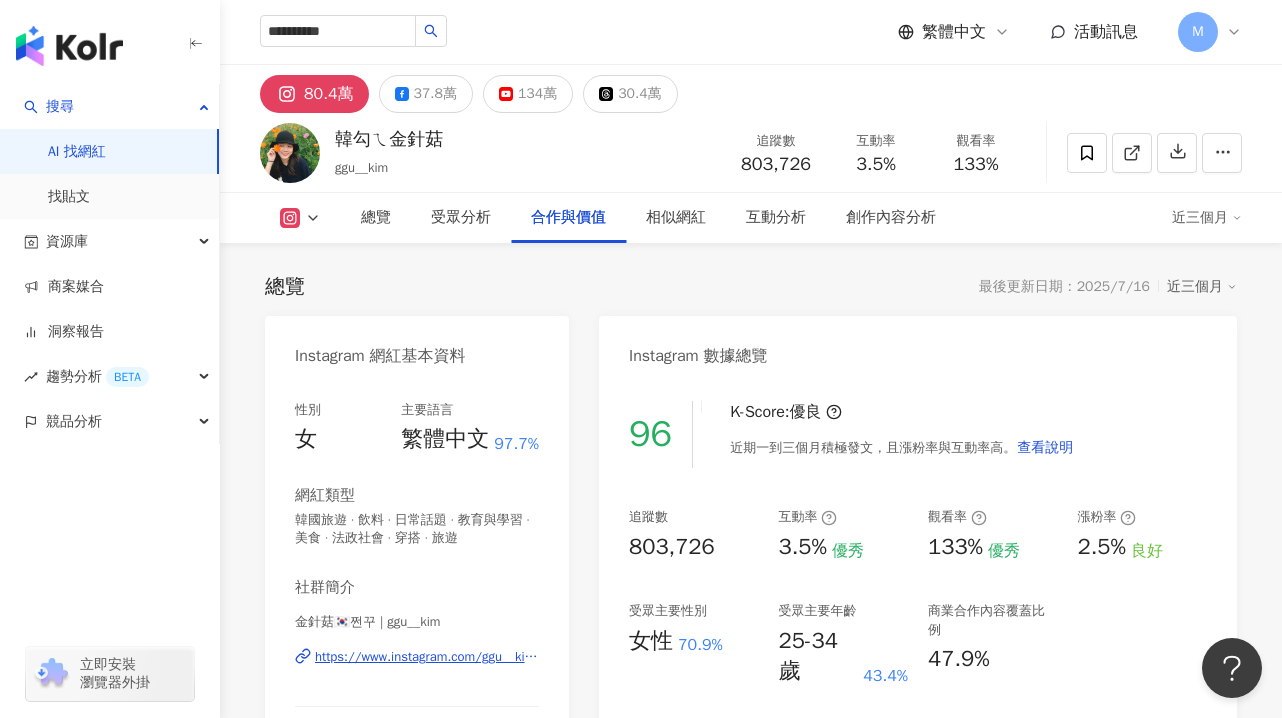 click on "韓勾ㄟ金針菇" at bounding box center [389, 139] 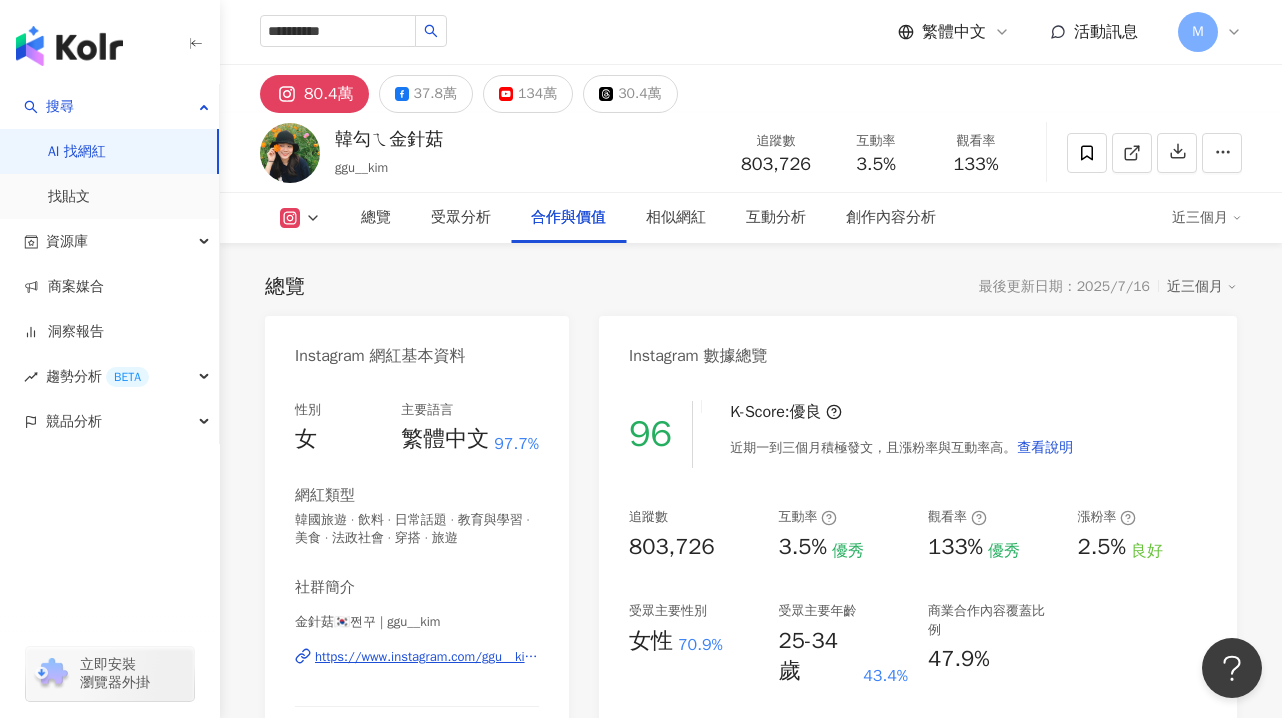 drag, startPoint x: 352, startPoint y: 146, endPoint x: 617, endPoint y: 23, distance: 292.15408 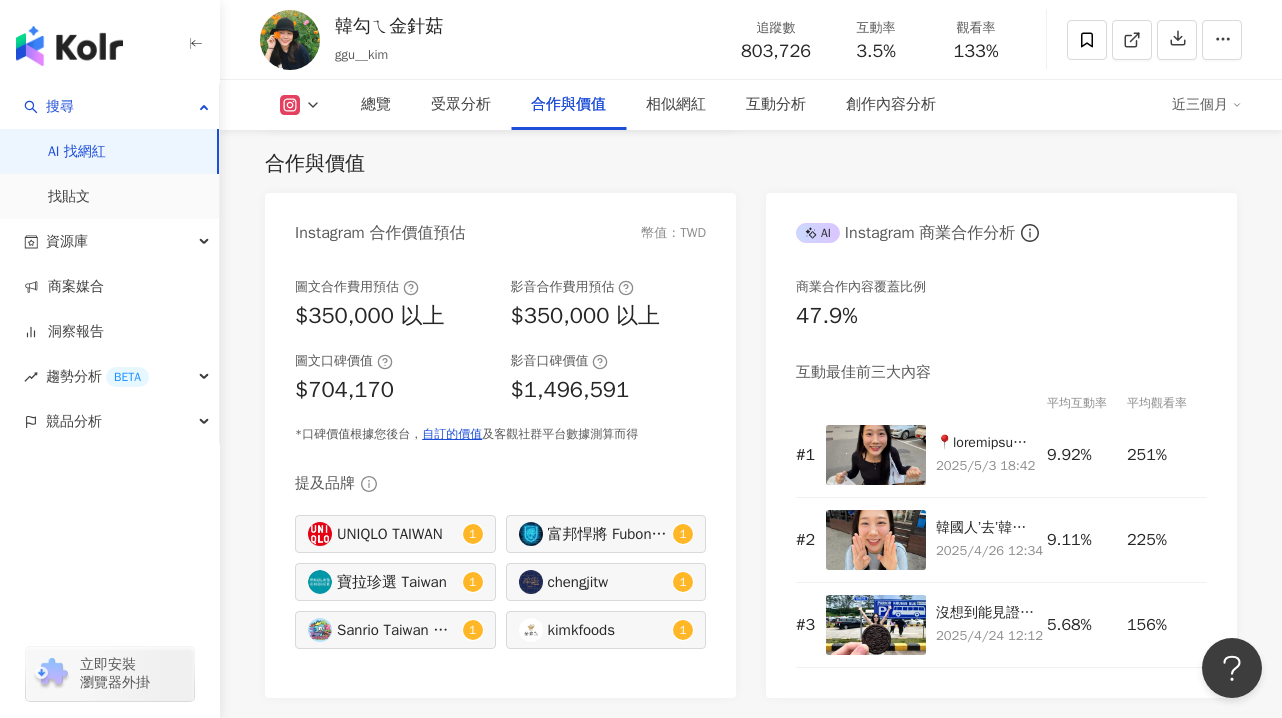 click on "韓勾ㄟ金針菇 ggu__kim 追蹤數 803,726 互動率 3.5% 觀看率 133%" at bounding box center [751, 39] 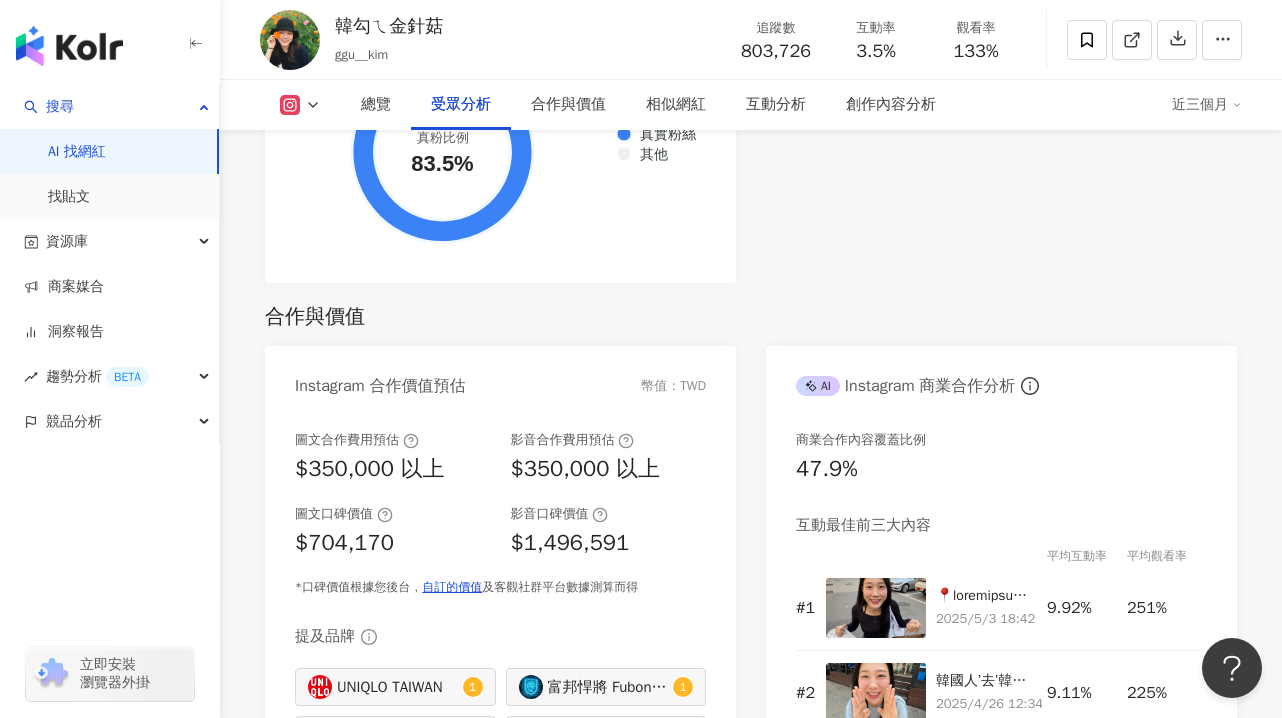 scroll, scrollTop: 0, scrollLeft: 0, axis: both 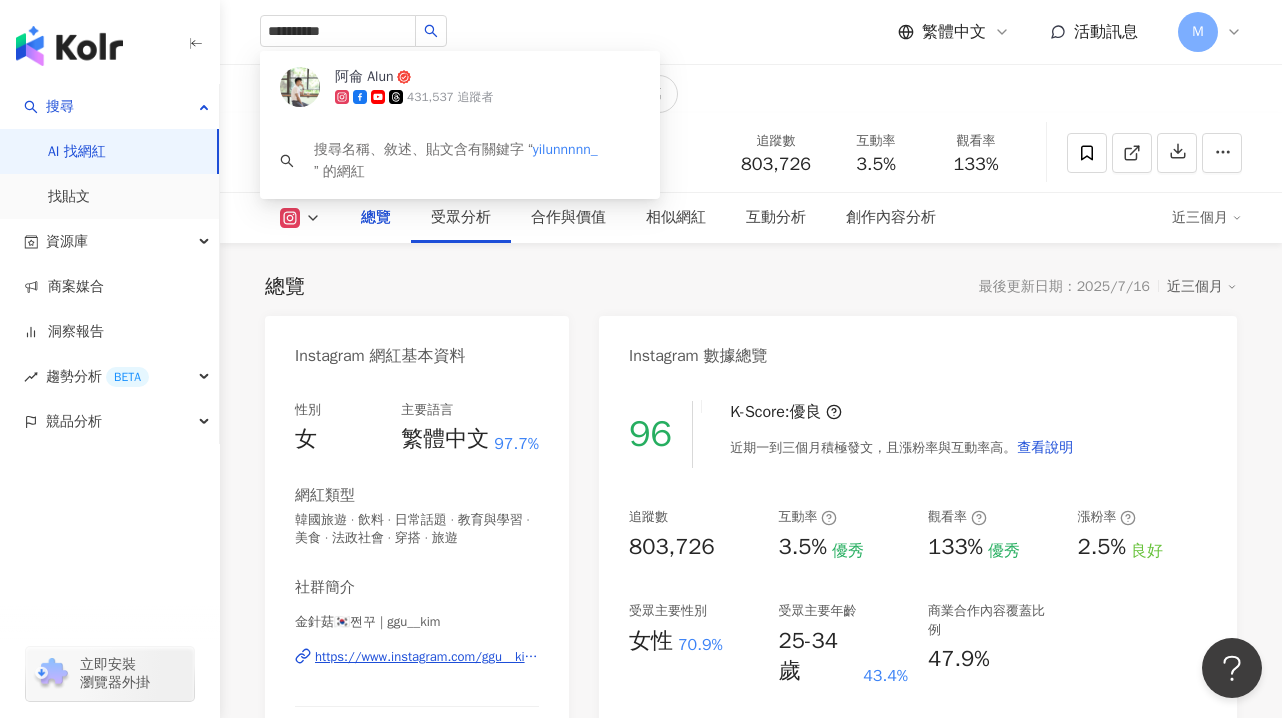 click on "總覽 最後更新日期：2025/7/16 近三個月 Instagram 網紅基本資料 性別   女 主要語言   繁體中文 97.7% 網紅類型 韓國旅遊 · 飲料 · 日常話題 · 教育與學習 · 美食 · 法政社會 · 穿搭 · 旅遊 社群簡介 金針菇🇰🇷쩐꾸 | ggu__kim https://www.instagram.com/ggu__kim/ ʜᴀᴠᴇ ᴀ ɢɢᴜᴅ ᴅᴀʏ🍬
대만에 거주중인 한국인 쩐꾸예요
韓式美食品牌 金家ㄟ @kimkfoods 🇰🇷🇰🇷🇰🇷 Instagram 數據總覽 96 K-Score :   優良 近期一到三個月積極發文，且漲粉率與互動率高。 查看說明 追蹤數   803,726 互動率   3.5% 優秀 觀看率   133% 優秀 漲粉率   2.5% 良好 受眾主要性別   女性 70.9% 受眾主要年齡   25-34 歲 43.4% 商業合作內容覆蓋比例   47.9% AI Instagram 成效等級三大指標 互動率 3.5% 優秀 同等級網紅的互動率中位數為  0.83% 觀看率 133% 優秀 1.43% 漲粉率" at bounding box center (751, 1089) 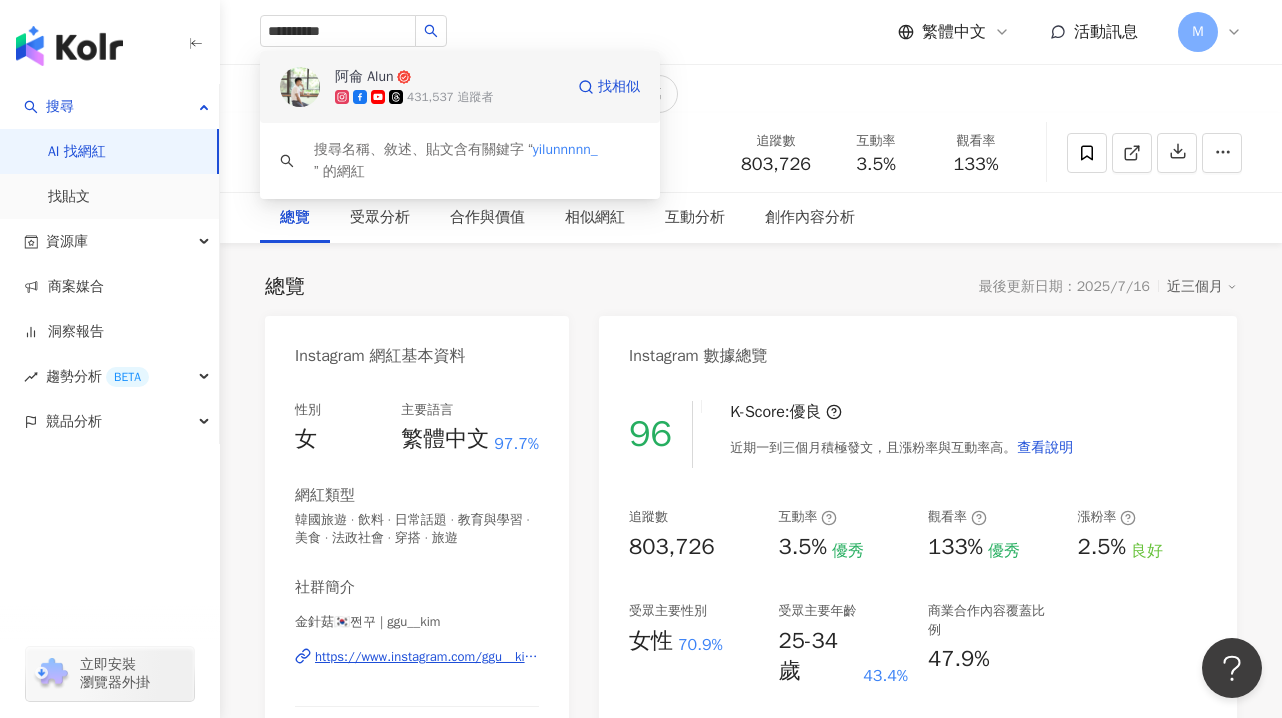 click at bounding box center [300, 87] 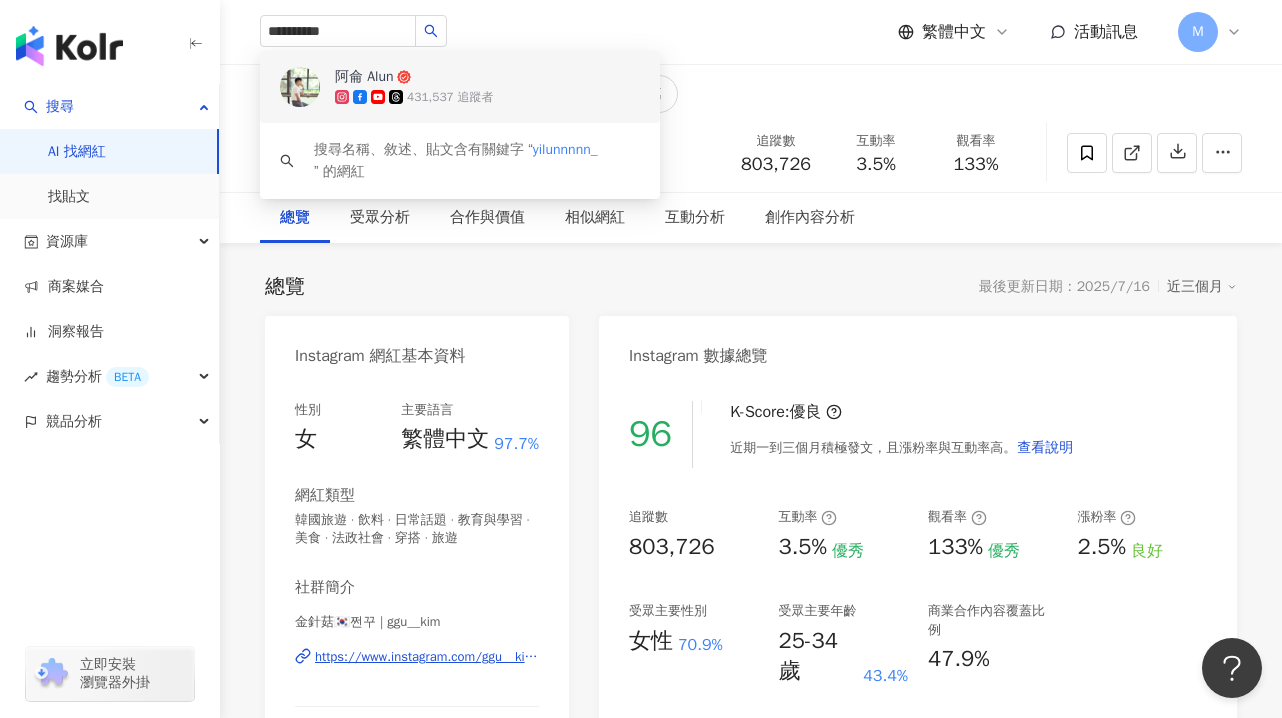 type 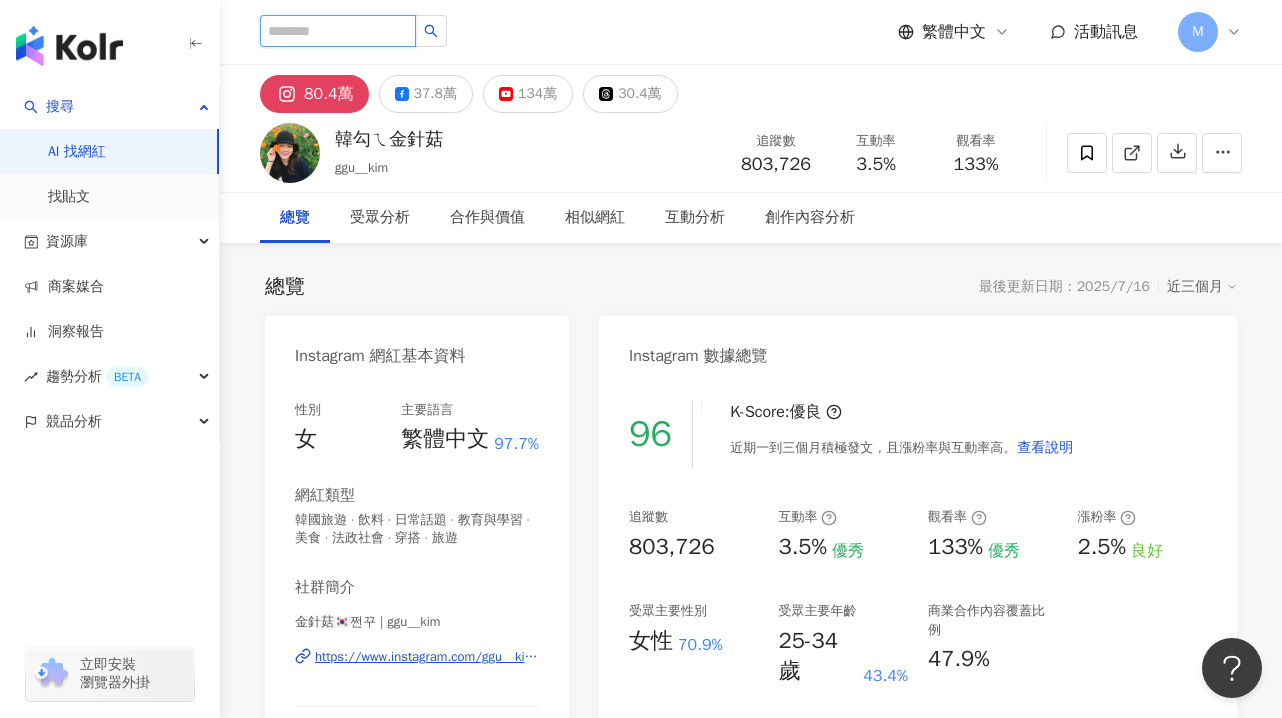 click at bounding box center (338, 31) 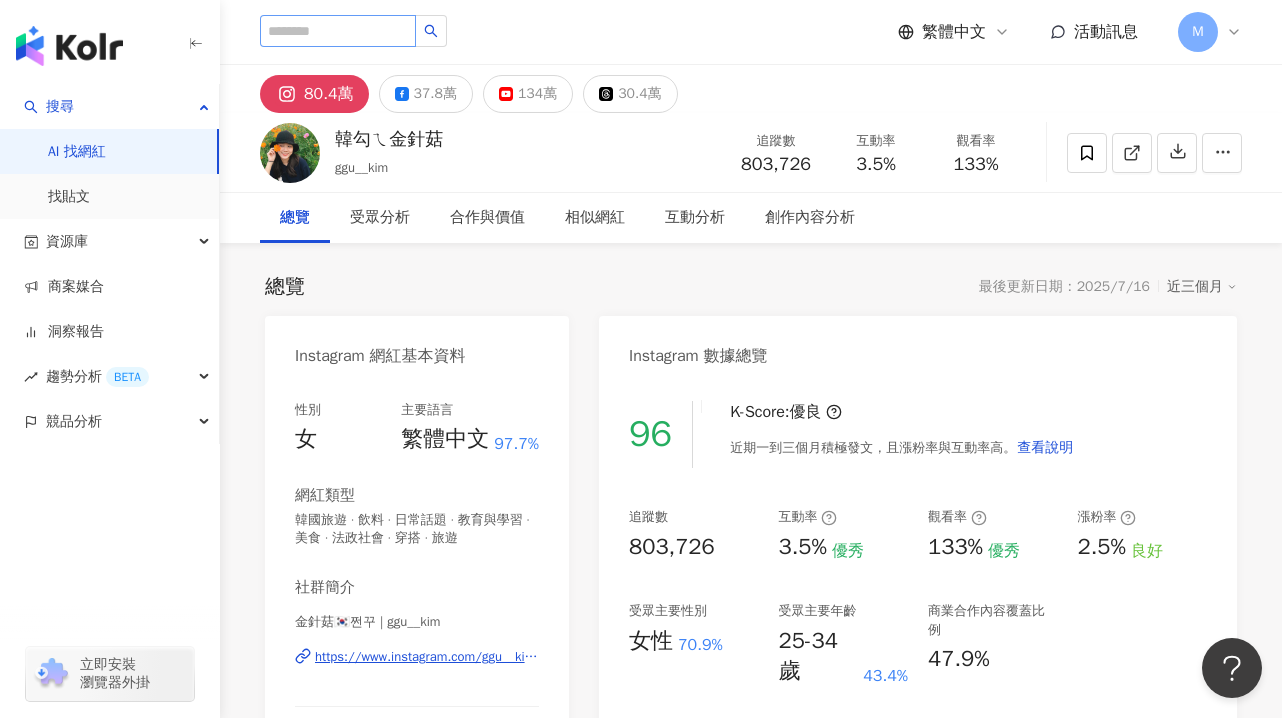 click on "韓勾ㄟ金針菇" at bounding box center (389, 139) 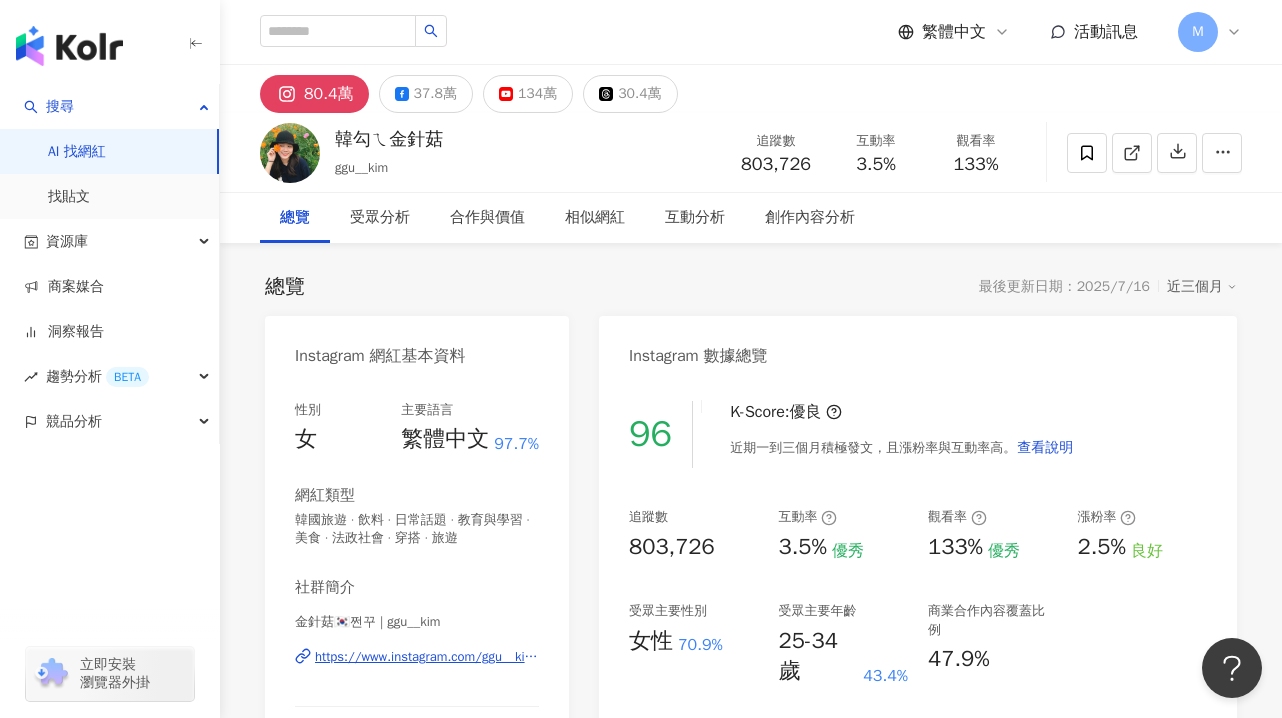 click on "韓勾ㄟ金針菇" at bounding box center [389, 139] 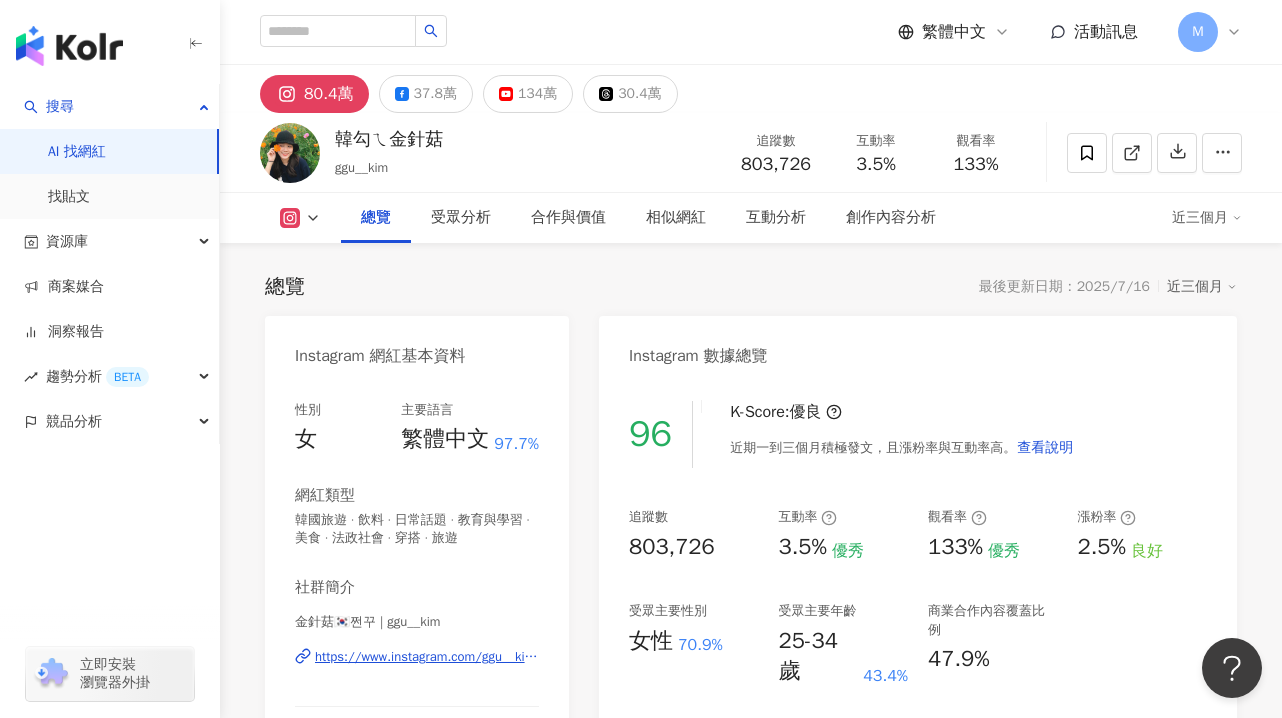 scroll, scrollTop: 1366, scrollLeft: 0, axis: vertical 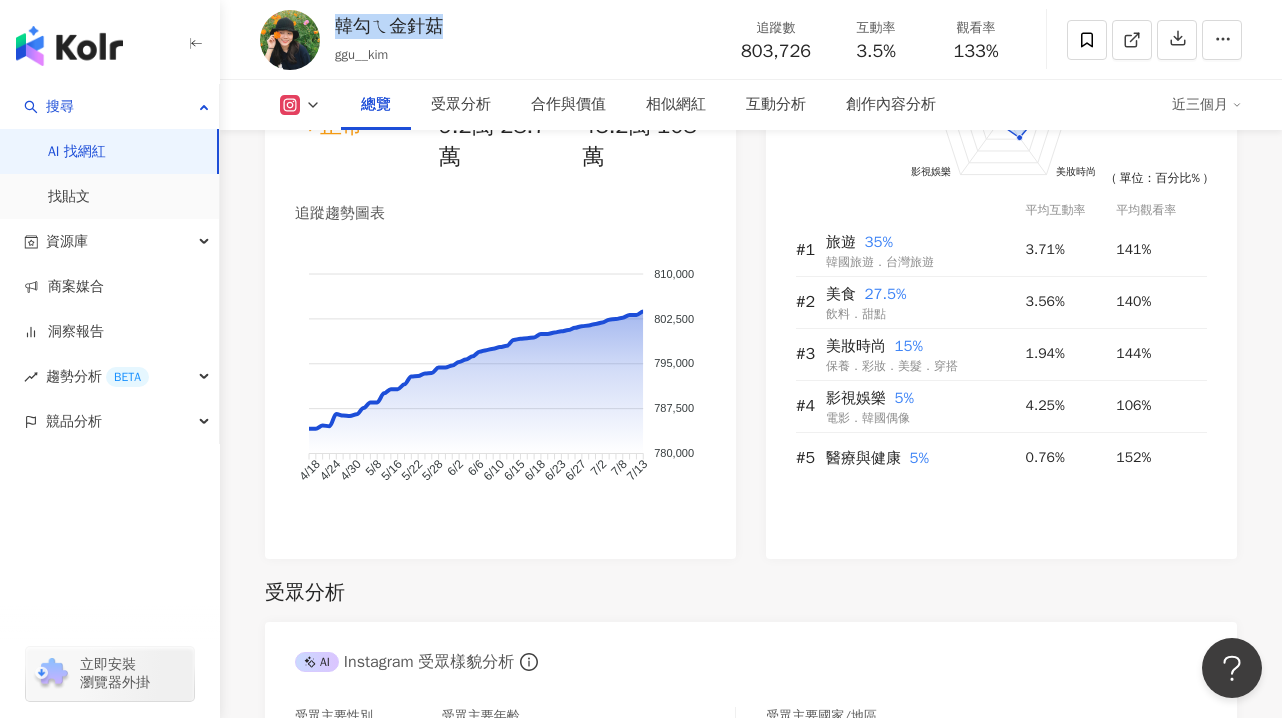 copy on "韓勾ㄟ金針菇" 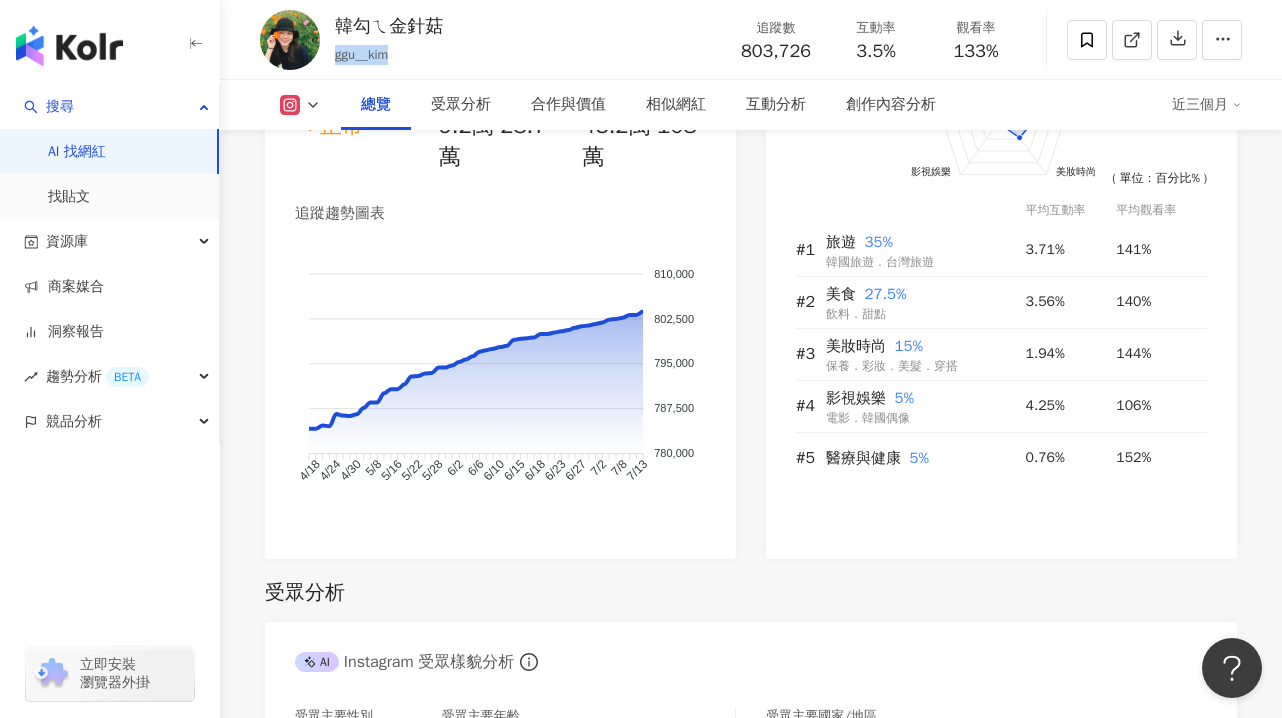 drag, startPoint x: 397, startPoint y: 53, endPoint x: 335, endPoint y: 50, distance: 62.072536 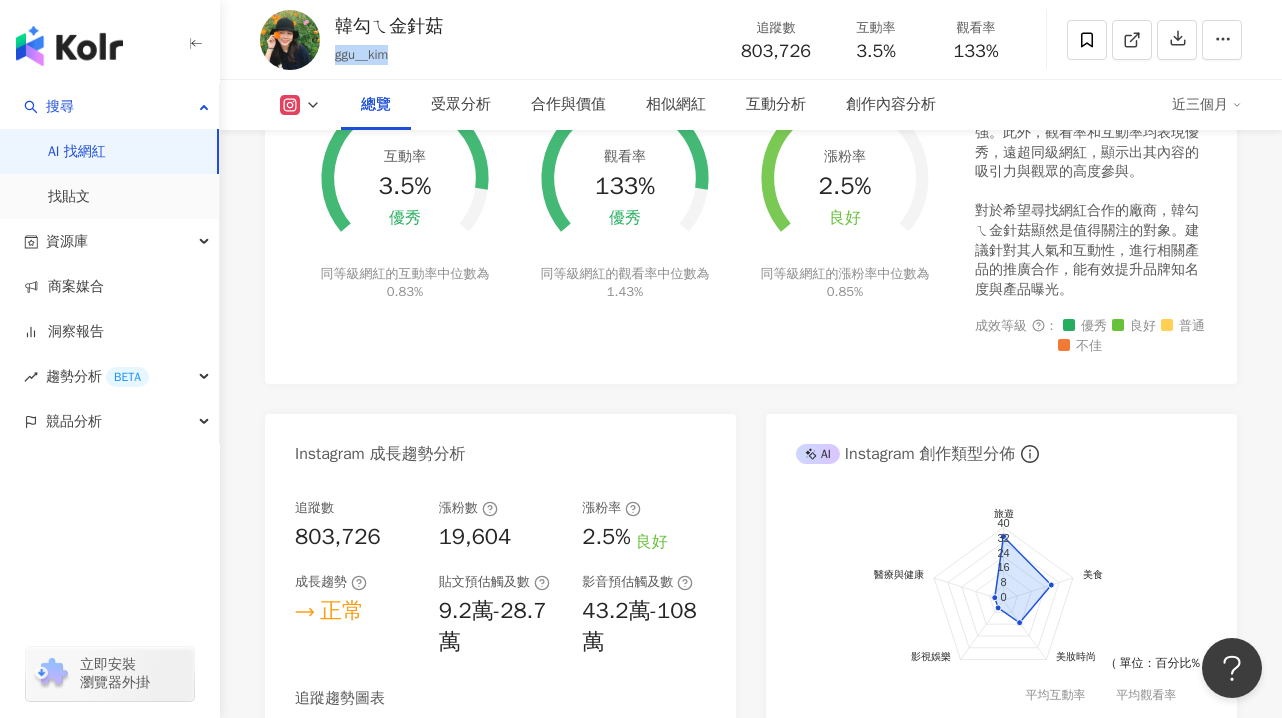 scroll, scrollTop: 0, scrollLeft: 0, axis: both 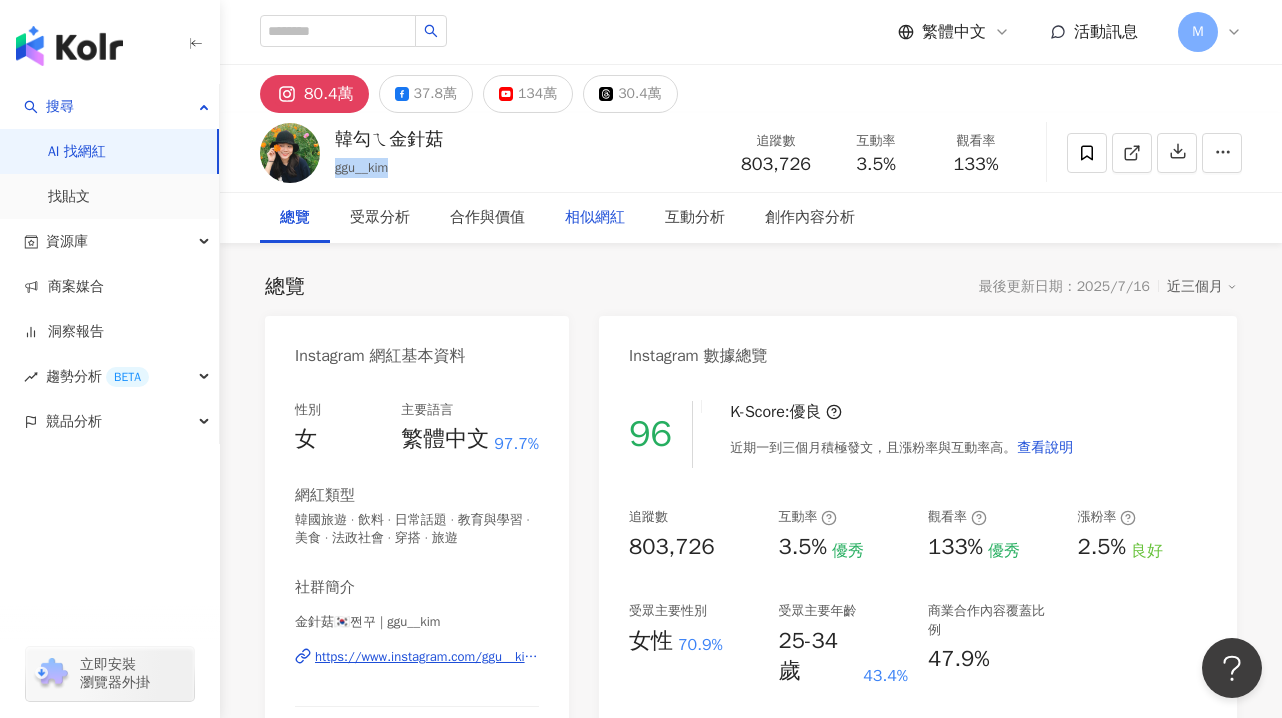 click on "相似網紅" at bounding box center (595, 218) 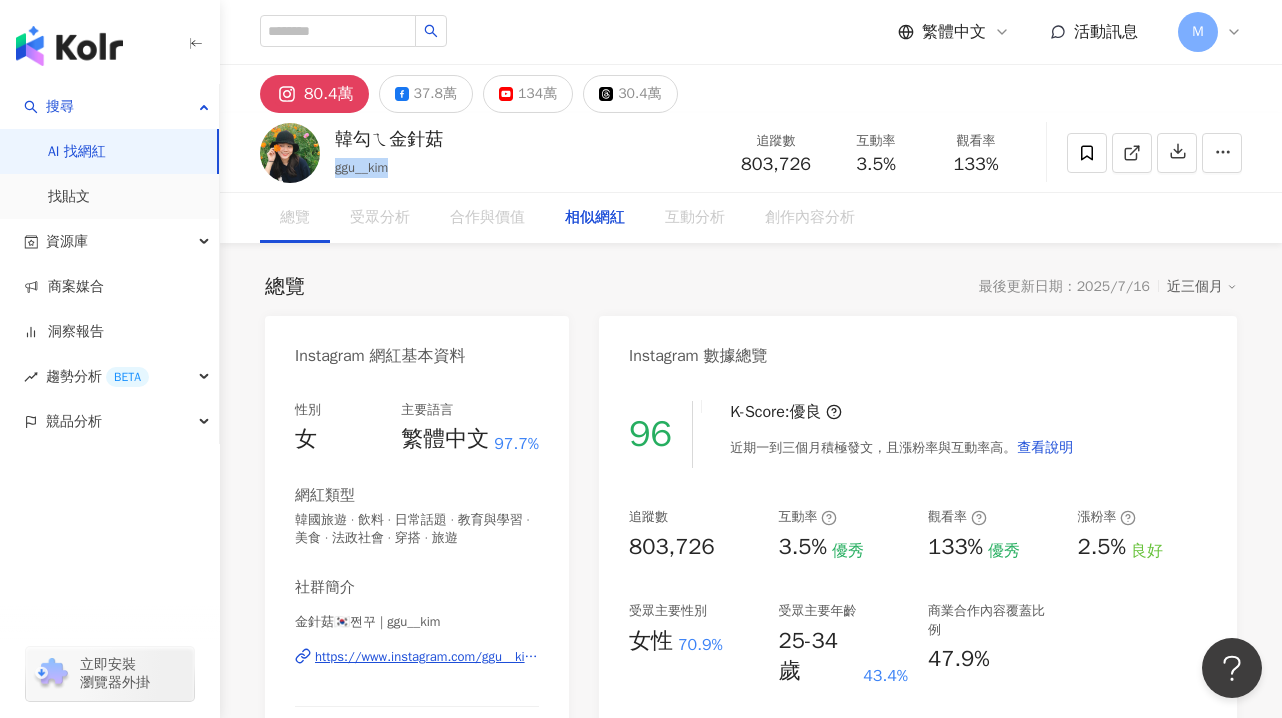 click on "相似網紅" at bounding box center (595, 218) 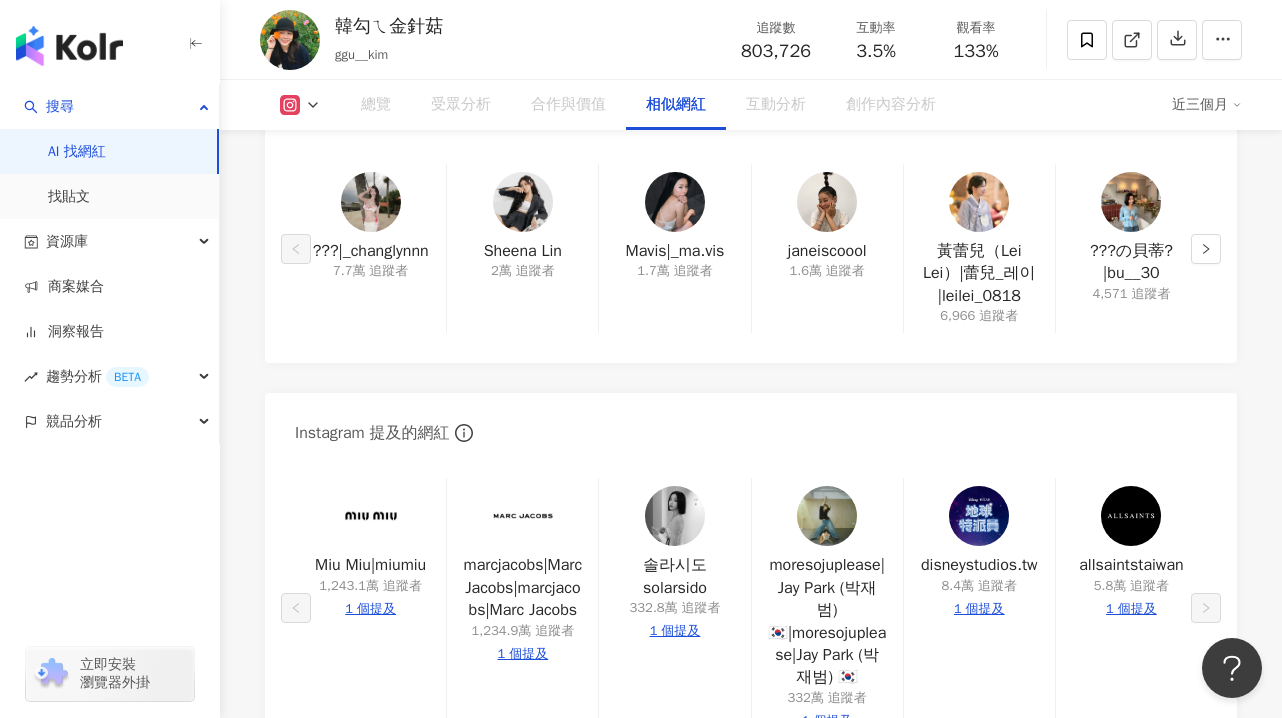 click on "Sheena Lin 2萬 追蹤者" at bounding box center (522, 248) 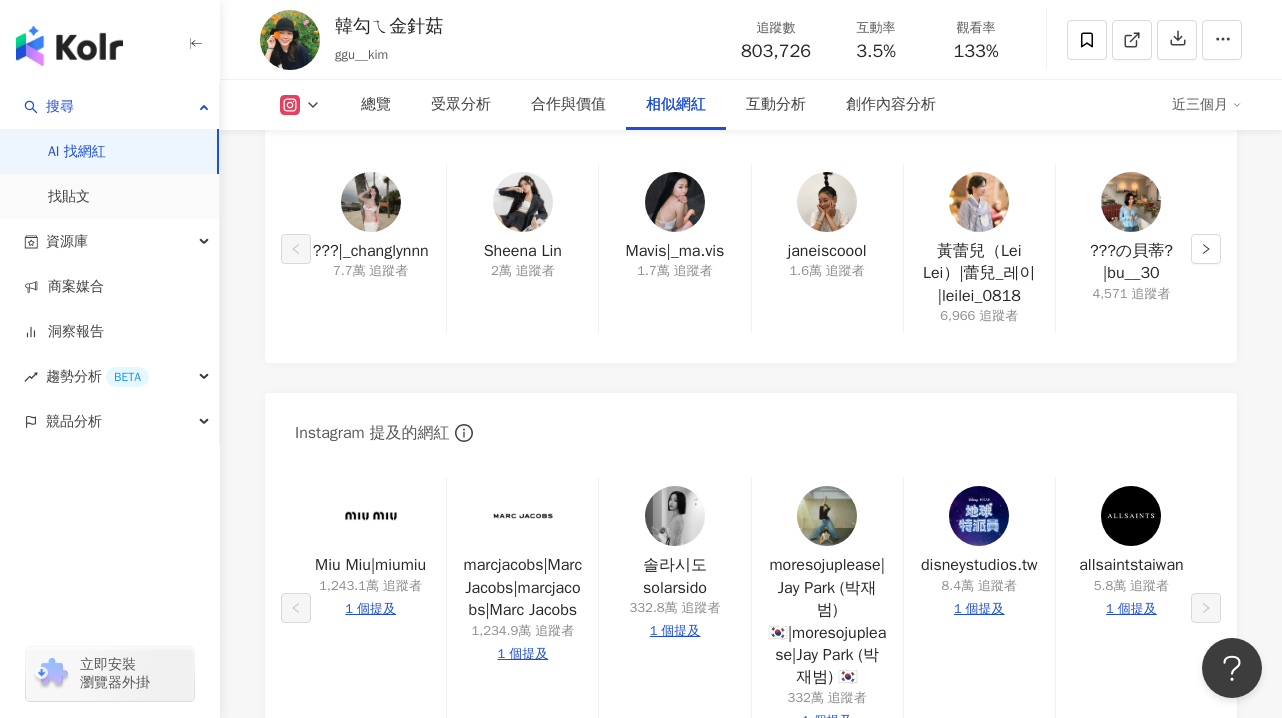 scroll, scrollTop: 3310, scrollLeft: 0, axis: vertical 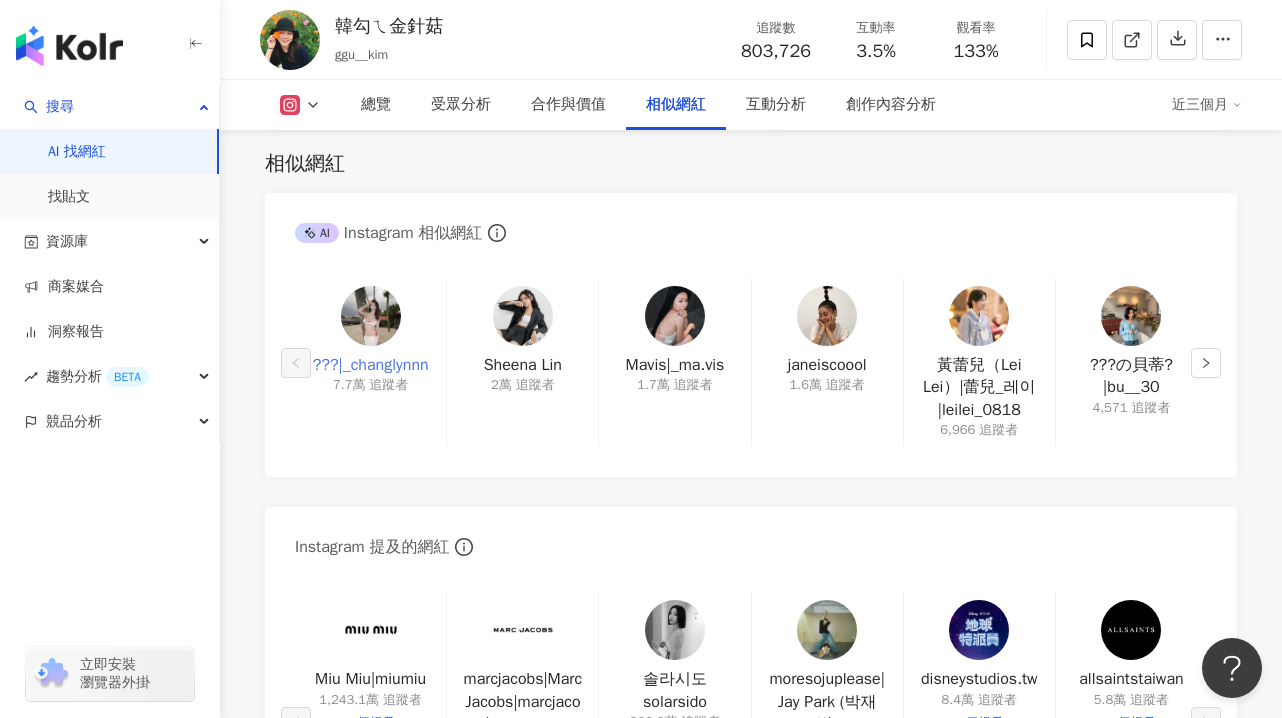 click on "???|_changlynnn" at bounding box center (371, 365) 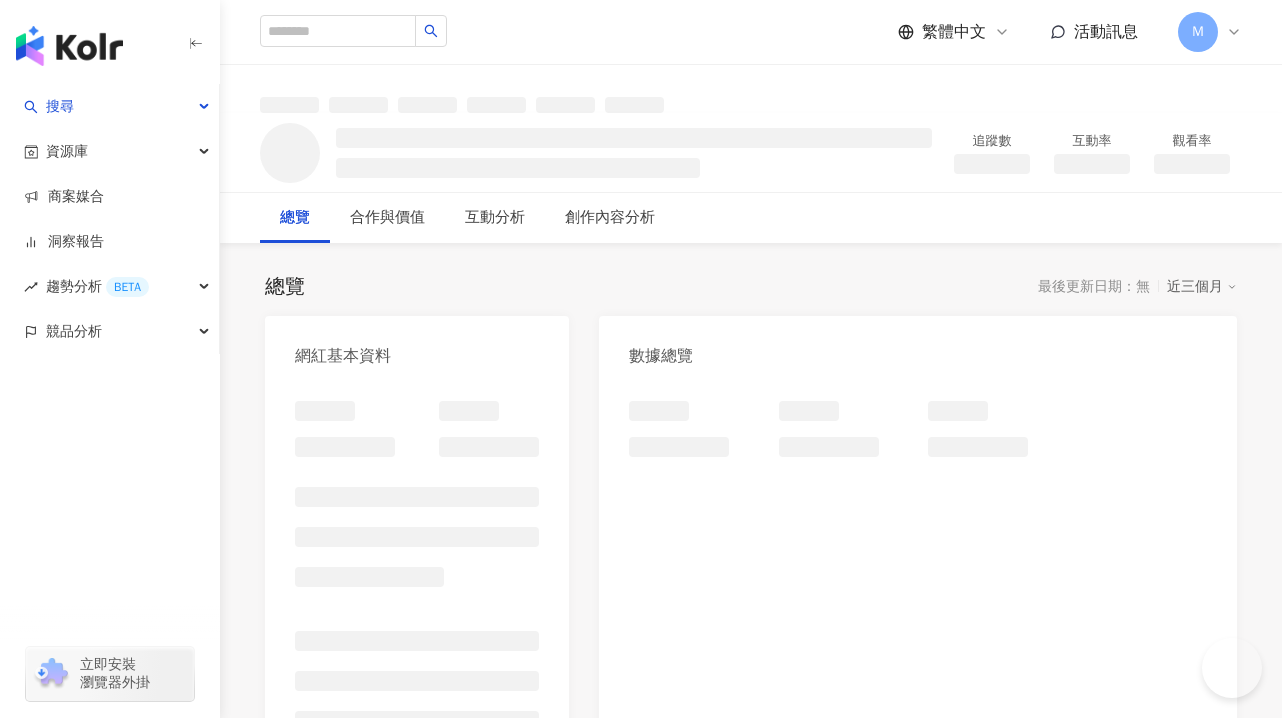 scroll, scrollTop: 0, scrollLeft: 0, axis: both 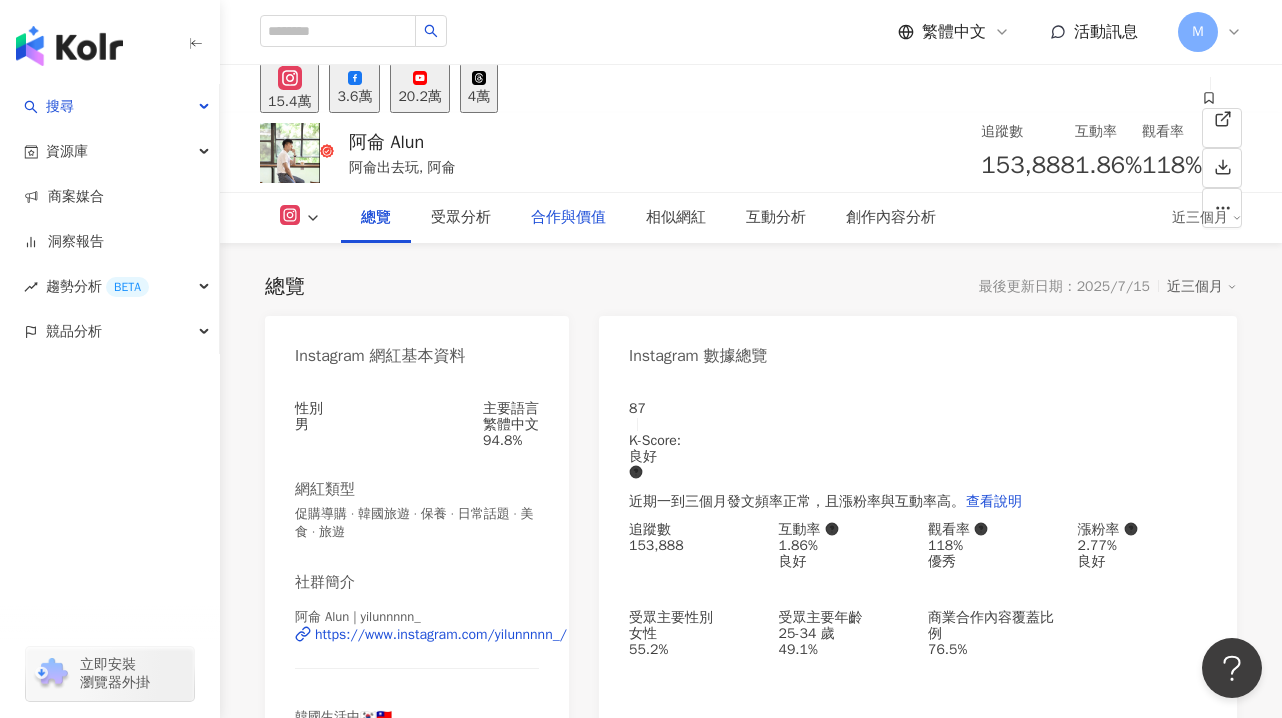 click on "合作與價值" at bounding box center (568, 218) 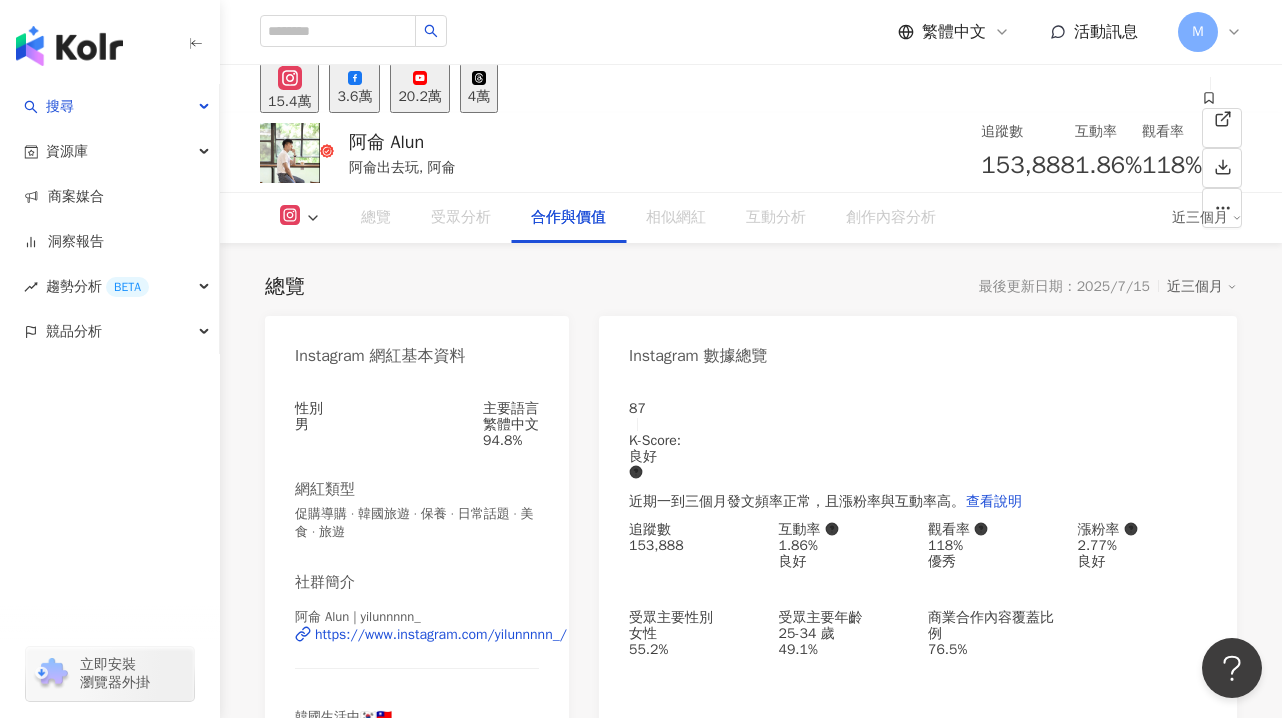 scroll, scrollTop: 2721, scrollLeft: 0, axis: vertical 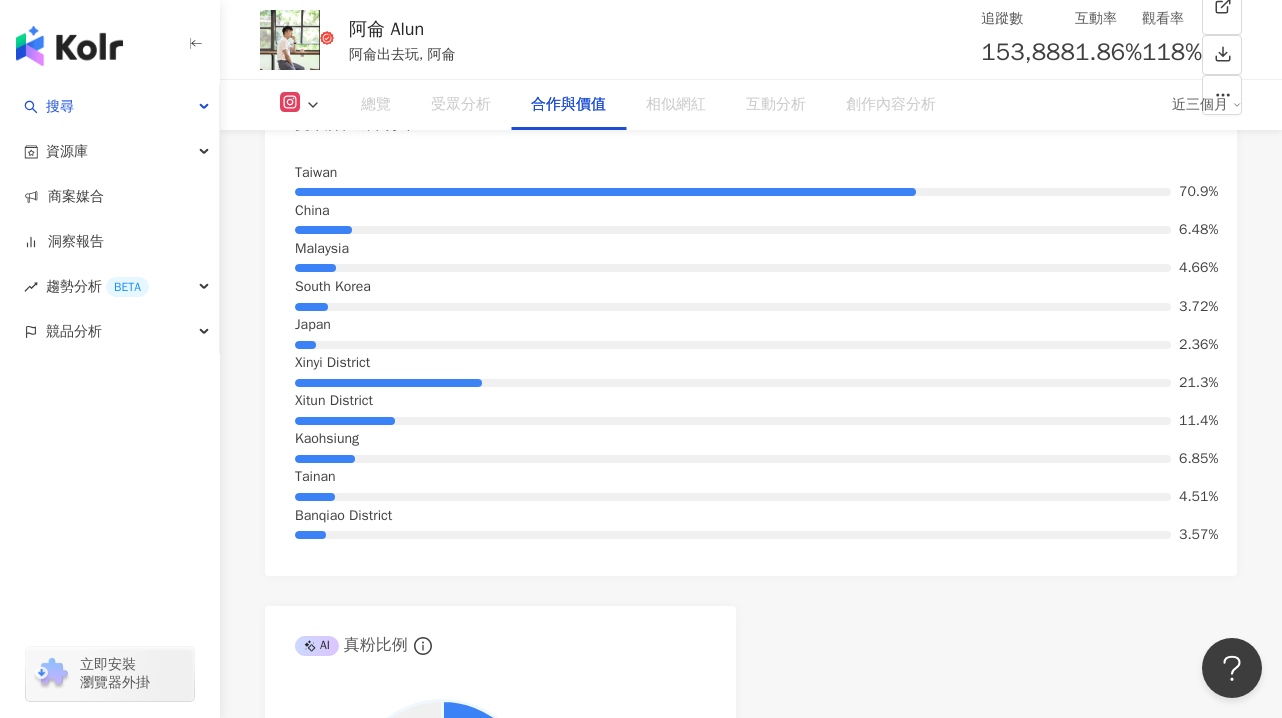 click on "觀看率" at bounding box center (1172, 19) 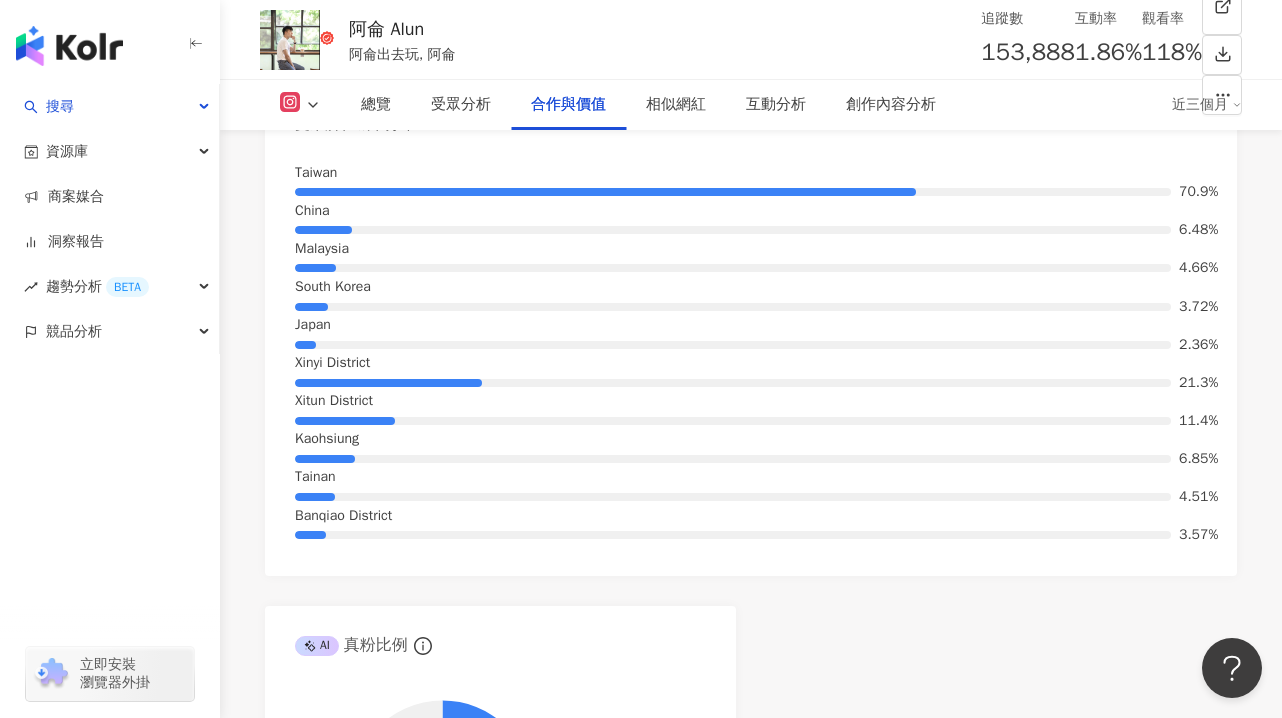 click on "觀看率" at bounding box center [1172, 19] 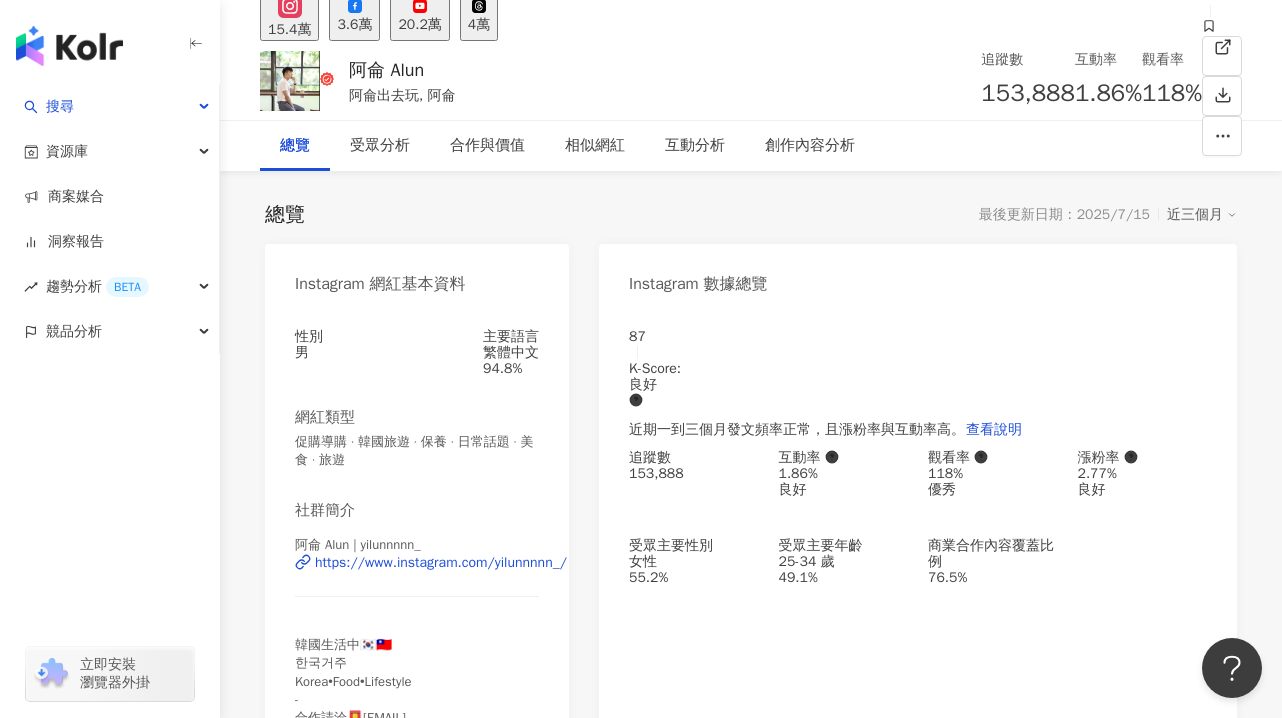 scroll, scrollTop: 0, scrollLeft: 0, axis: both 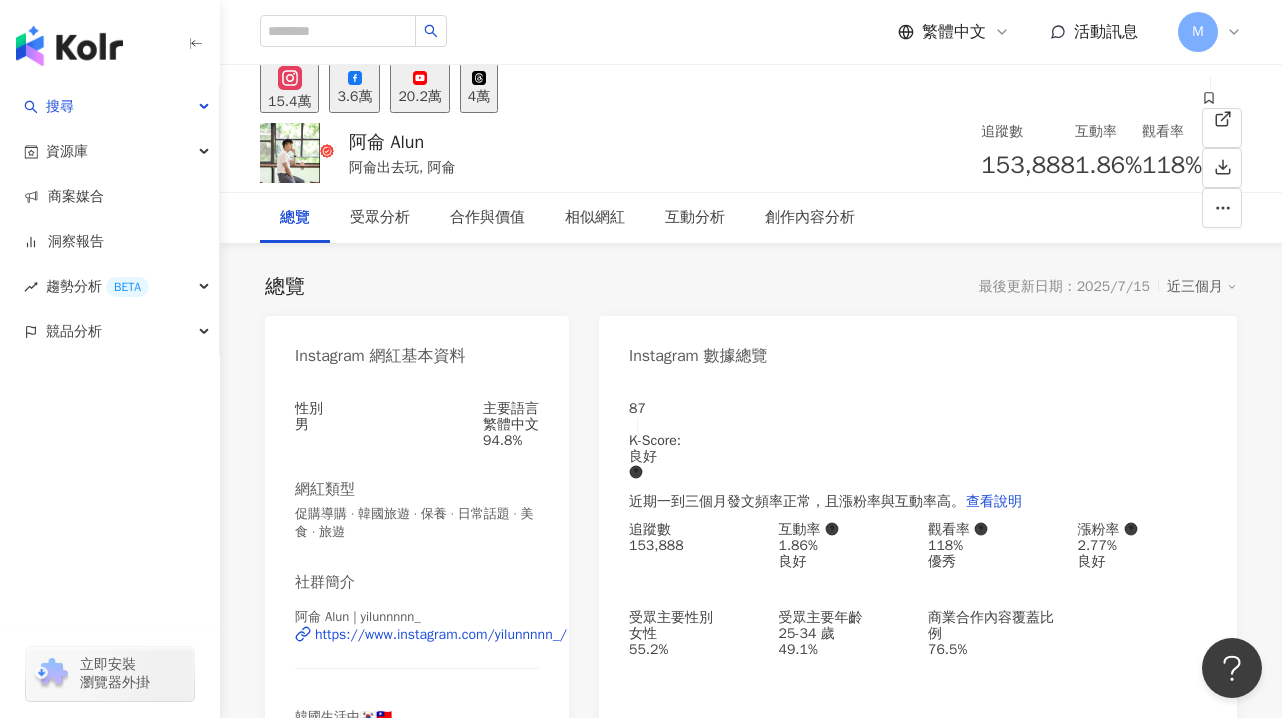 click on "繁體中文" at bounding box center (954, 32) 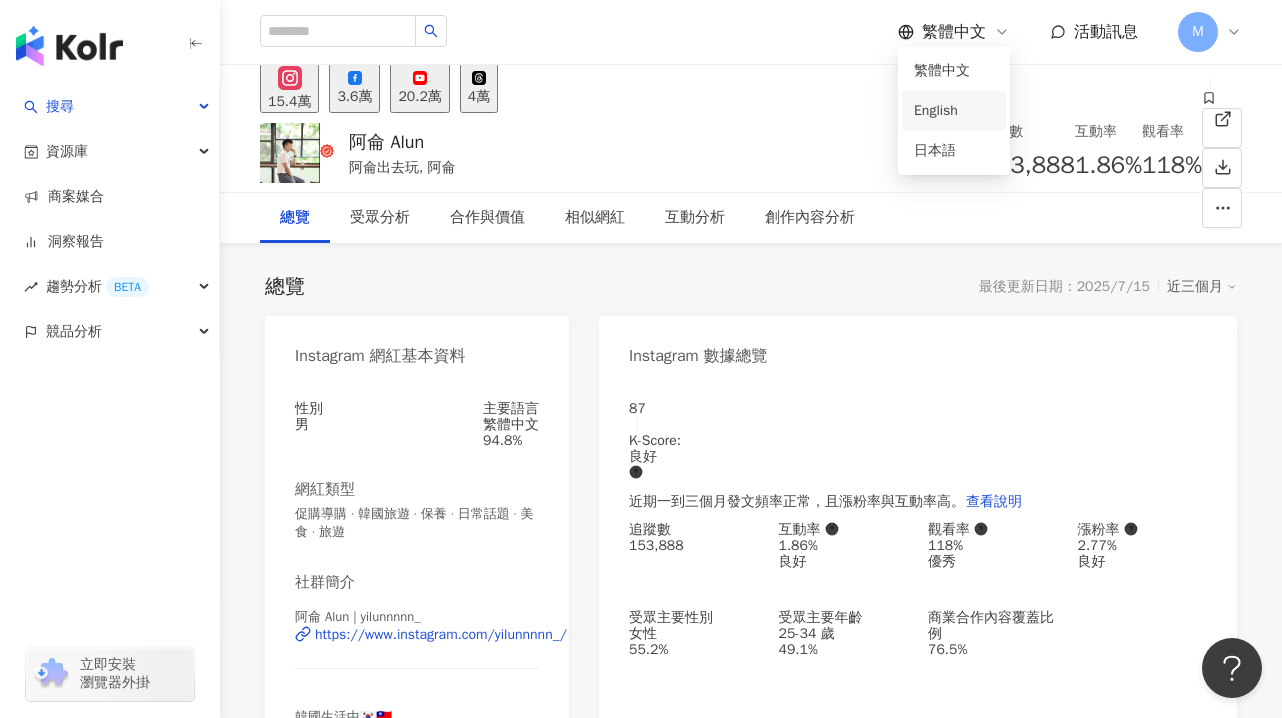 click on "English" at bounding box center [954, 111] 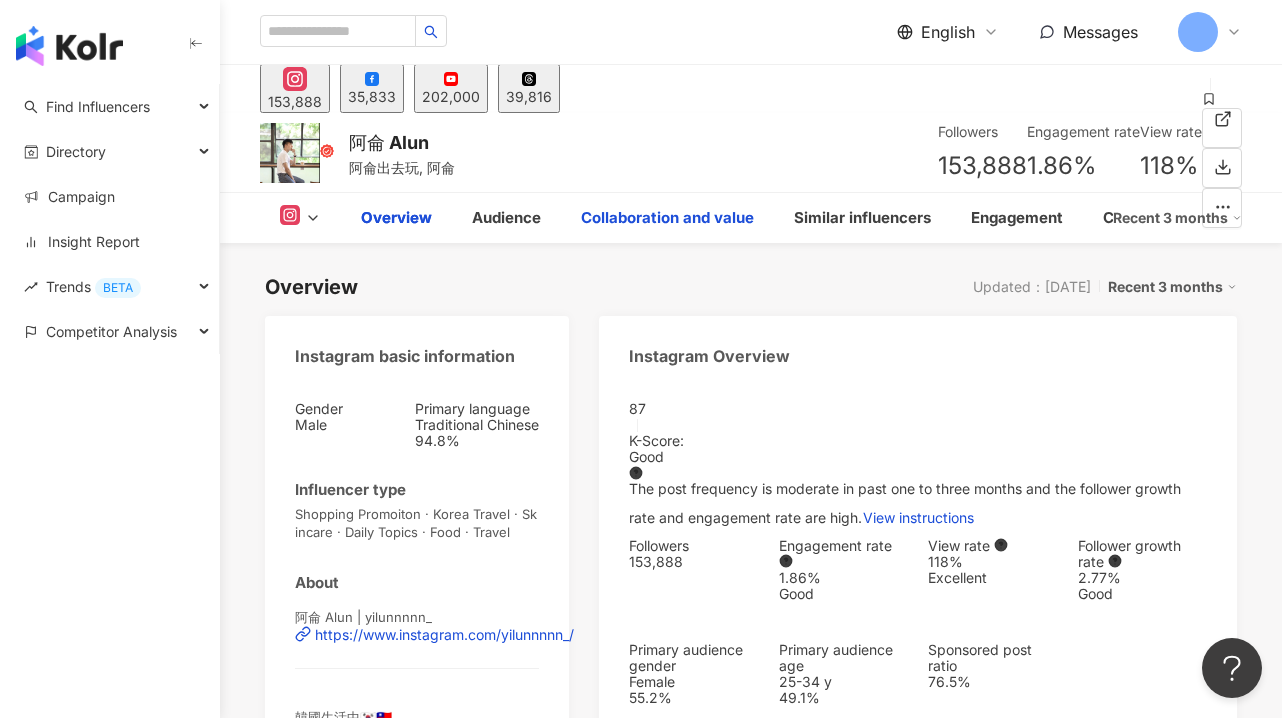 click on "Collaboration and value" at bounding box center [667, 218] 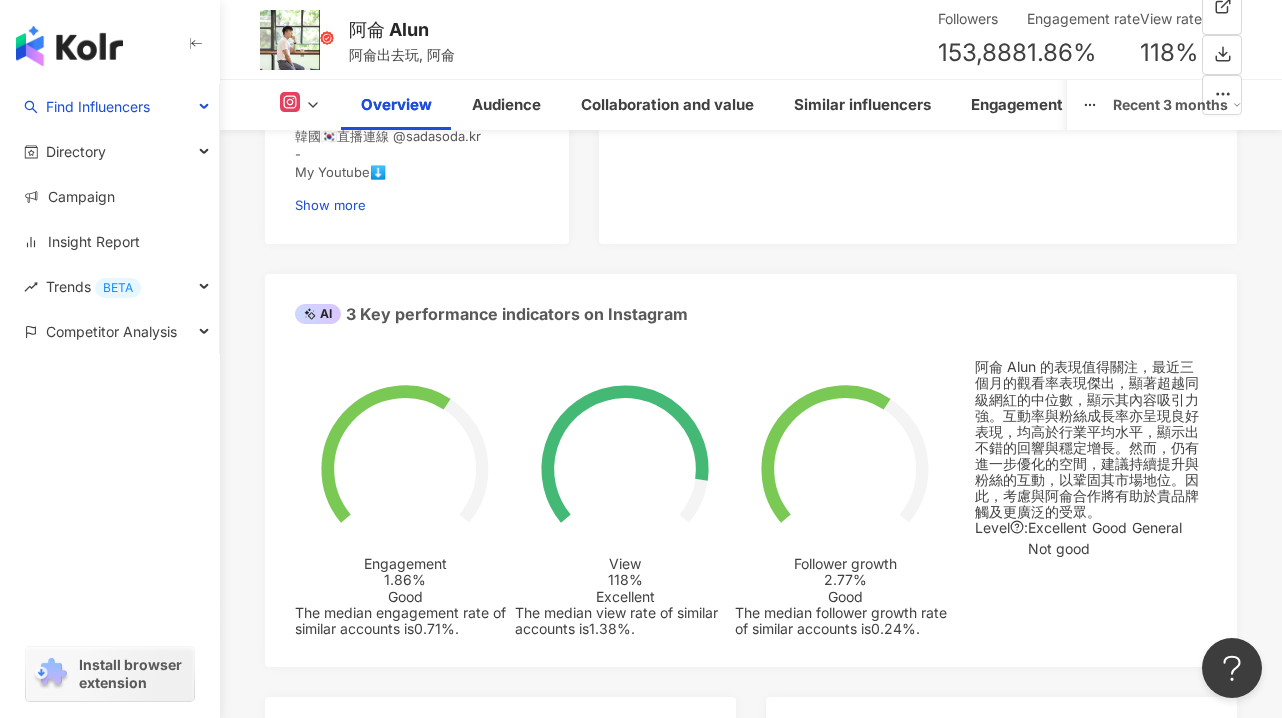 scroll, scrollTop: 0, scrollLeft: 0, axis: both 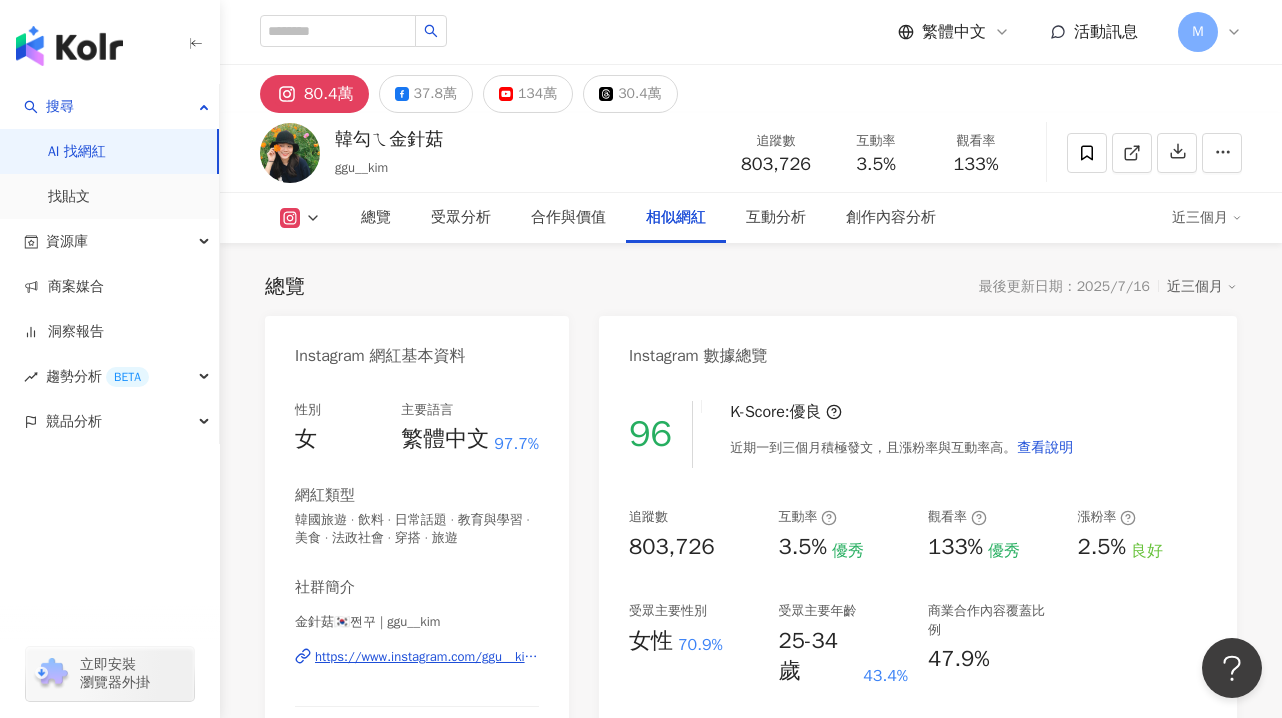 click at bounding box center (1206, 3673) 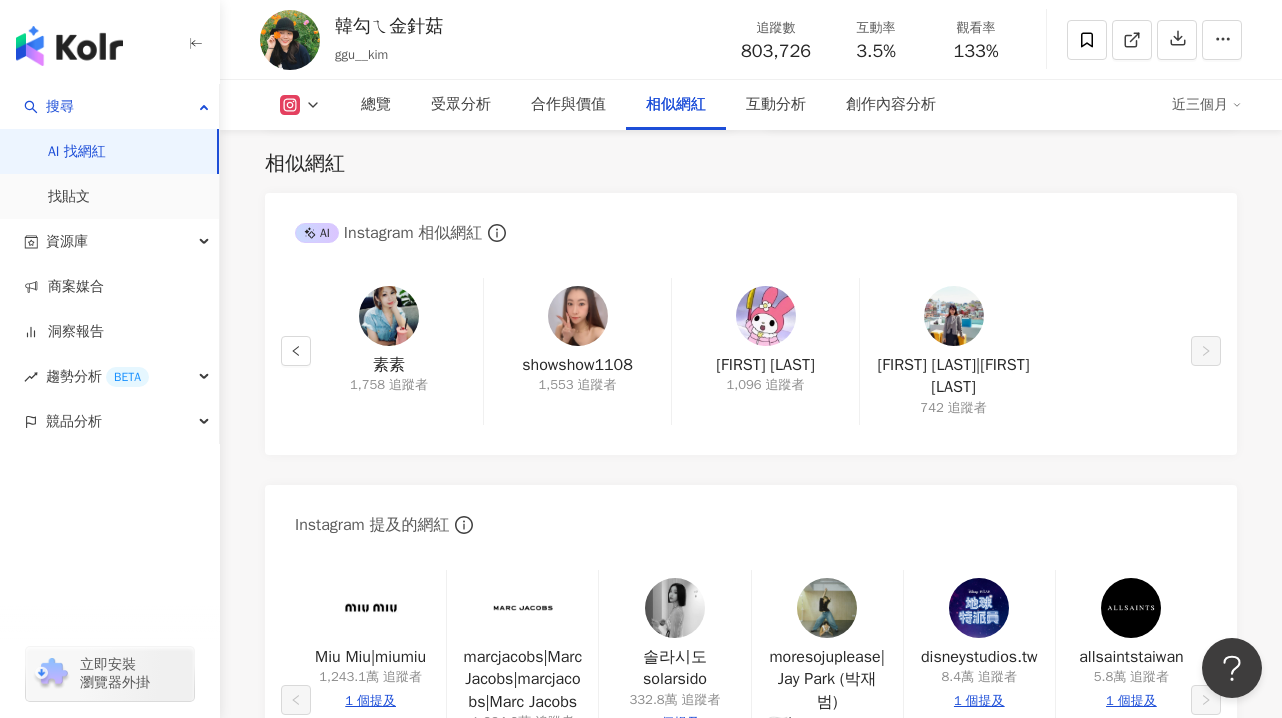 scroll, scrollTop: 0, scrollLeft: 0, axis: both 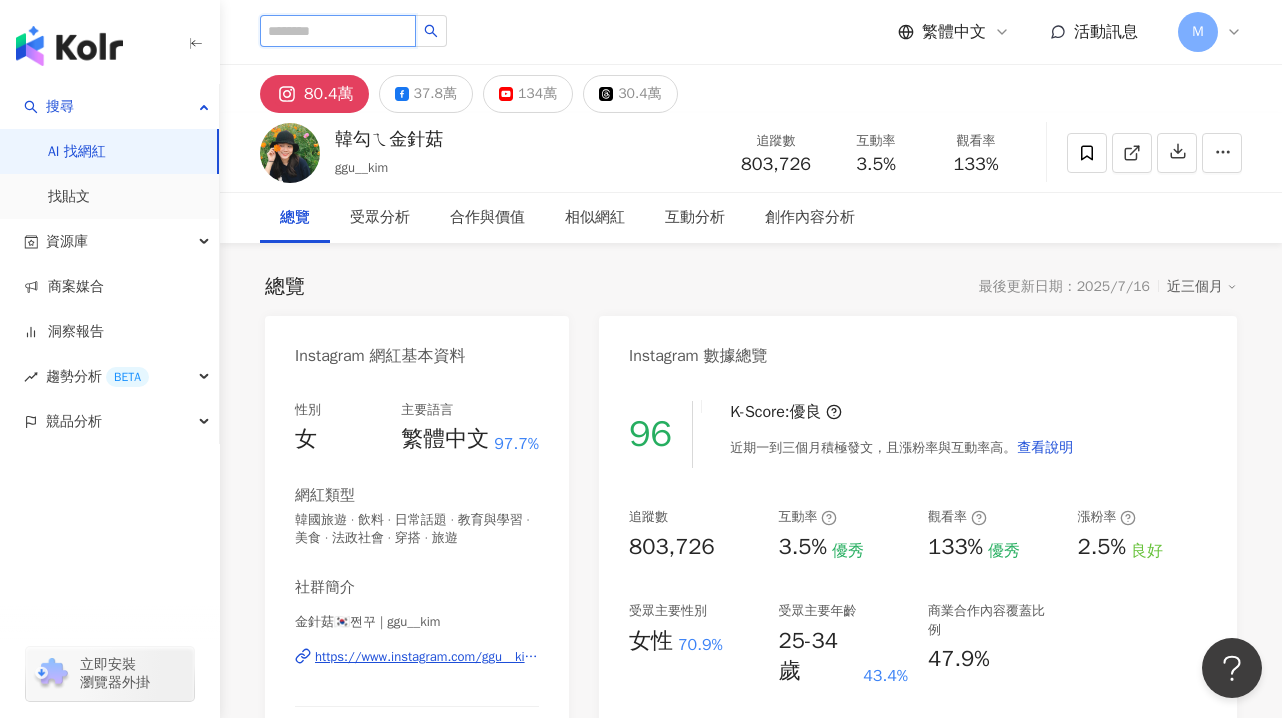 click at bounding box center (338, 31) 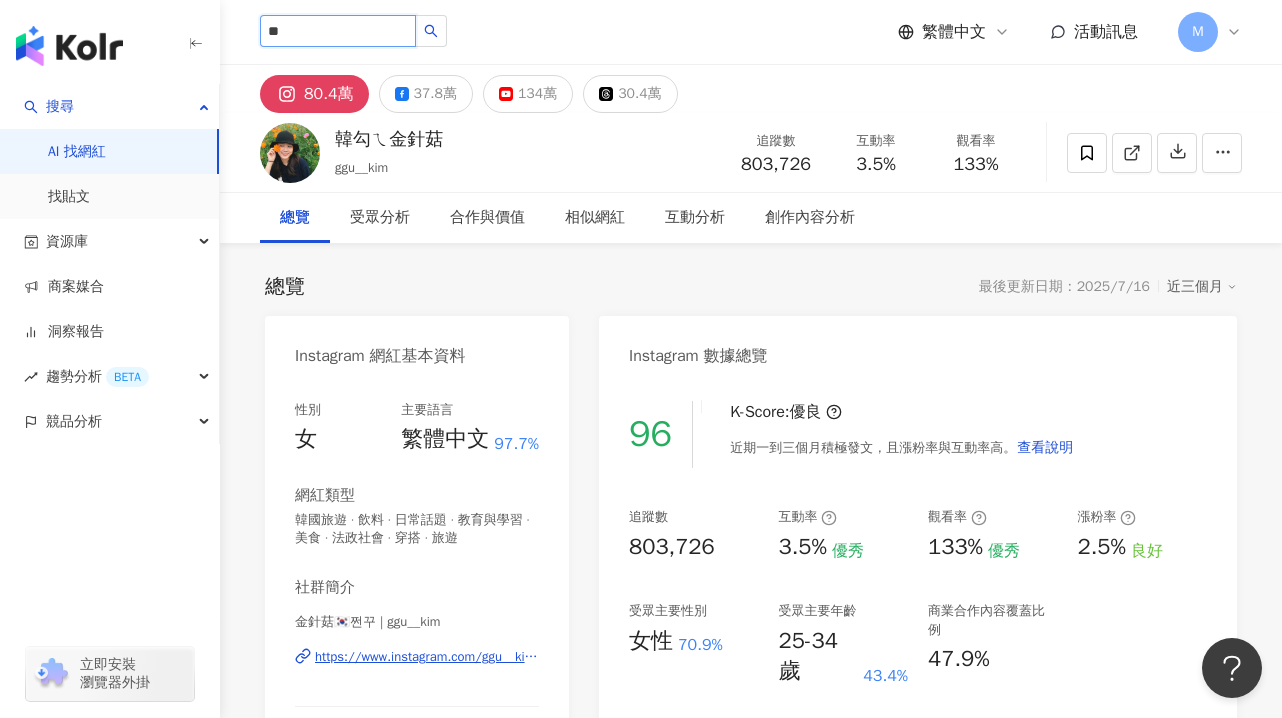 type on "*" 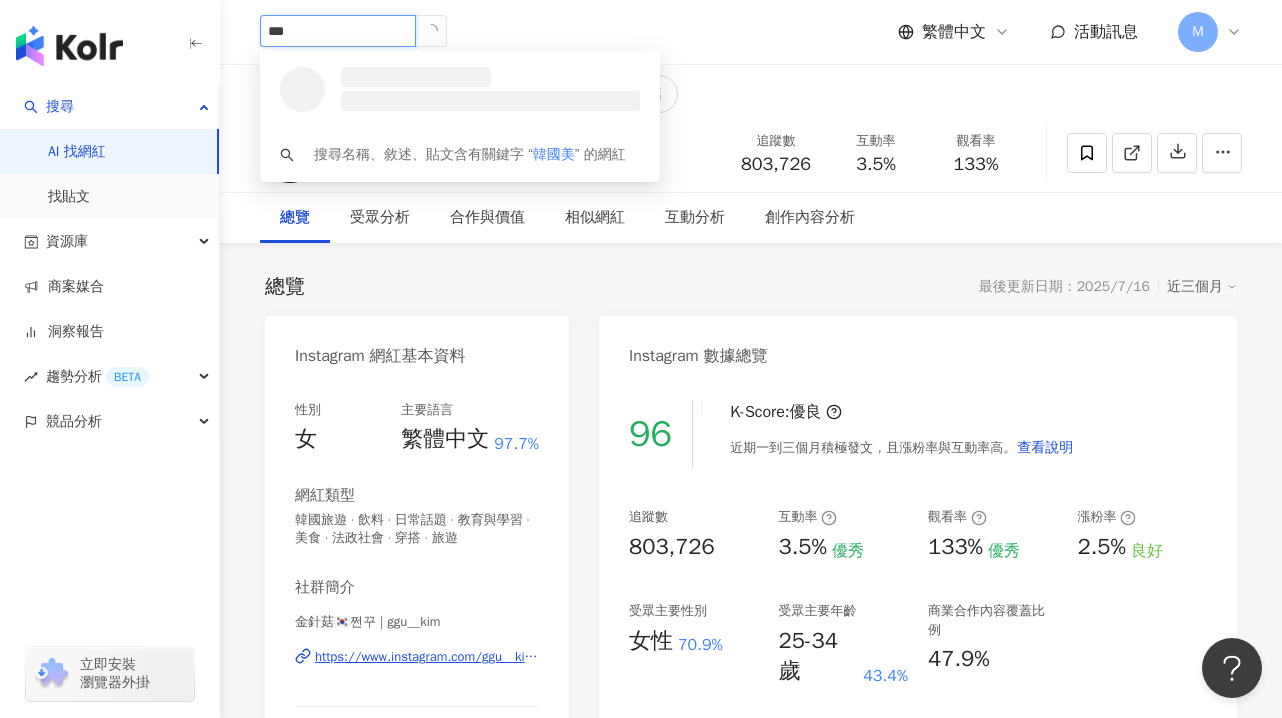 type on "**" 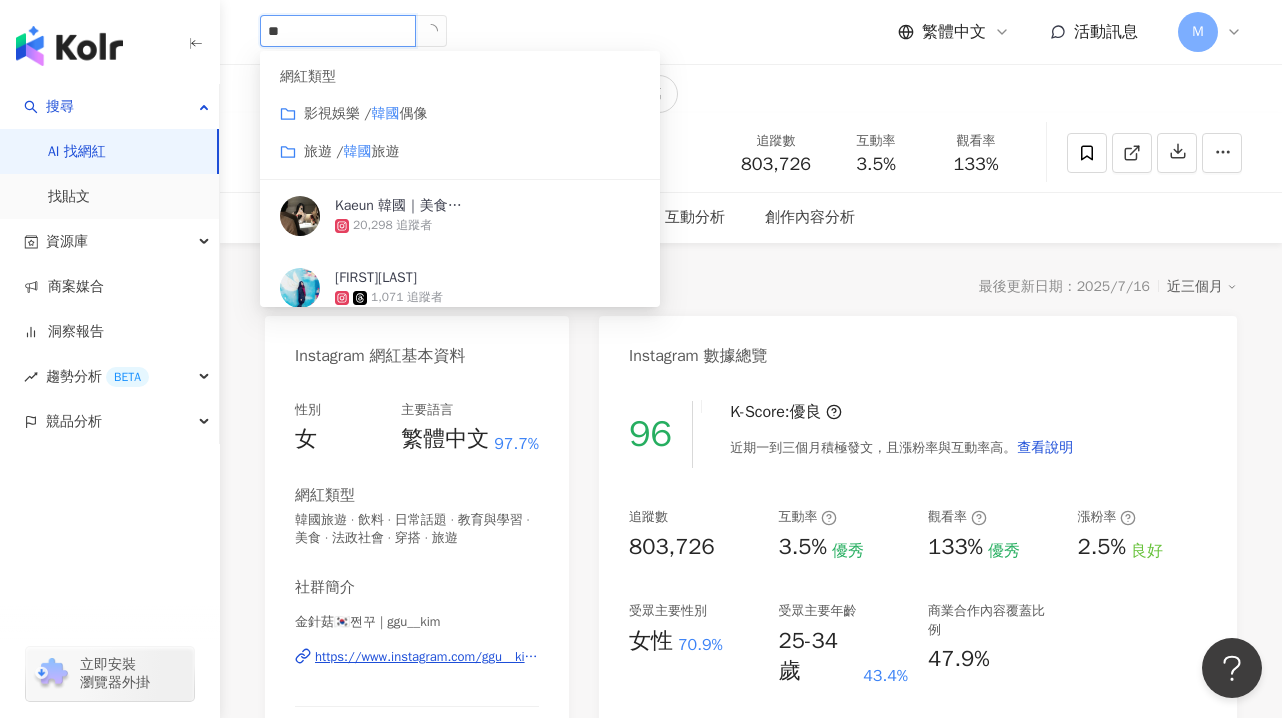 click on "韓國" at bounding box center (357, 151) 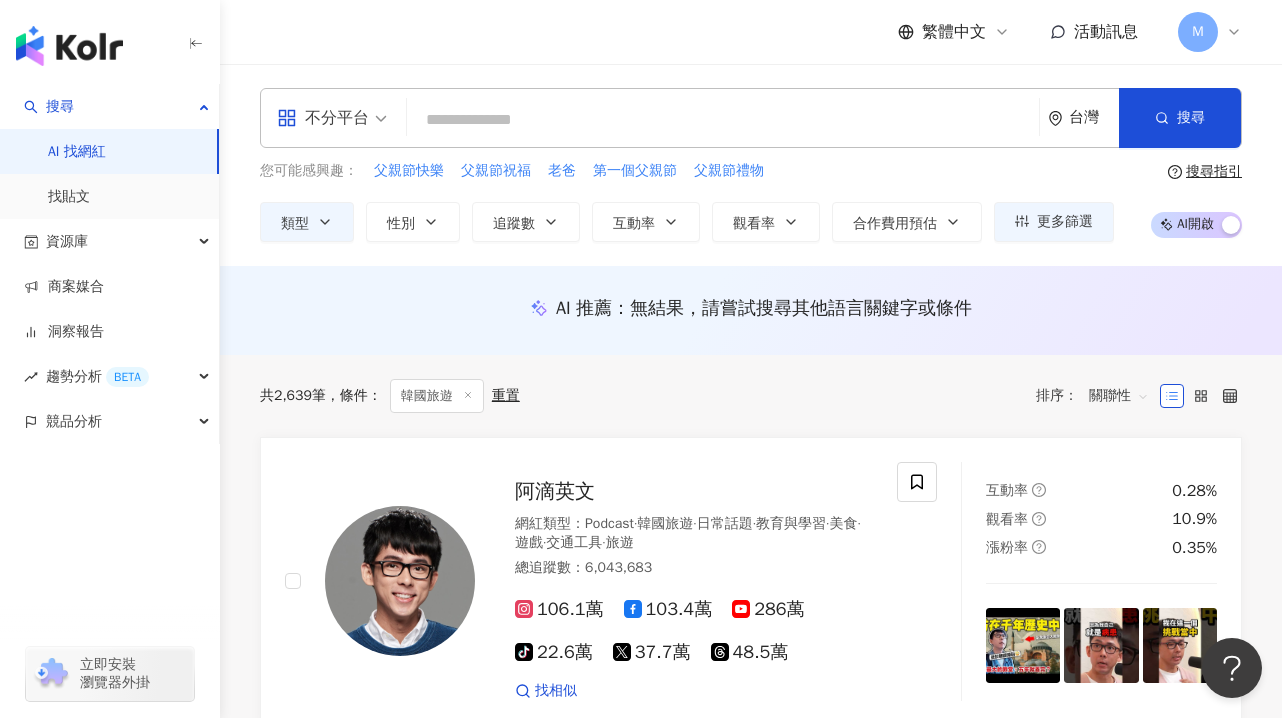 click at bounding box center [723, 120] 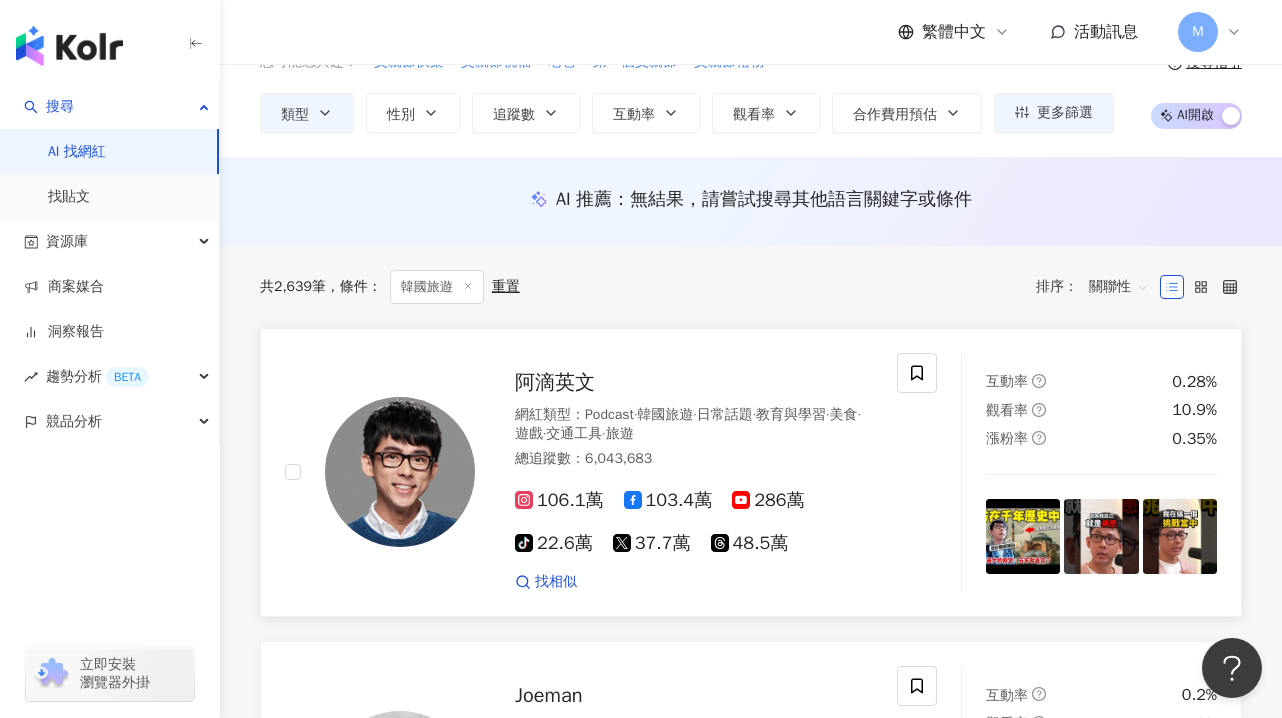 scroll, scrollTop: 0, scrollLeft: 0, axis: both 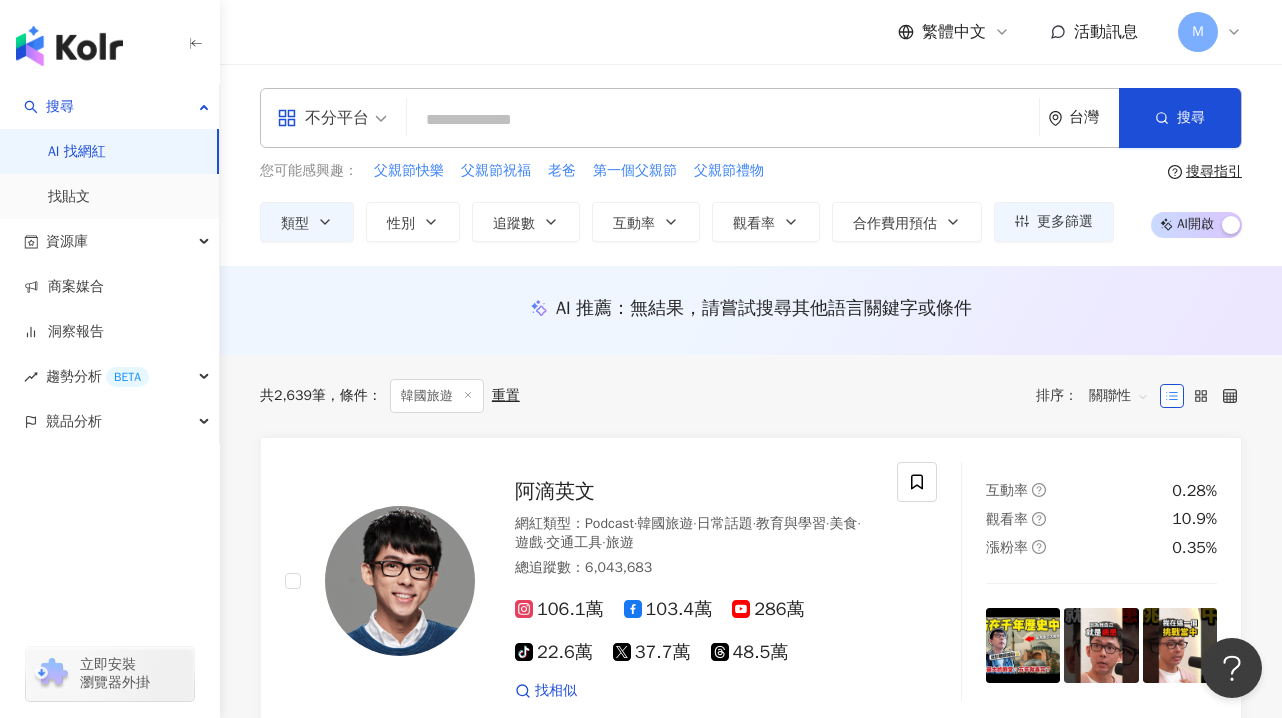 click at bounding box center (723, 120) 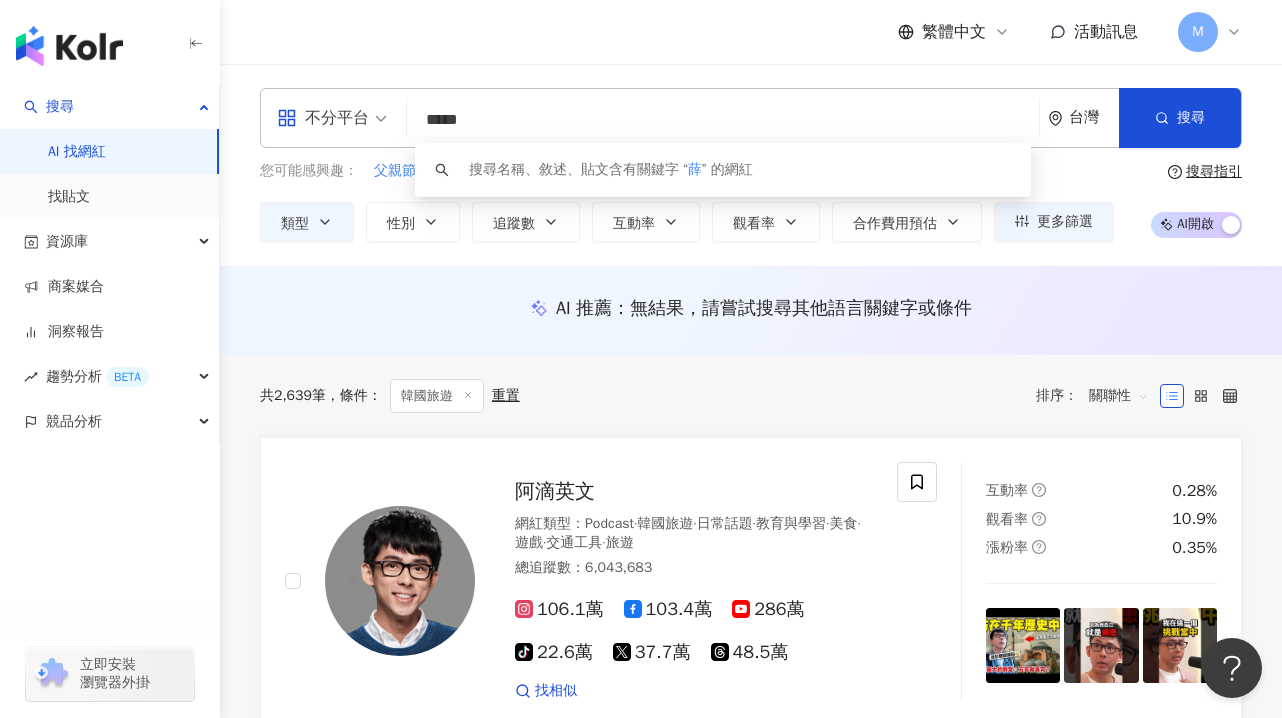 type on "***" 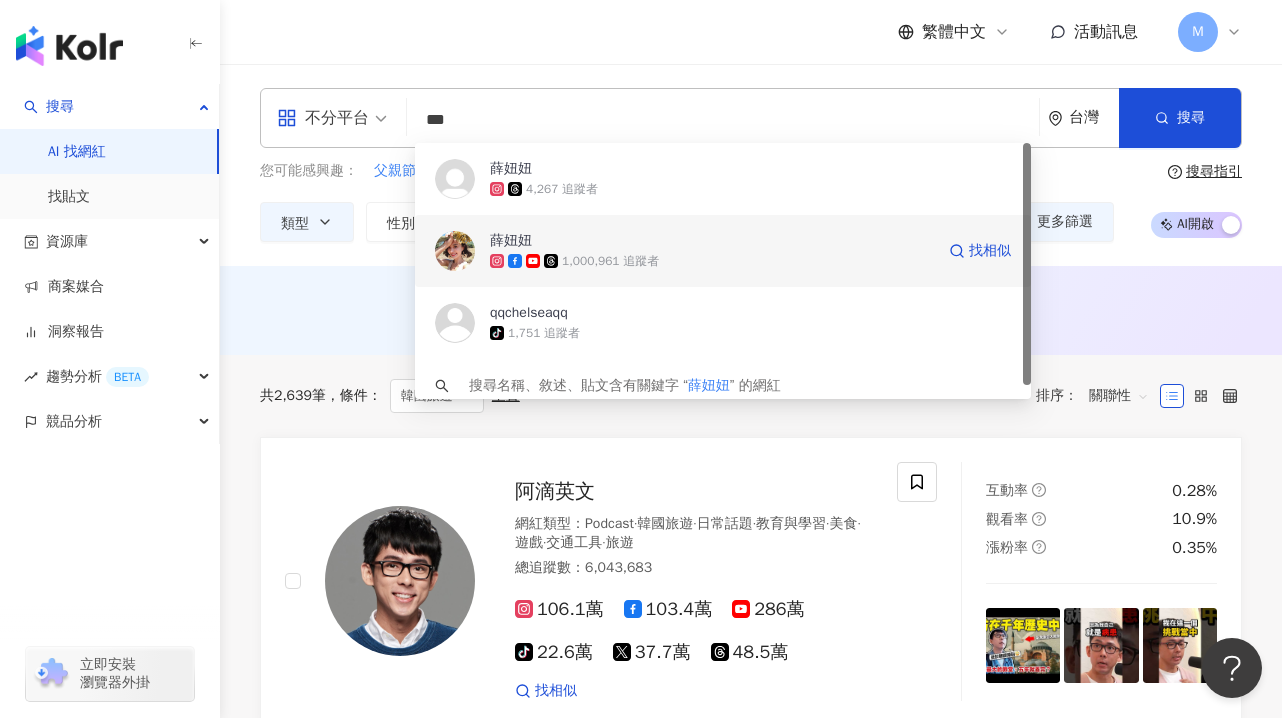 click on "1,000,961   追蹤者" at bounding box center (610, 261) 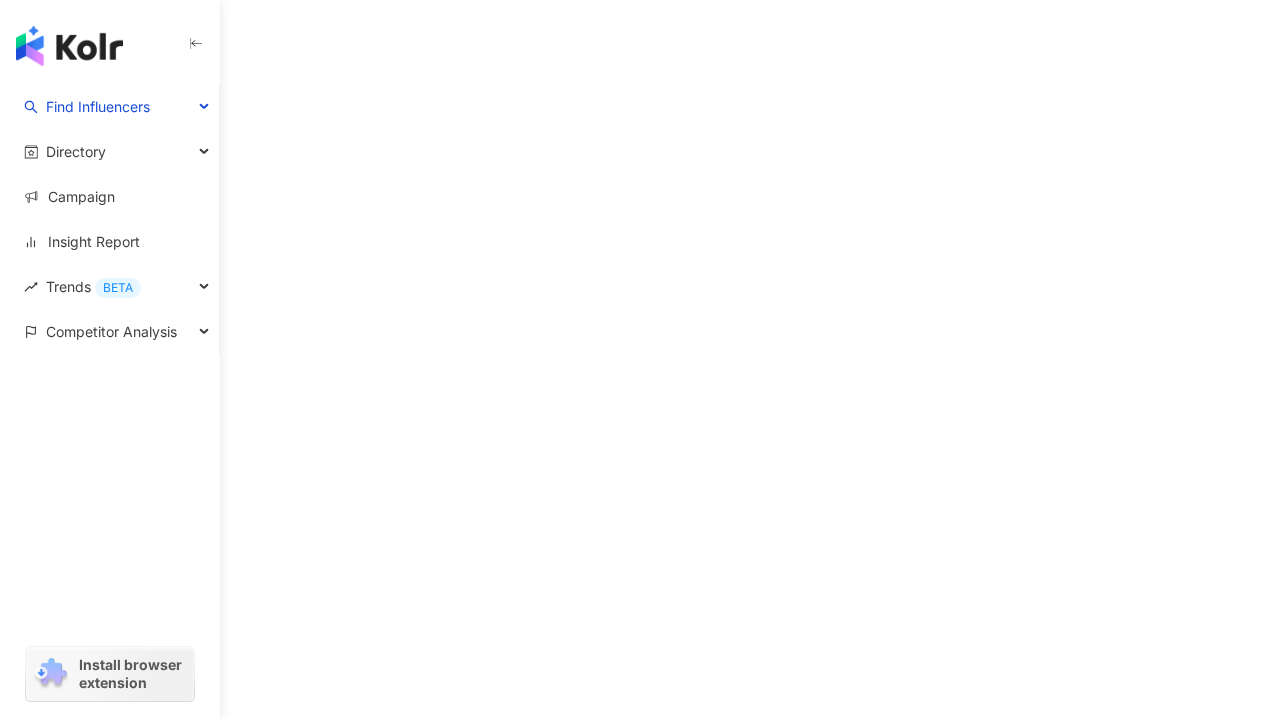 scroll, scrollTop: 0, scrollLeft: 0, axis: both 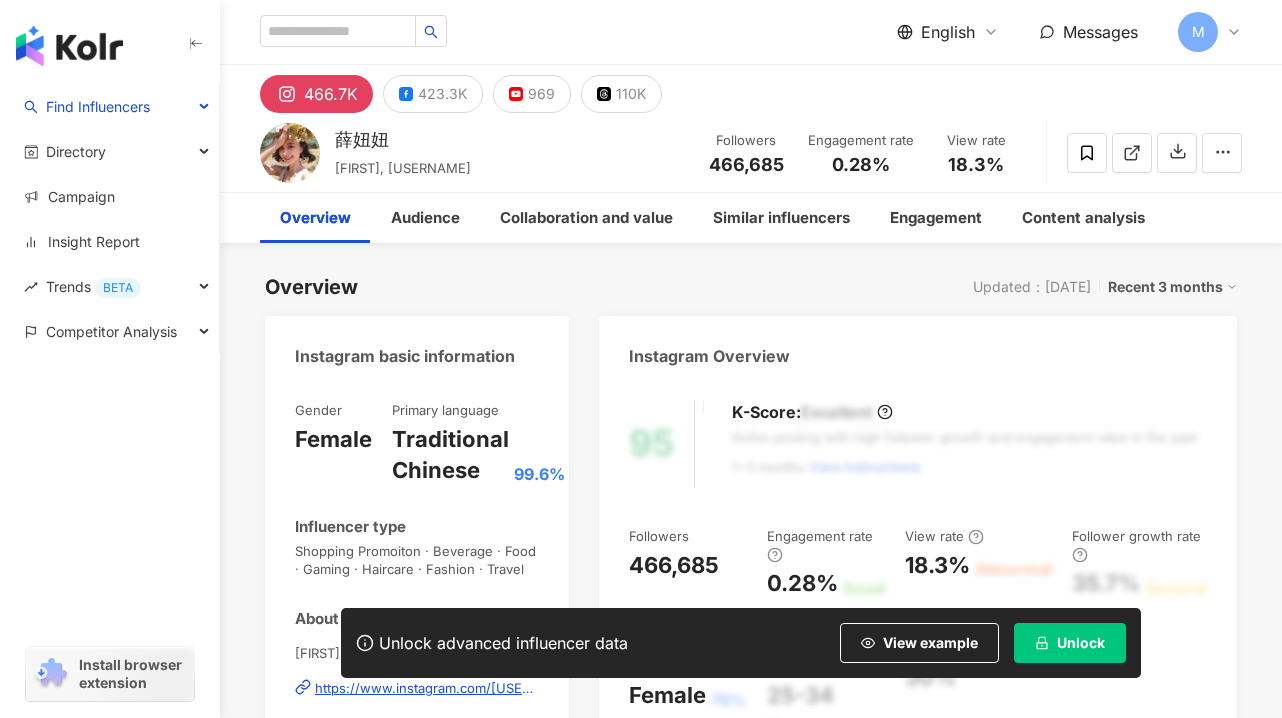 click on "Unlock" at bounding box center [1081, 643] 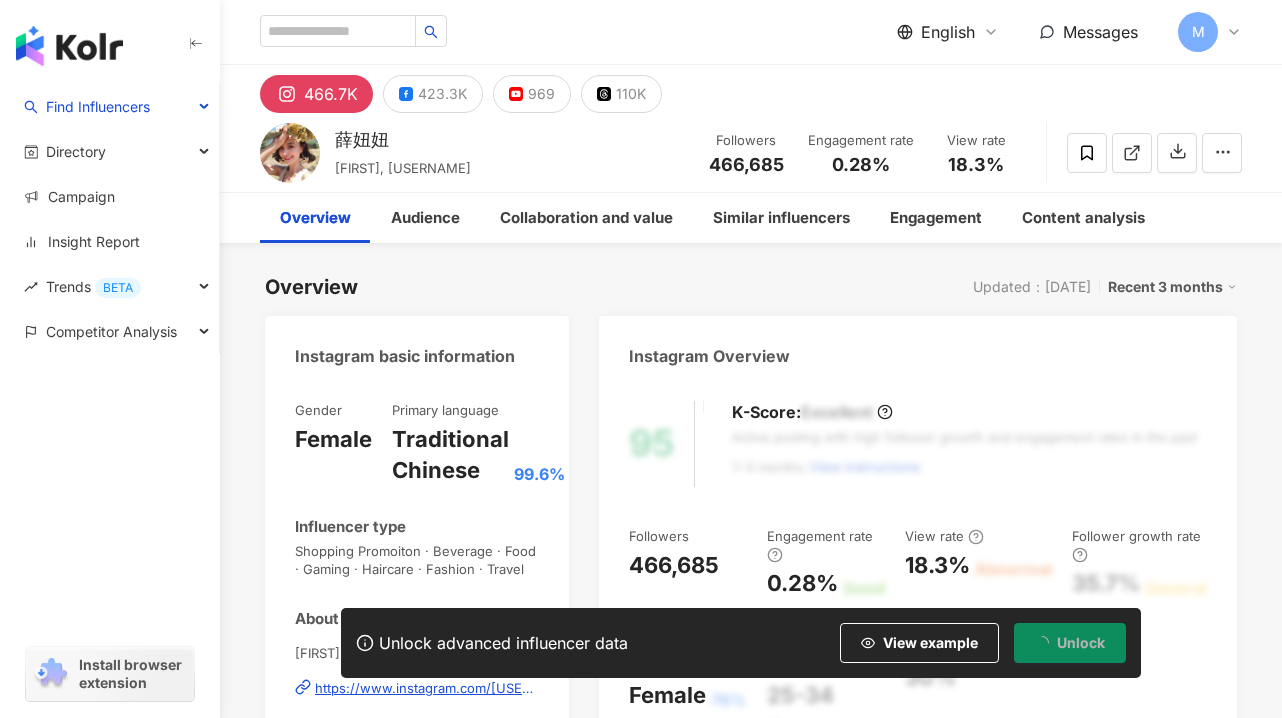 scroll, scrollTop: 175, scrollLeft: 0, axis: vertical 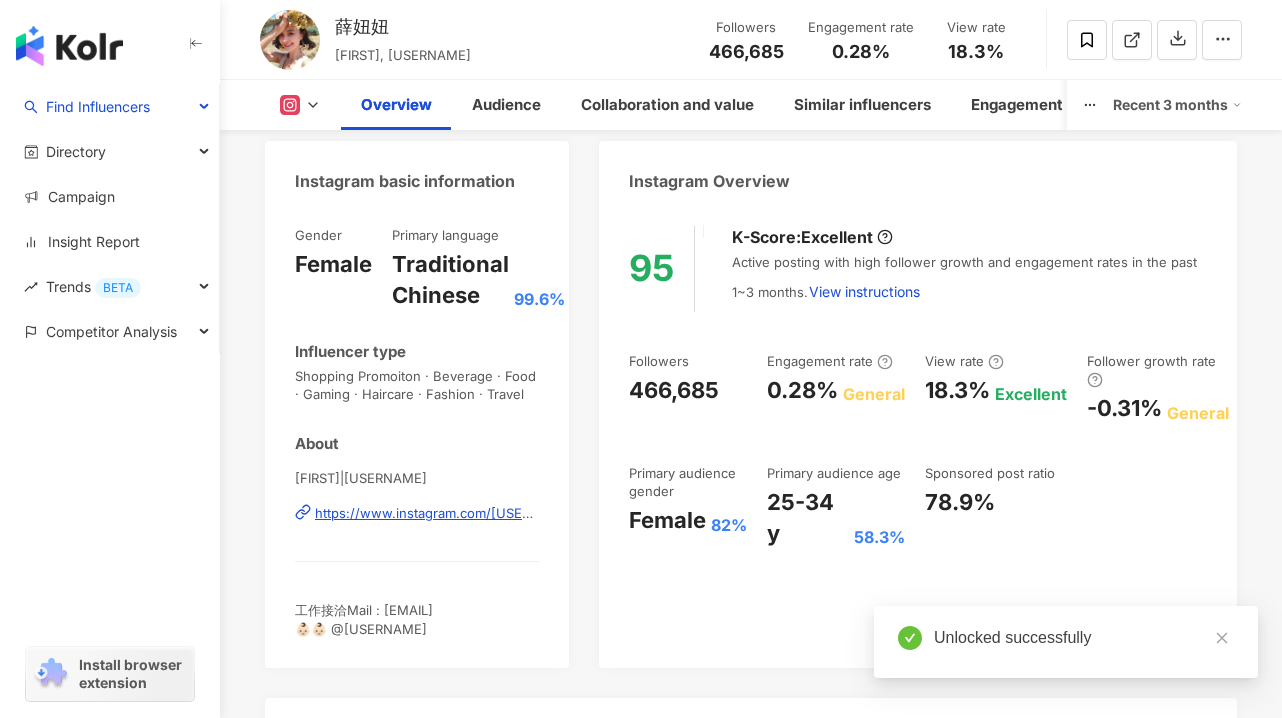 click on "薛妞妞" at bounding box center [403, 26] 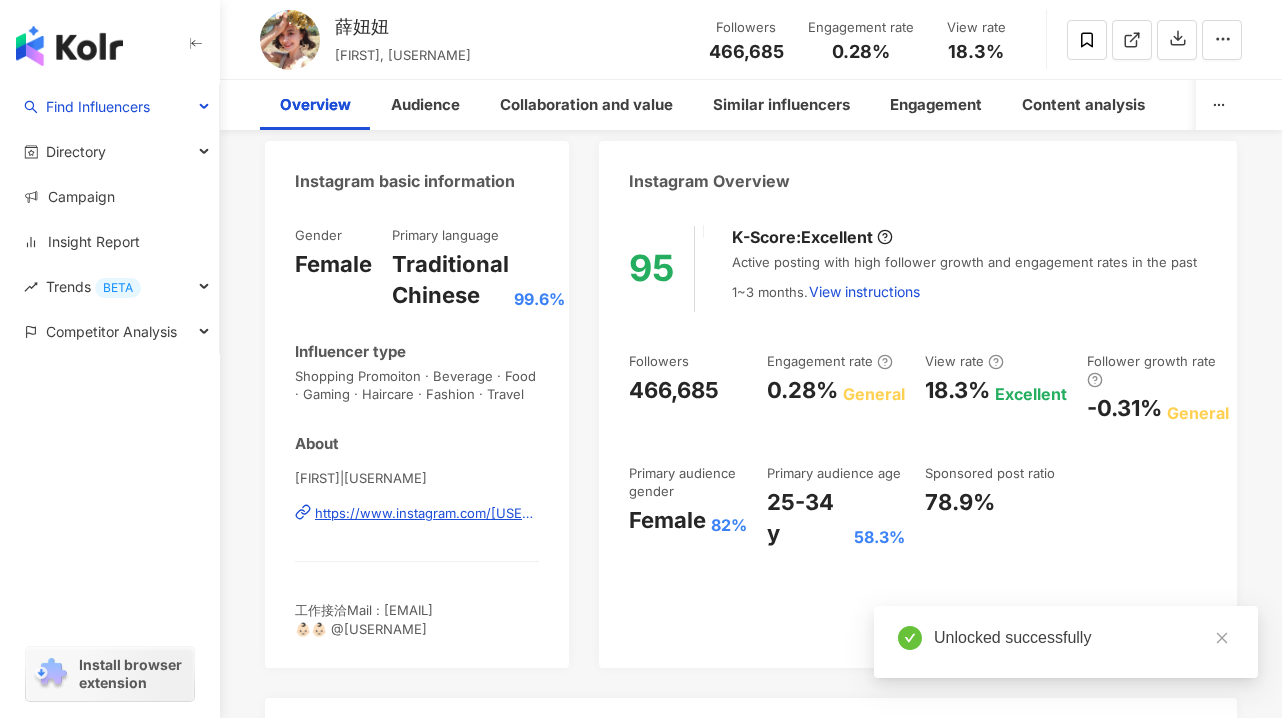 scroll, scrollTop: 0, scrollLeft: 0, axis: both 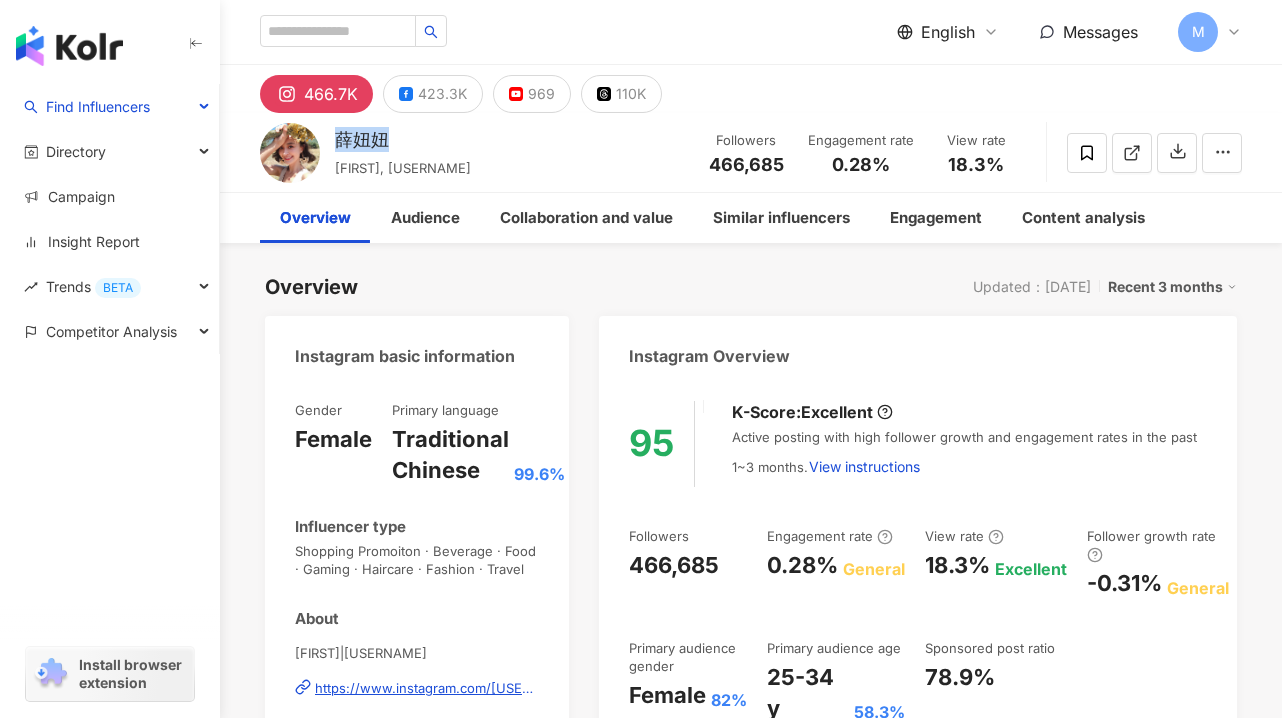 click on "Overview Updated：7/15/25 Recent 3 months" at bounding box center (751, 287) 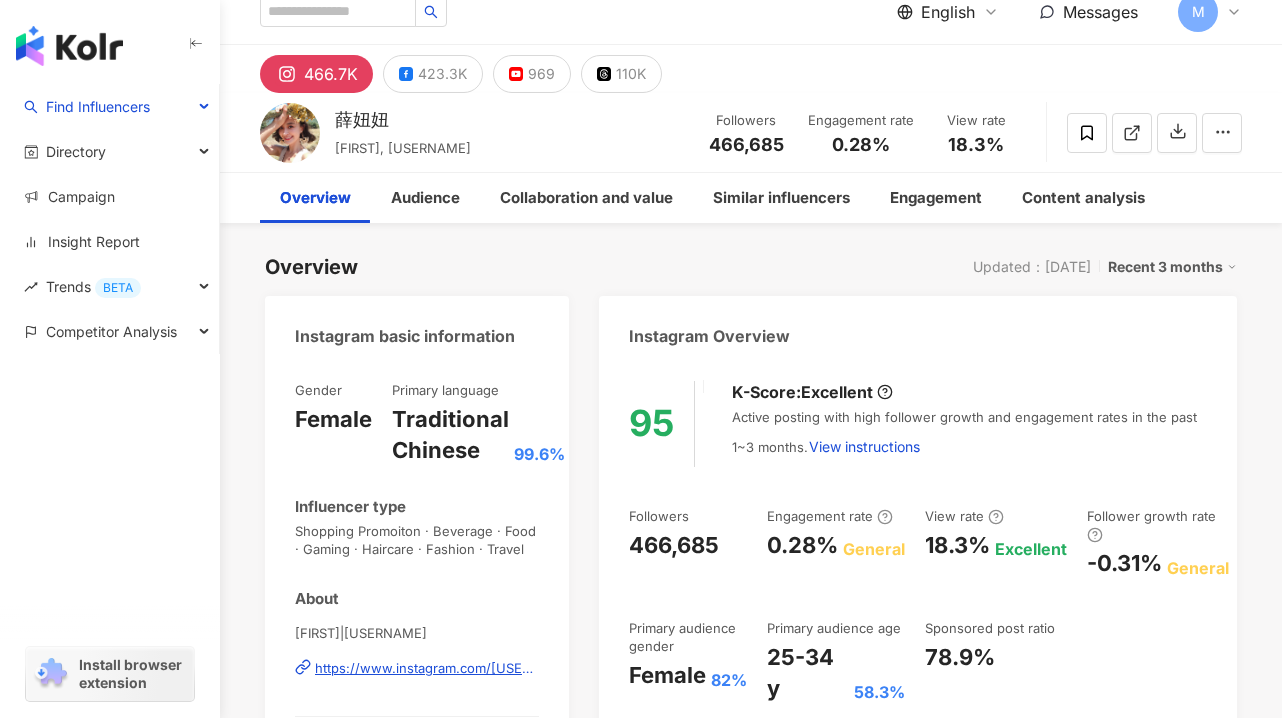scroll, scrollTop: 0, scrollLeft: 0, axis: both 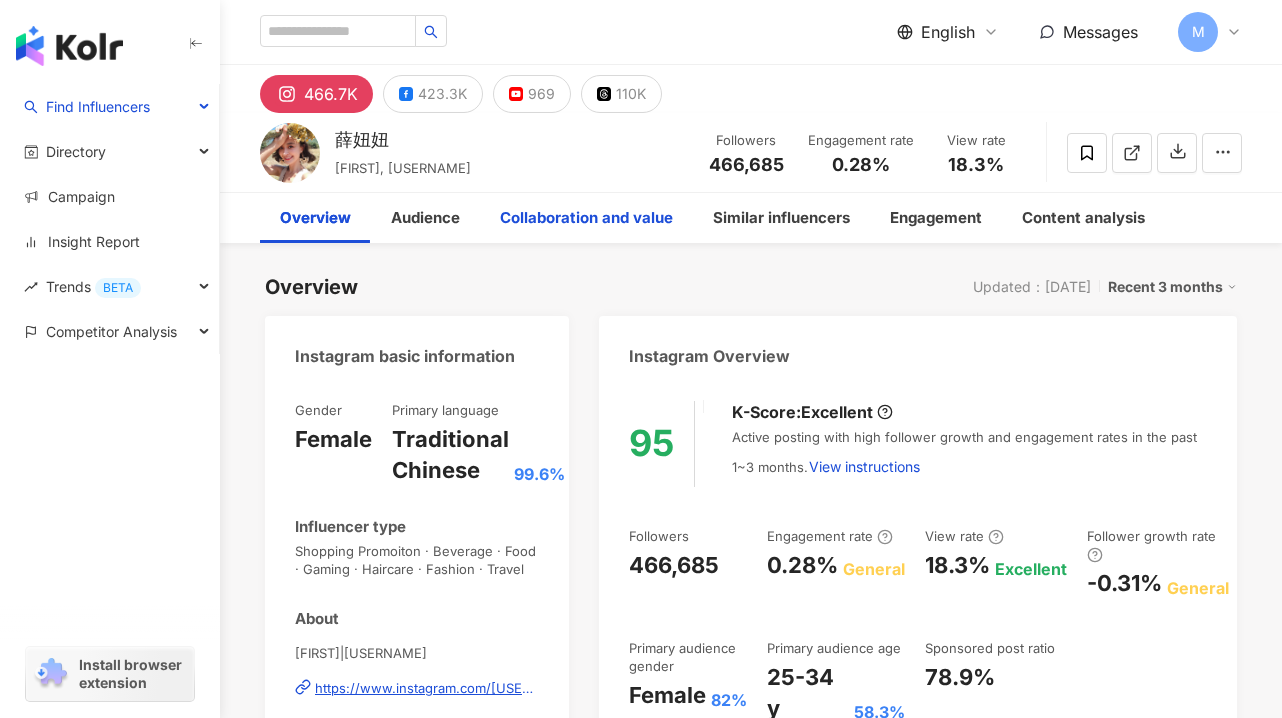 click on "Collaboration and value" at bounding box center (586, 218) 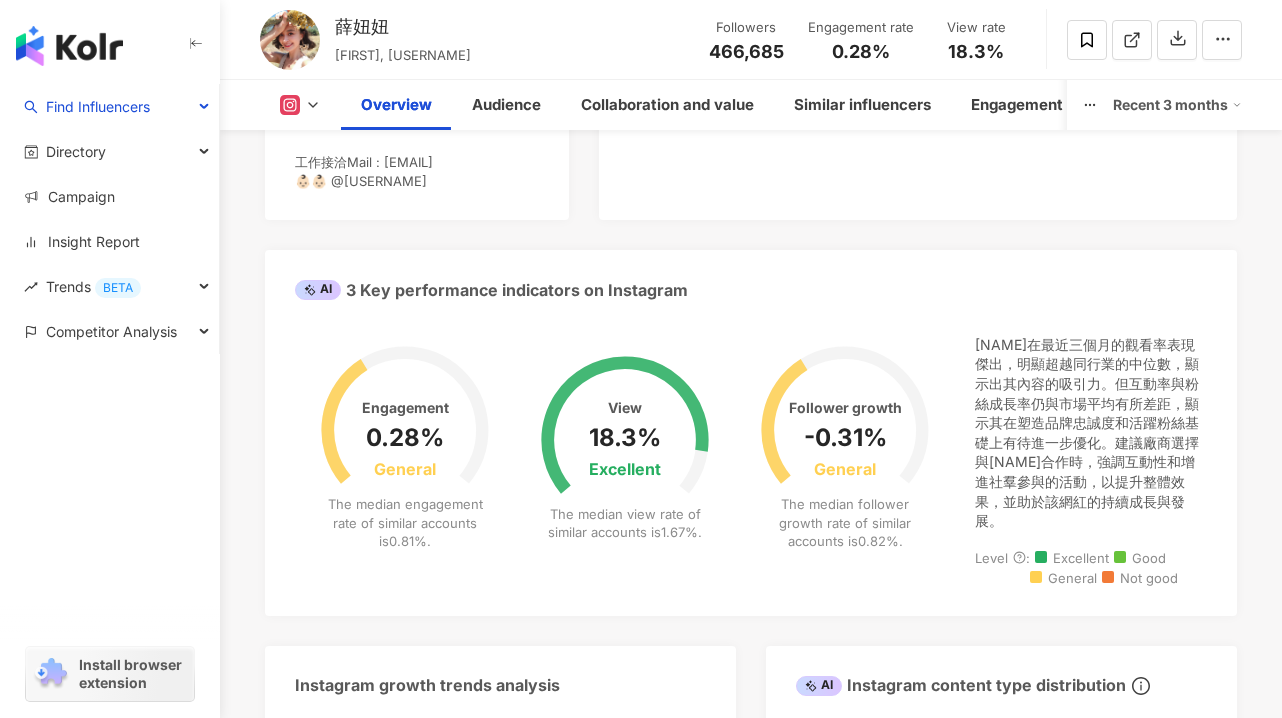 scroll, scrollTop: 658, scrollLeft: 0, axis: vertical 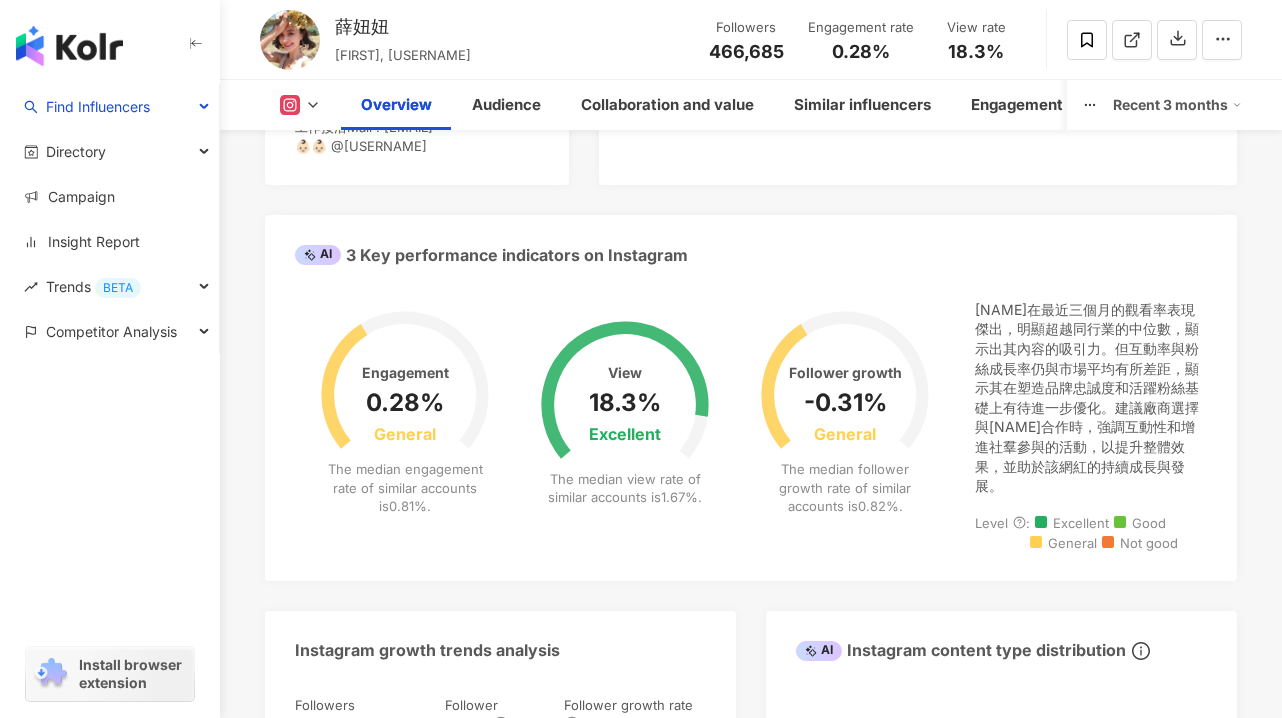 click on "薛妞妞" at bounding box center (403, 26) 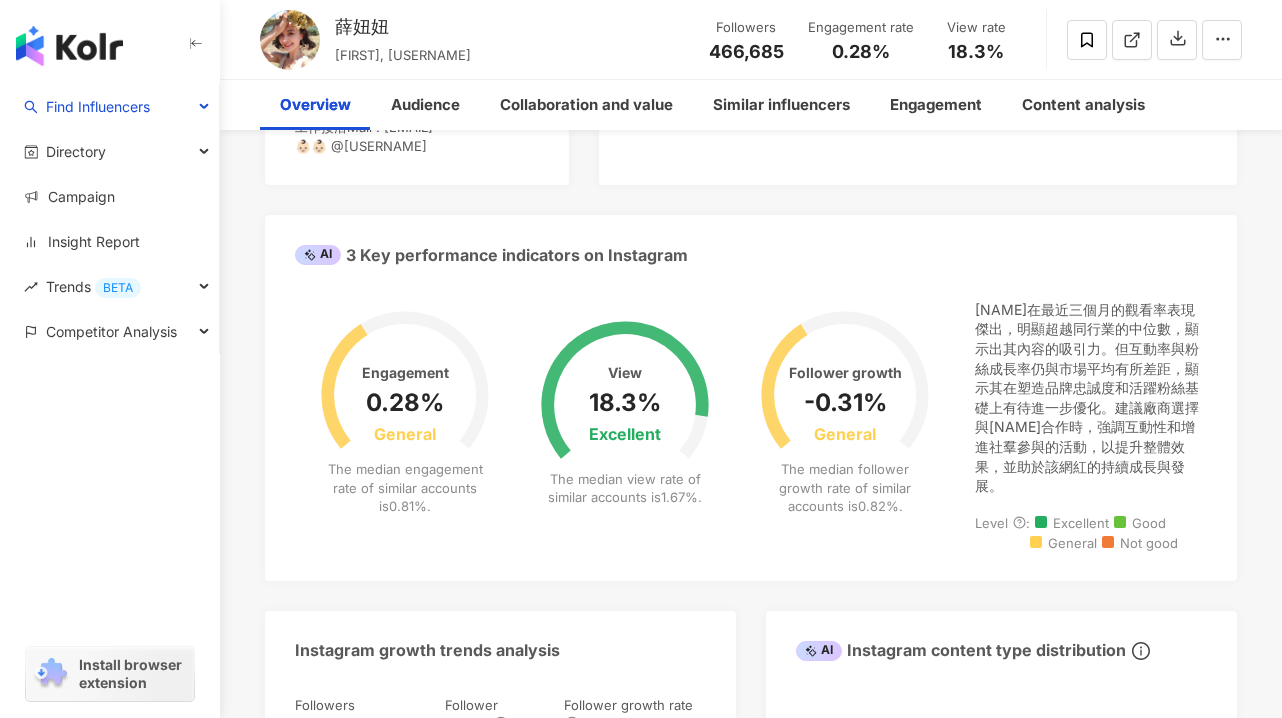 scroll, scrollTop: 0, scrollLeft: 0, axis: both 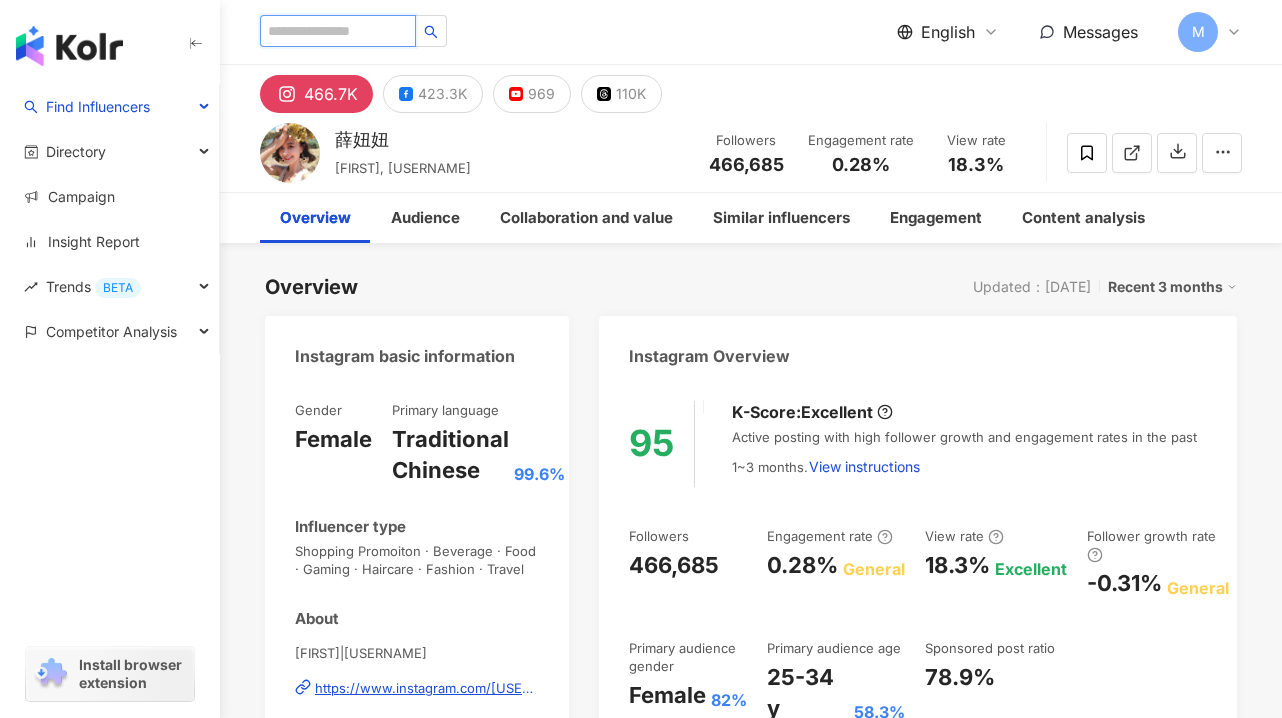 click at bounding box center (338, 31) 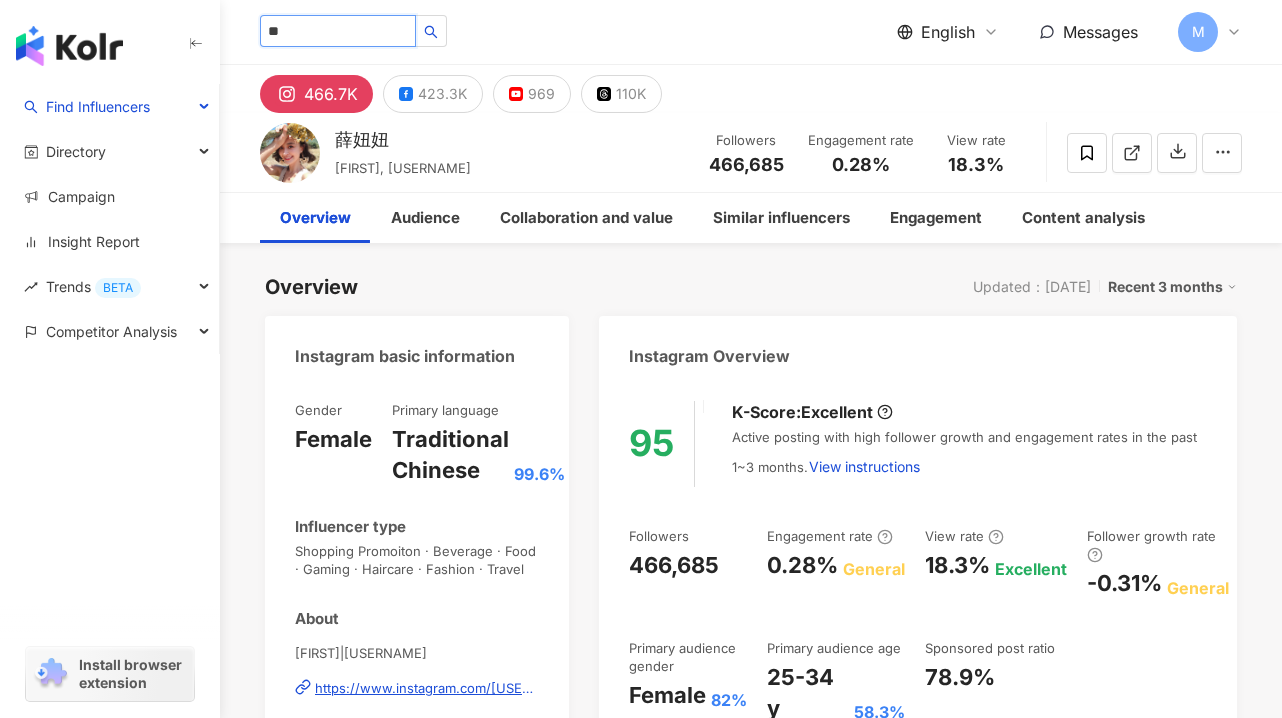 type on "*" 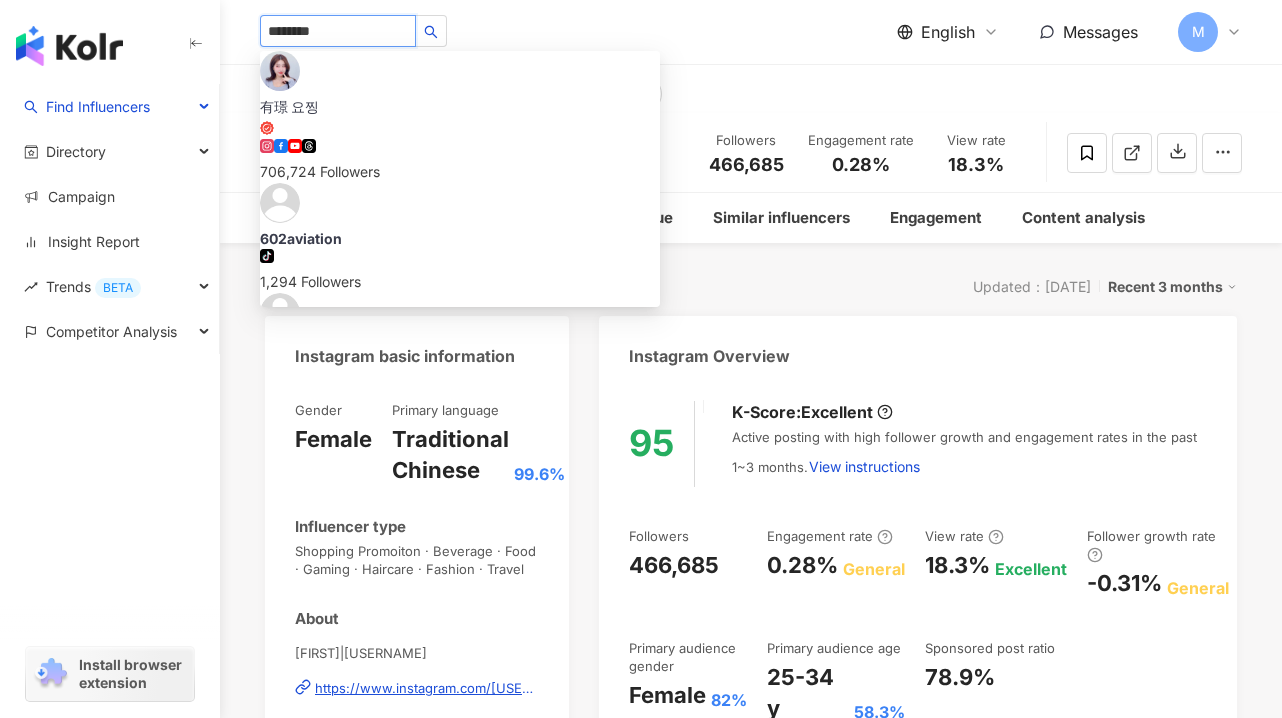 type on "*********" 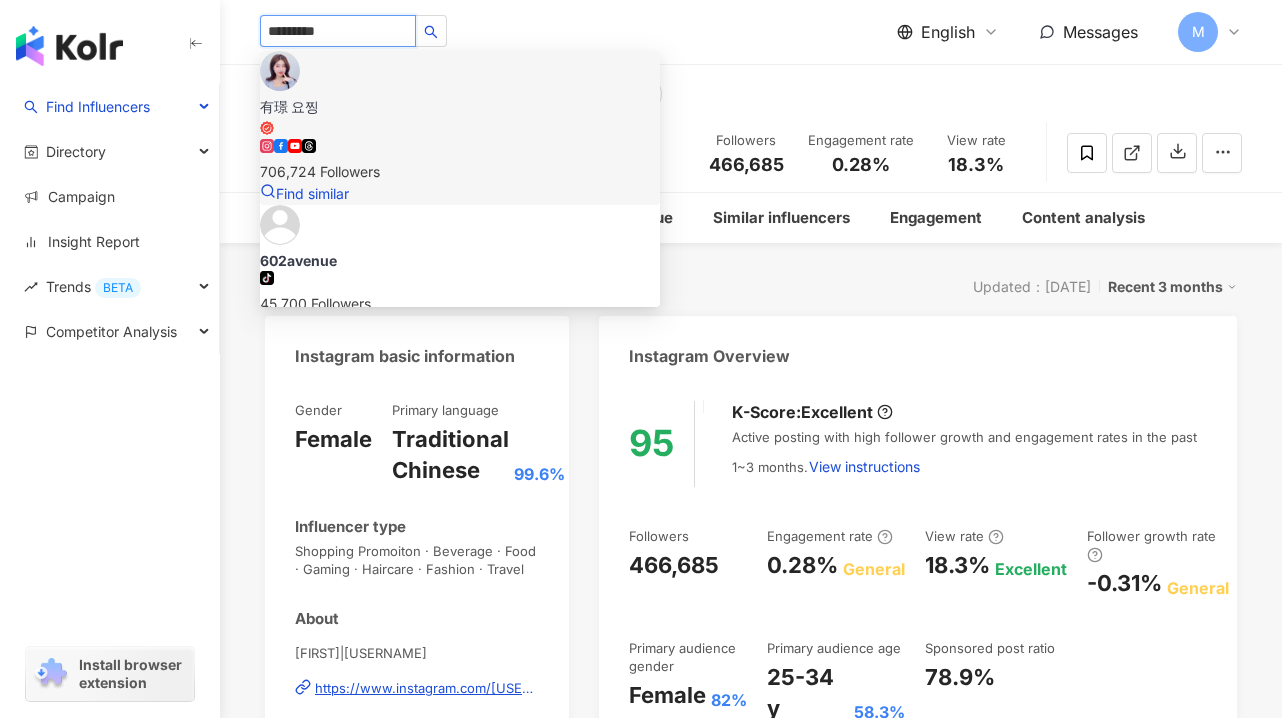 click on "有璟 요찡" at bounding box center (460, 107) 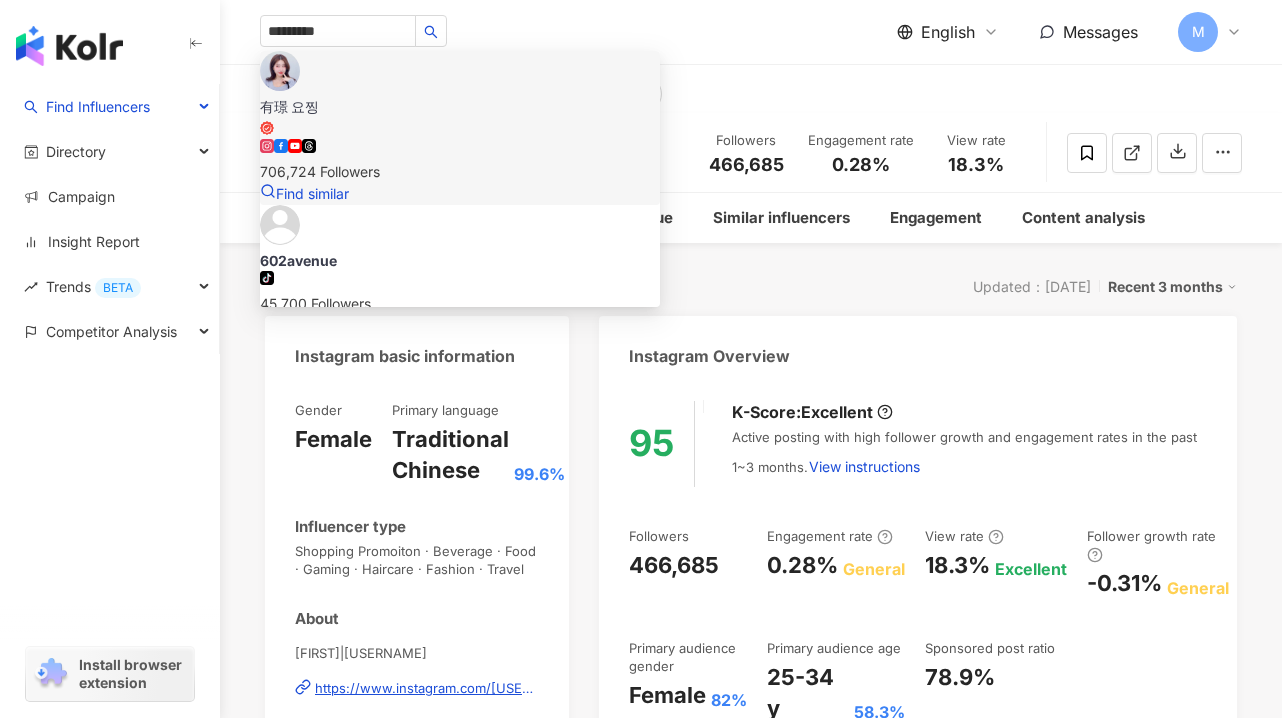 type 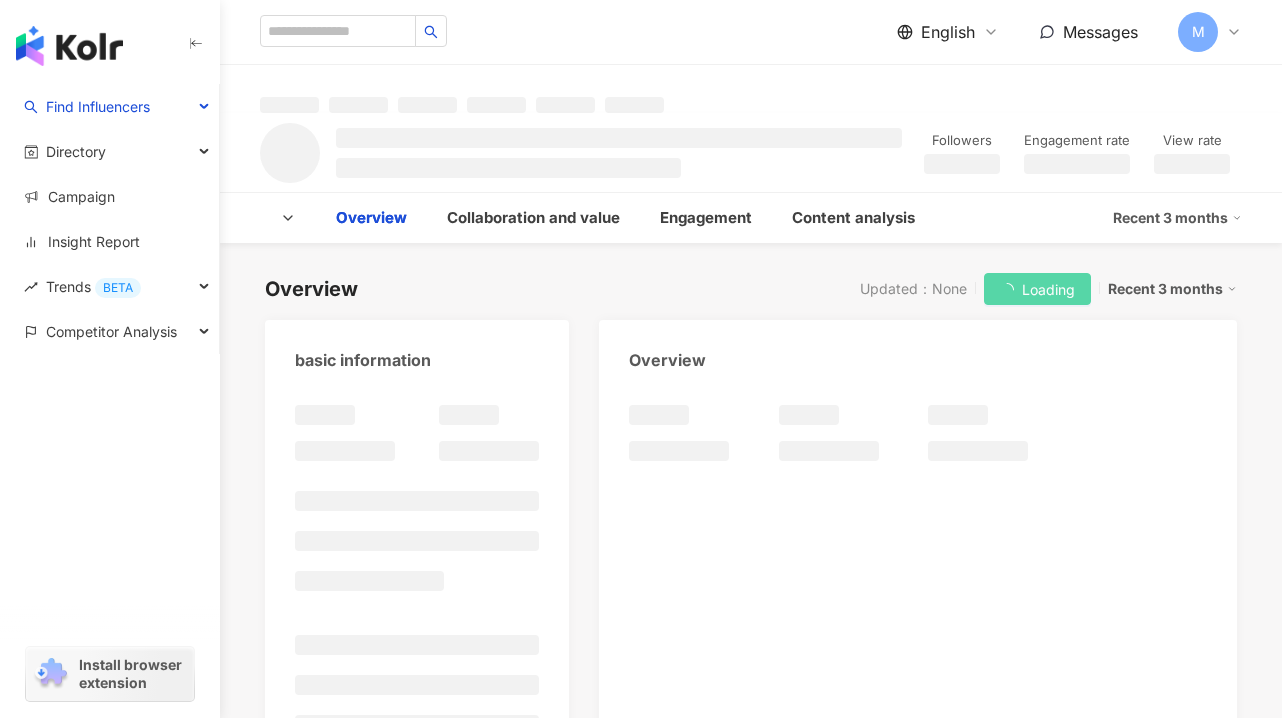 scroll, scrollTop: 0, scrollLeft: 0, axis: both 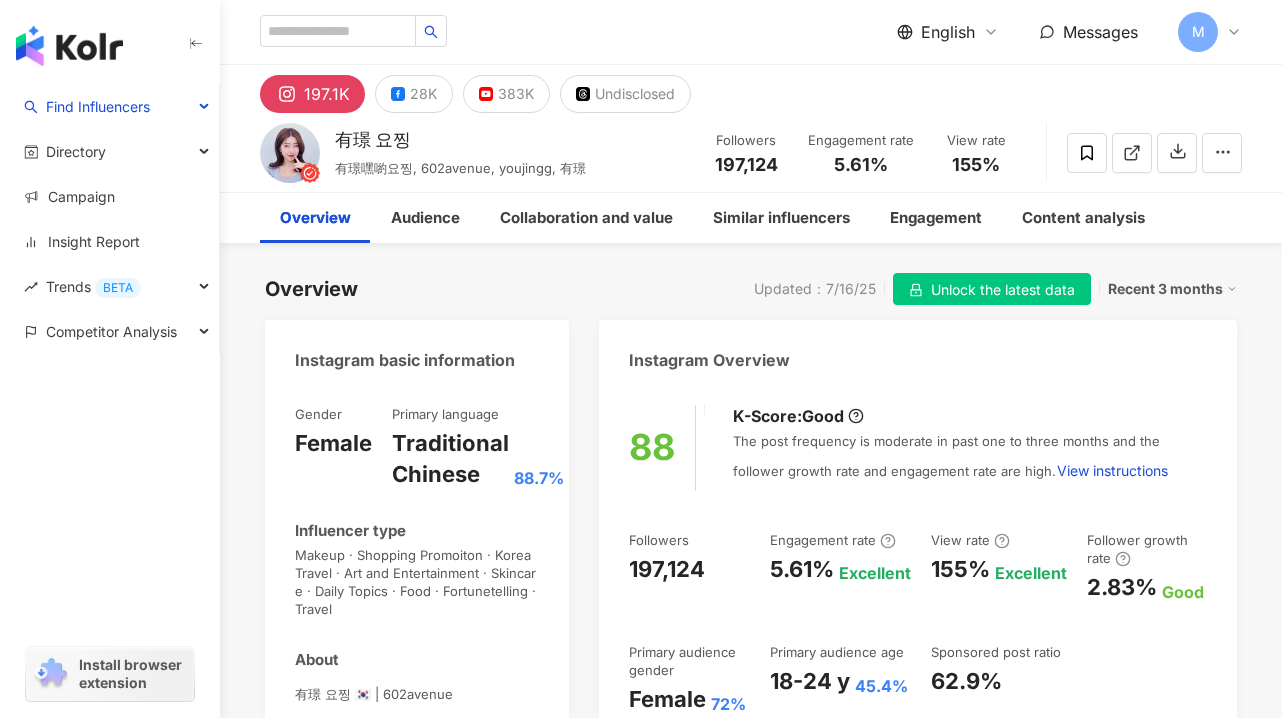 click on "English Messages M" at bounding box center (1069, 32) 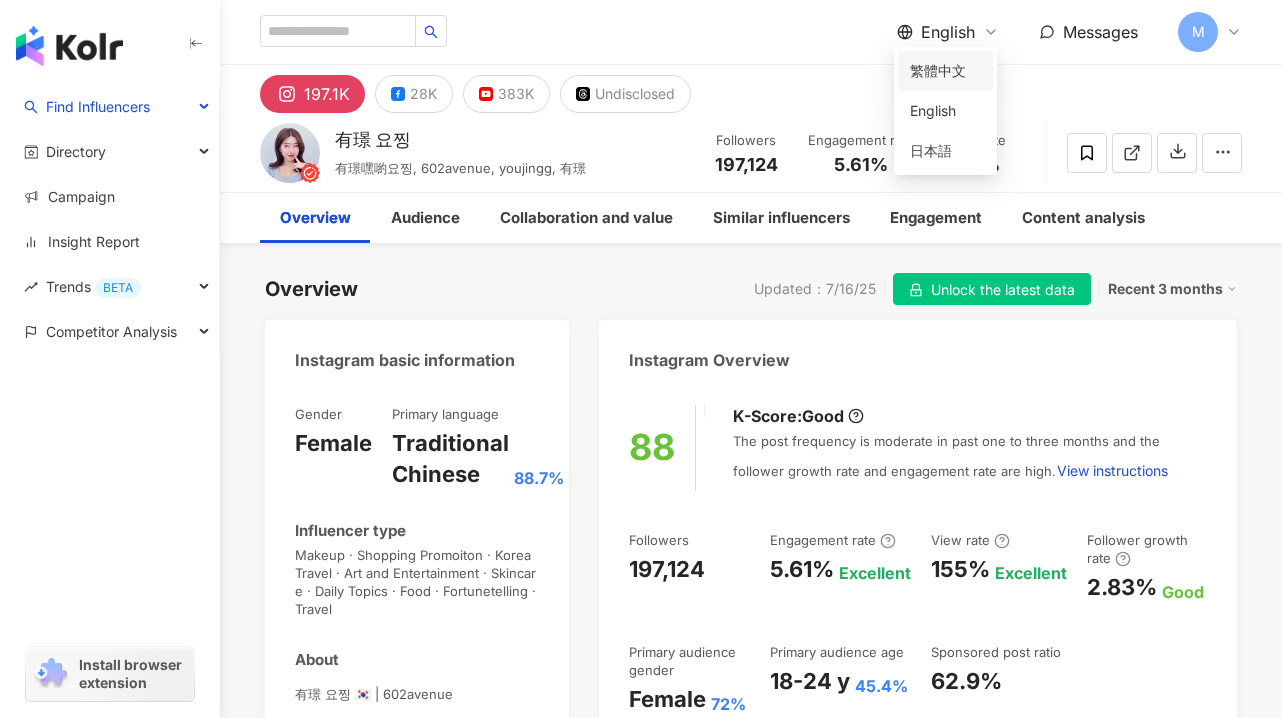 click on "繁體中文" at bounding box center (945, 71) 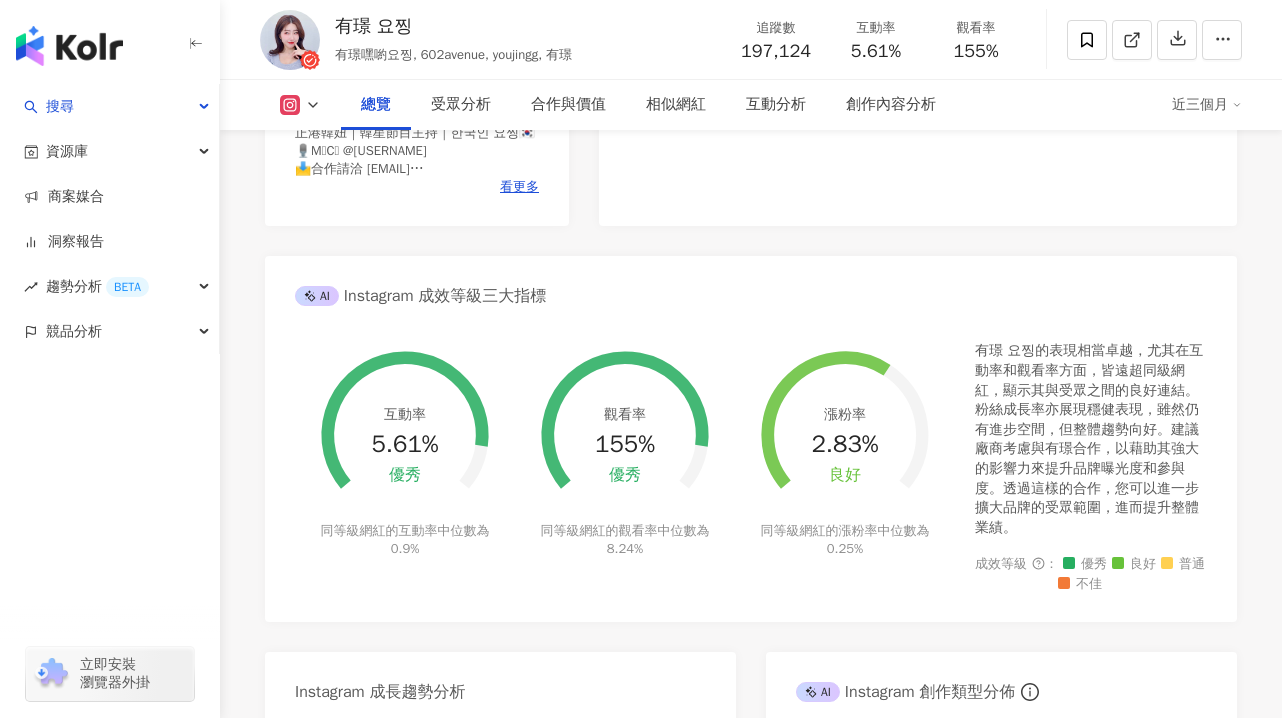 scroll, scrollTop: 620, scrollLeft: 0, axis: vertical 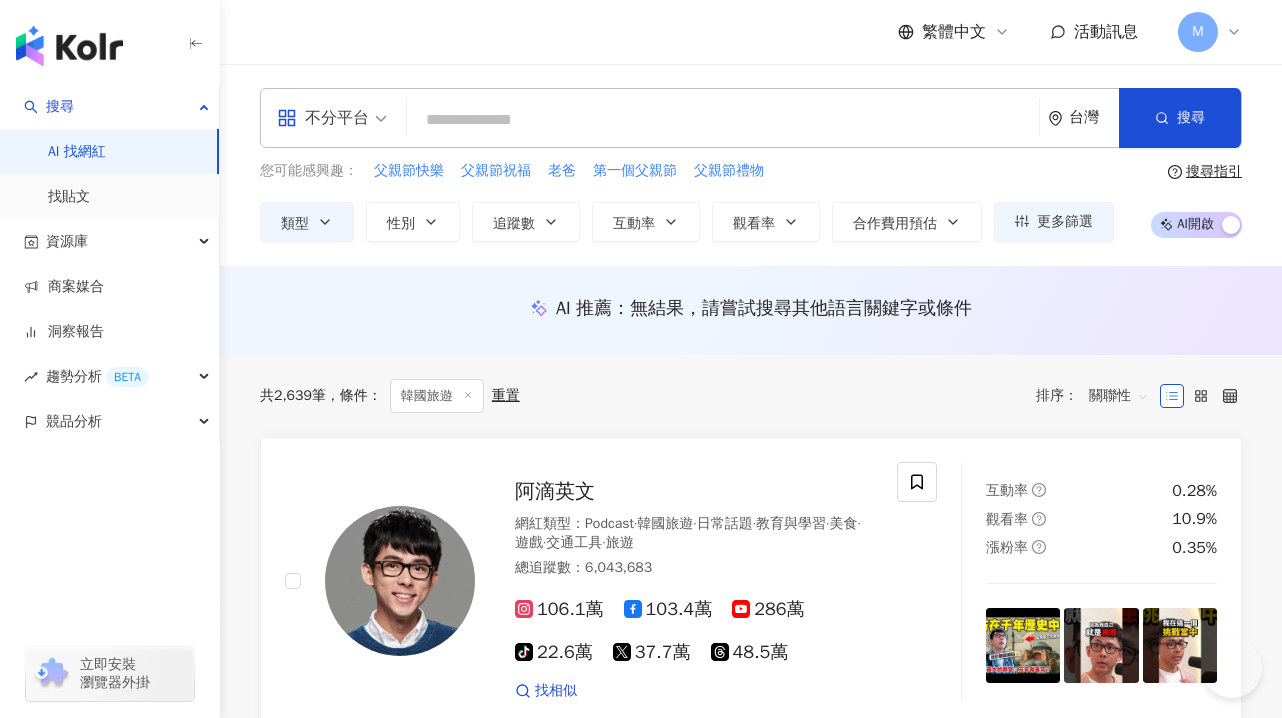 click at bounding box center [723, 120] 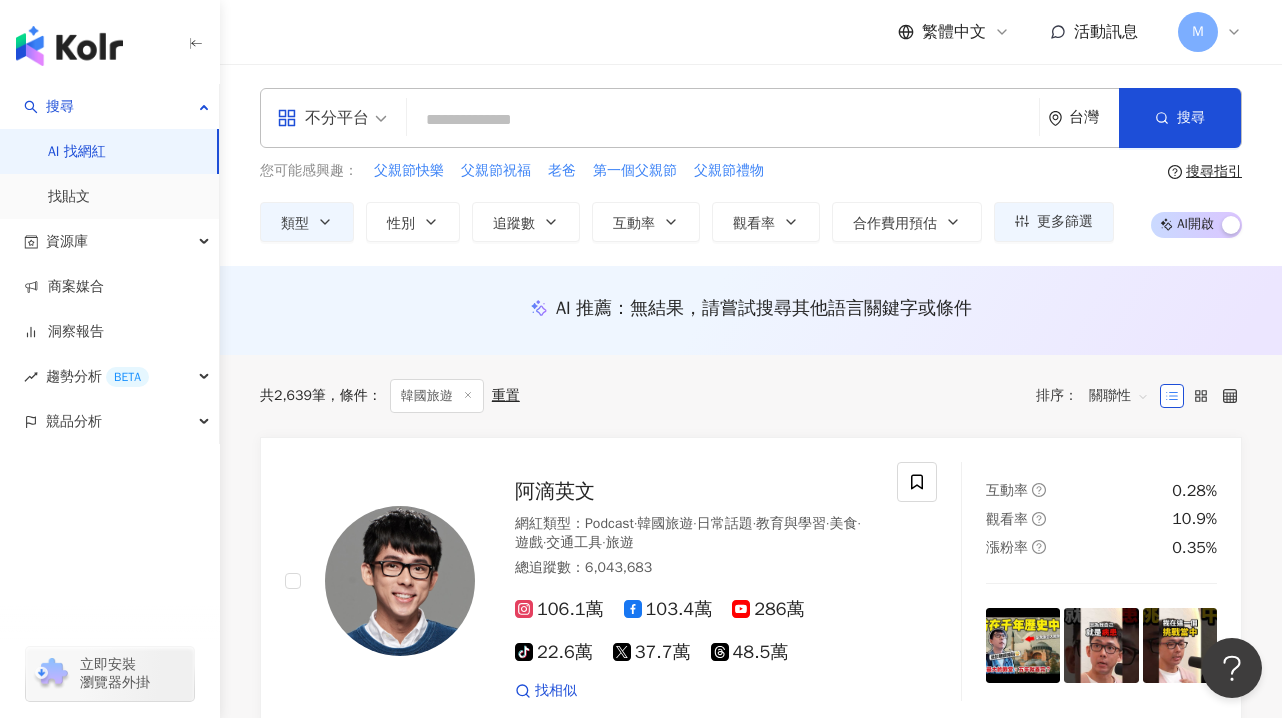 scroll, scrollTop: 0, scrollLeft: 0, axis: both 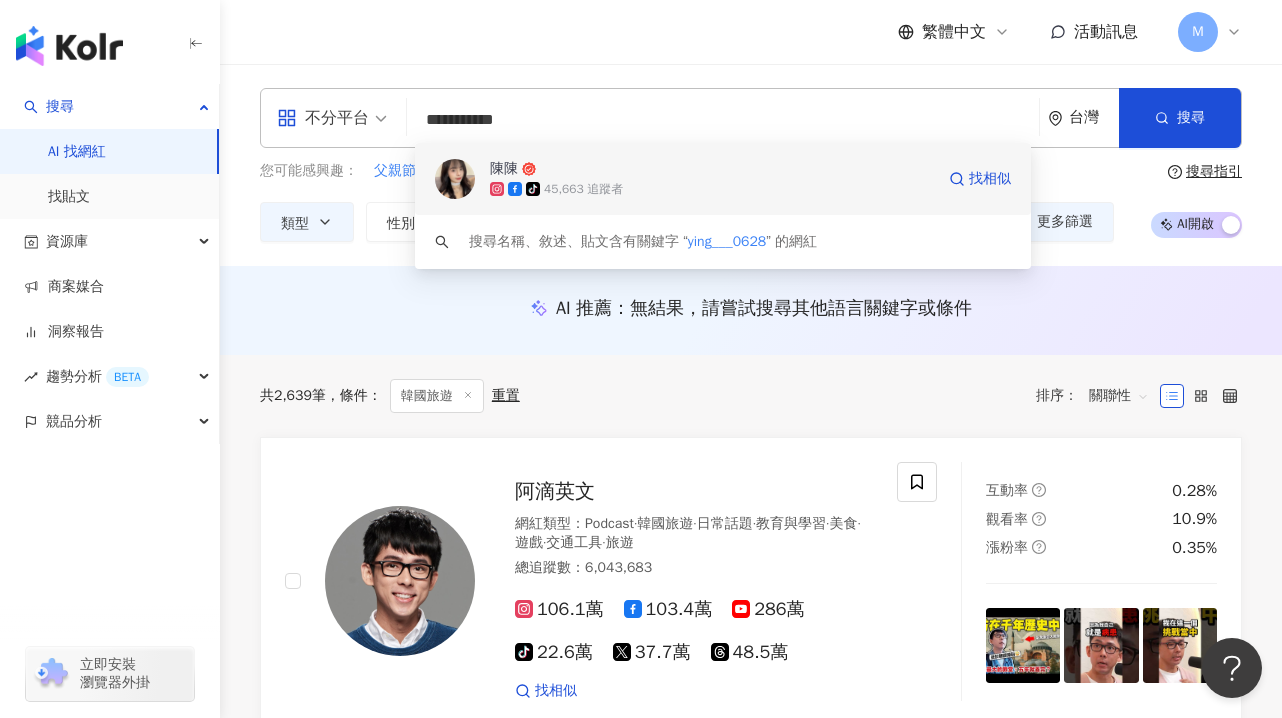 click on "45,663   追蹤者" at bounding box center [583, 189] 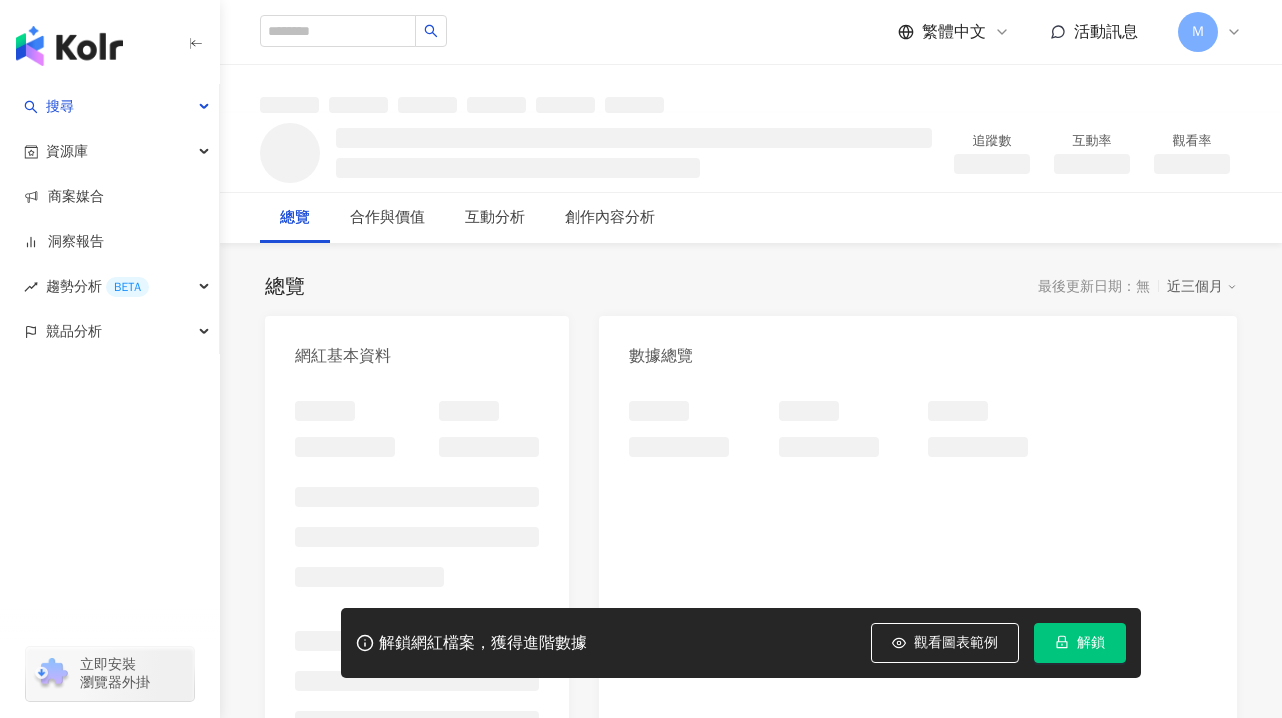 scroll, scrollTop: 0, scrollLeft: 0, axis: both 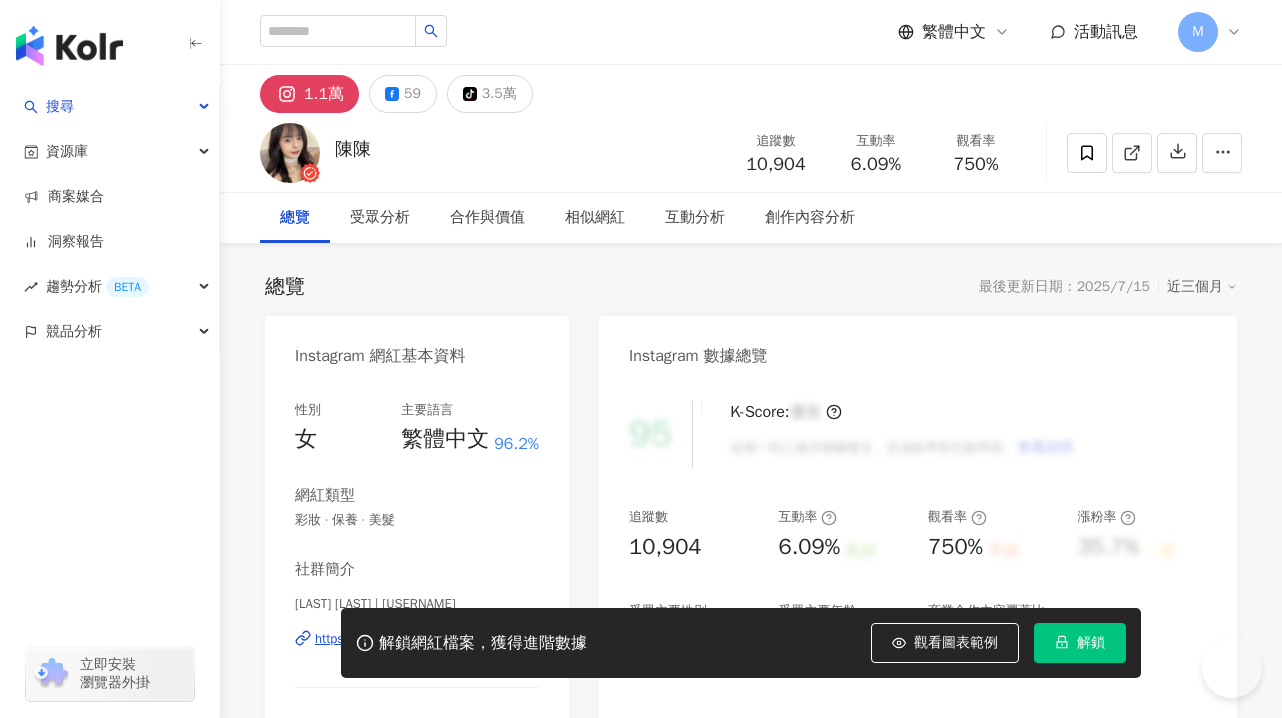 click on "解鎖" at bounding box center [1091, 643] 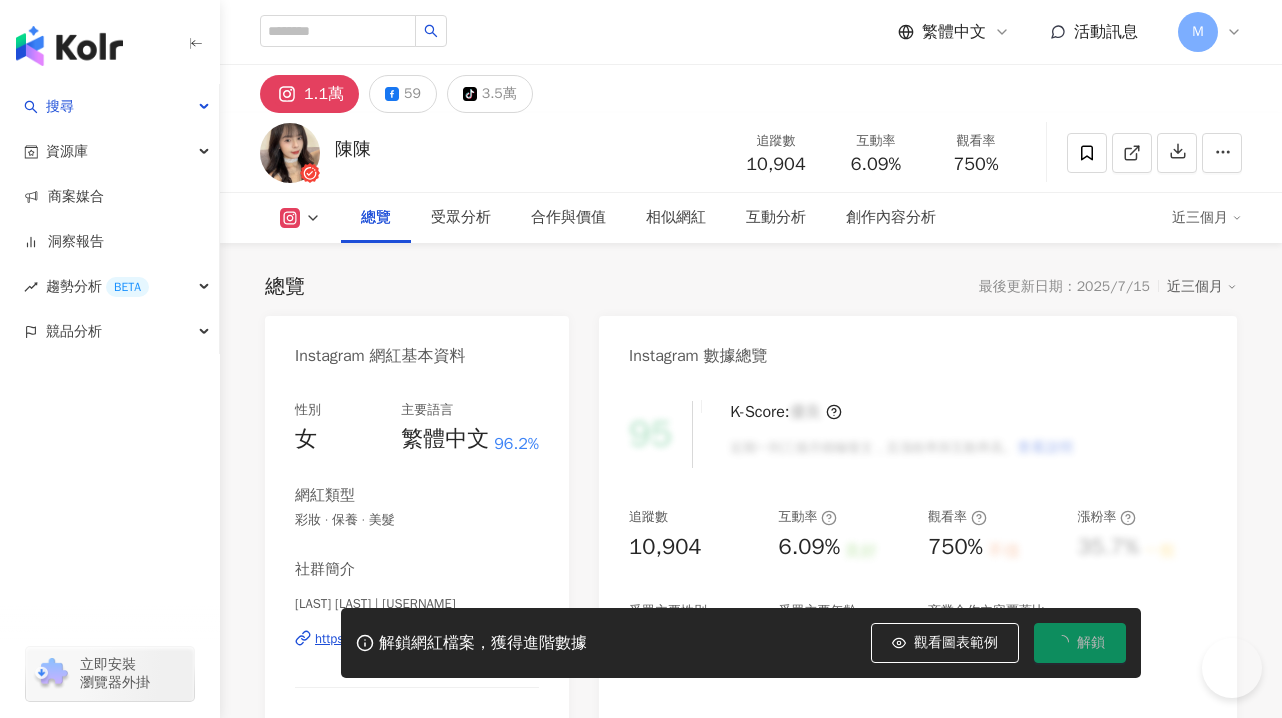 scroll, scrollTop: 156, scrollLeft: 0, axis: vertical 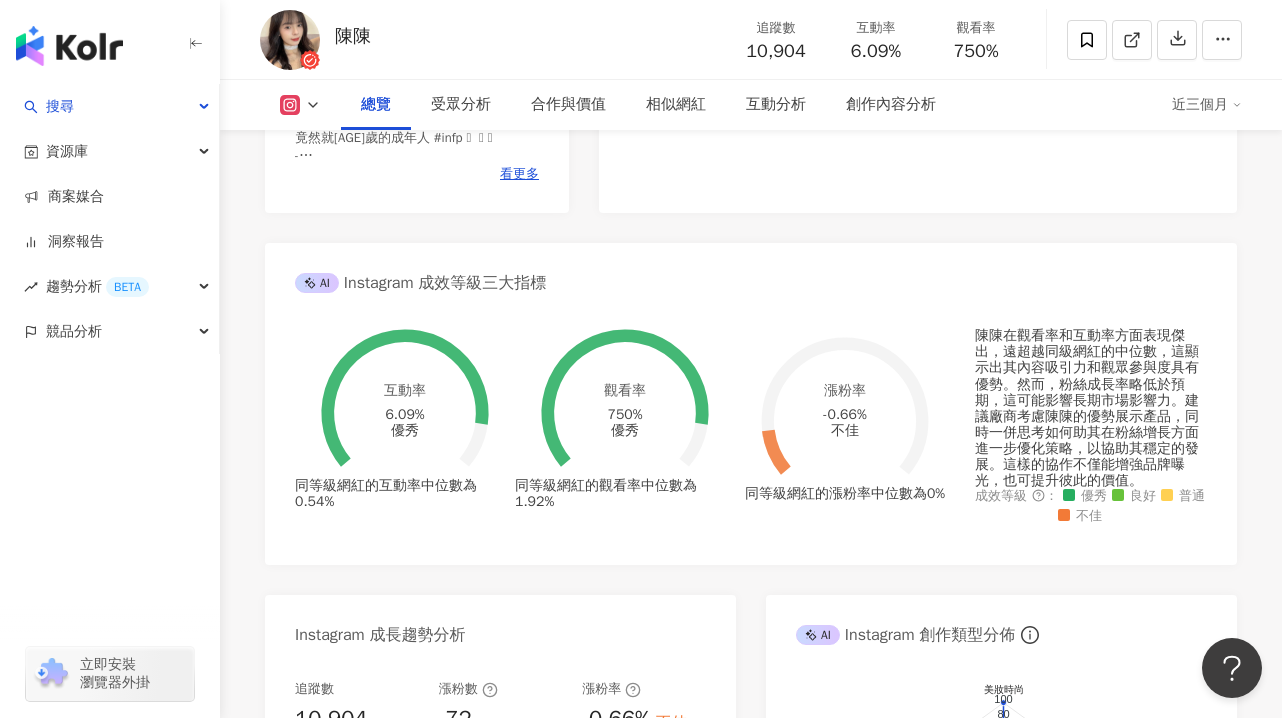 click on "總覽 最後更新日期：2025/7/15 近三個月 Instagram 網紅基本資料 性別   女 主要語言   繁體中文 96.2% 網紅類型 彩妝 · 保養 · 美髮 社群簡介 陳陳Jenny | ying___0628 https://www.instagram.com/ying___0628/ 我是陳陳 也可以叫我Jenny
竟然就25歲的成年人 #infp 𖦹‎  ̫ 𖦹
-
· 📬合作聯繫Jenny.chen2work@gamil.com
· 🎥Reels｜美妝好物/混合肌/黃一白/瘦15公斤
· 💖TikTok 35k 頻道在這邊⤵️ 看更多 Instagram 數據總覽 81 K-Score :   良好 近期一到三個月發文頻率正常，且漲粉率與互動率高。 查看說明 追蹤數   10,904 互動率   6.09% 優秀 觀看率   750% 優秀 漲粉率   -0.66% 不佳 受眾主要性別   男性 59.7% 受眾主要年齡   18-24 歲 49.8% 商業合作內容覆蓋比例   100% AI Instagram 成效等級三大指標 互動率 6.09% 優秀 同等級網紅的互動率中位數為  0.54% 觀看率 750% 優秀 同等級網紅的觀看率中位數為  1.92% 漲粉率 -0.66% 不佳 0%" at bounding box center [751, 430] 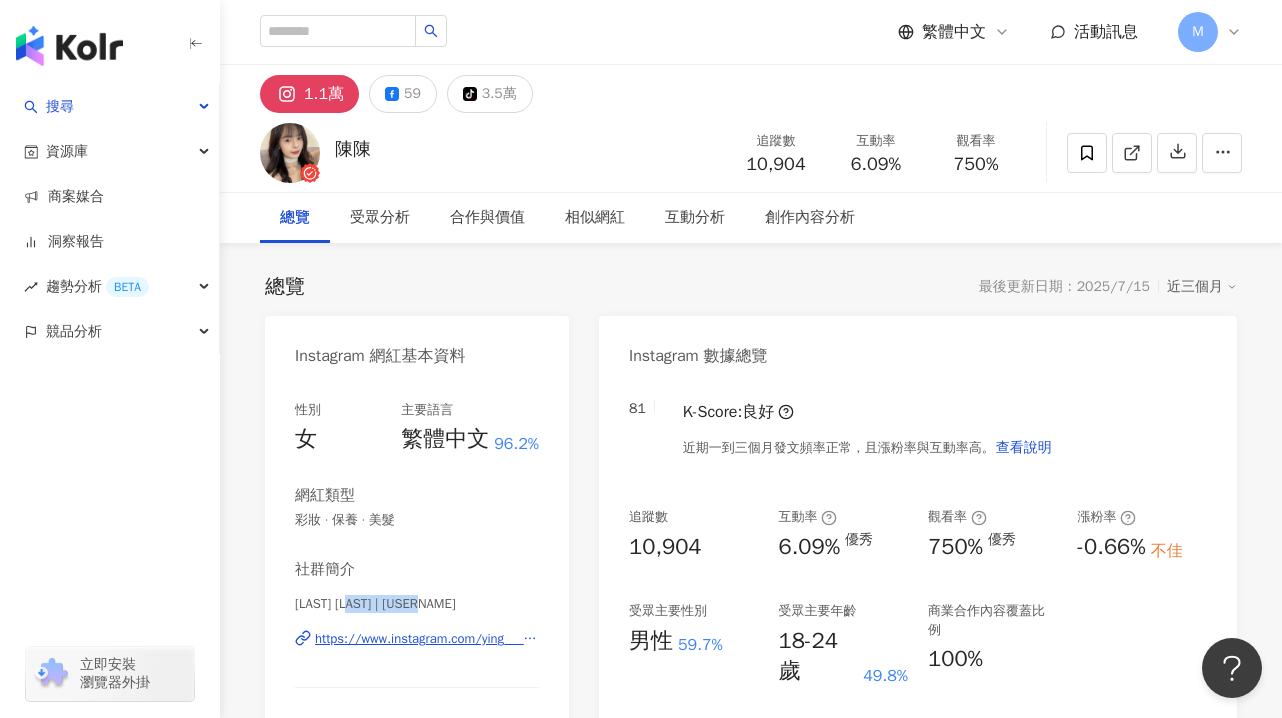 drag, startPoint x: 441, startPoint y: 602, endPoint x: 364, endPoint y: 599, distance: 77.05842 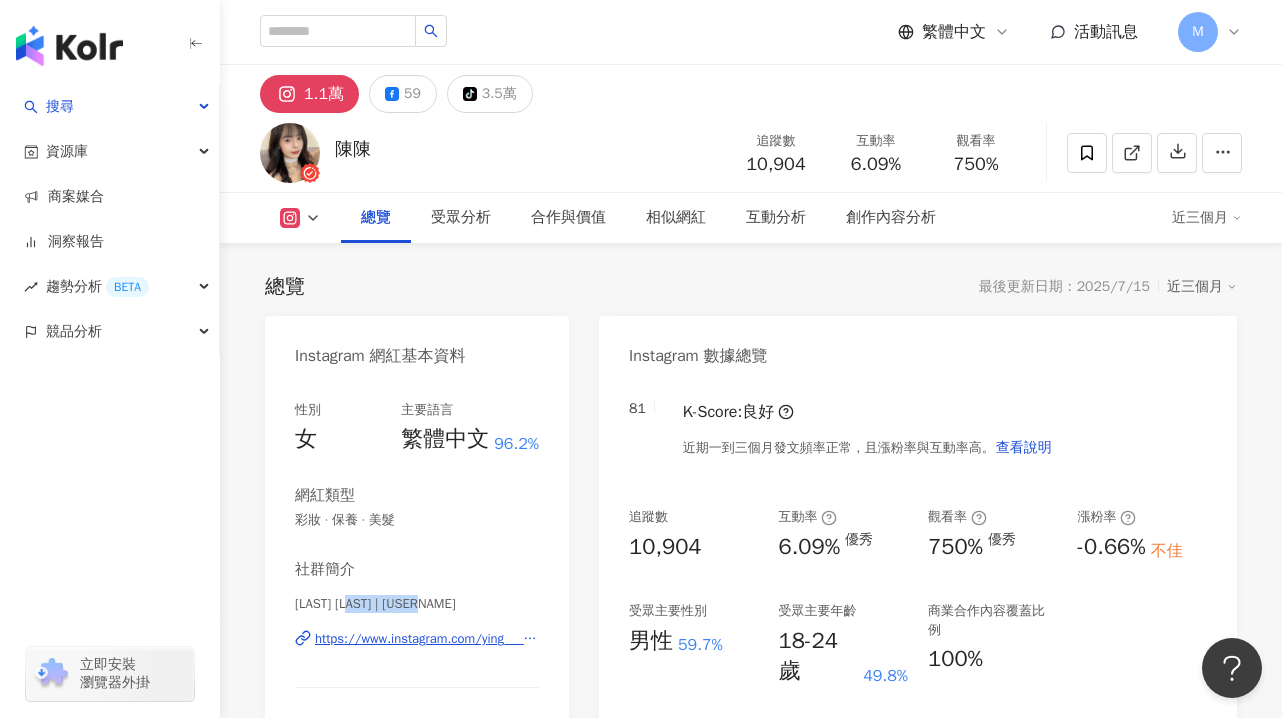 scroll, scrollTop: 1034, scrollLeft: 0, axis: vertical 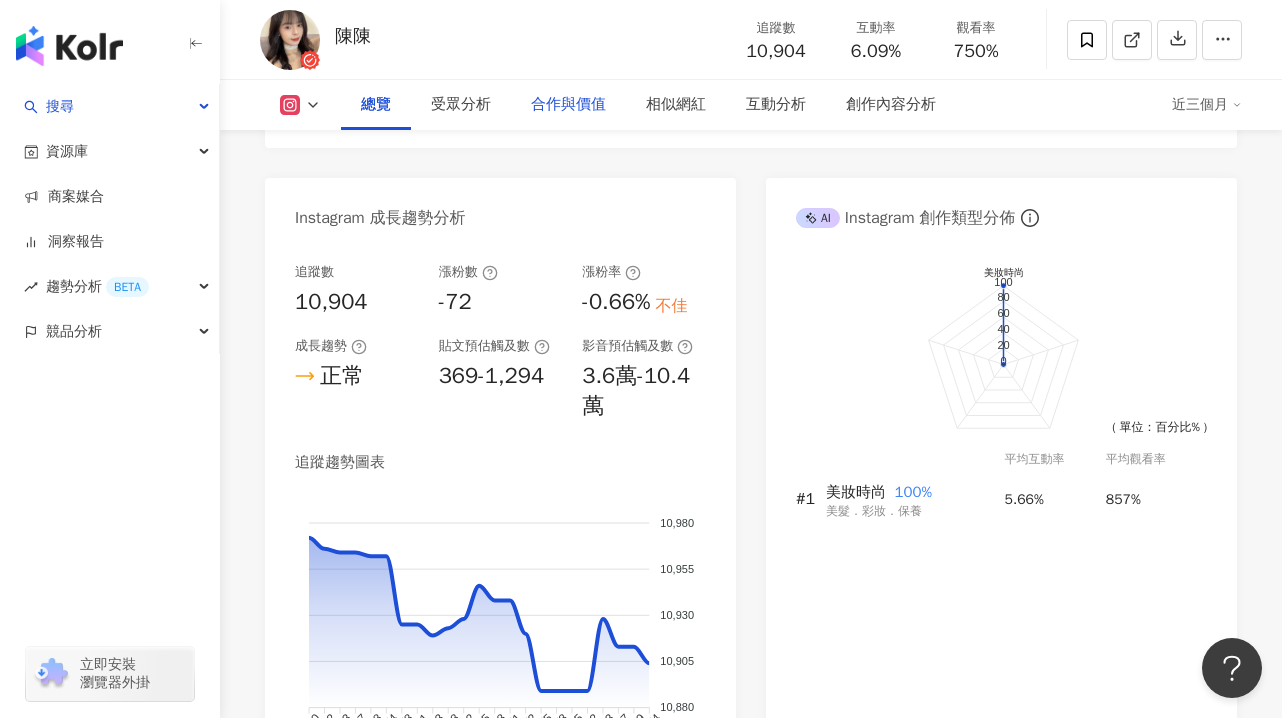 click on "合作與價值" at bounding box center (568, 105) 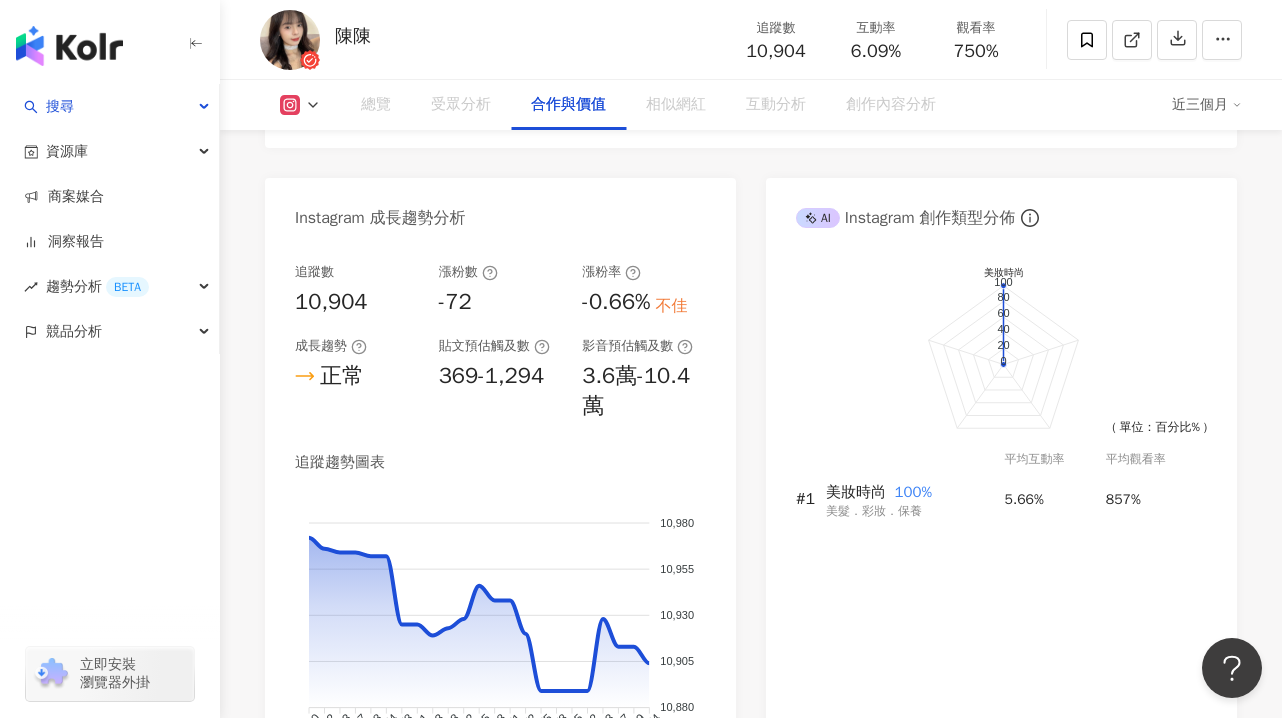scroll, scrollTop: 2703, scrollLeft: 0, axis: vertical 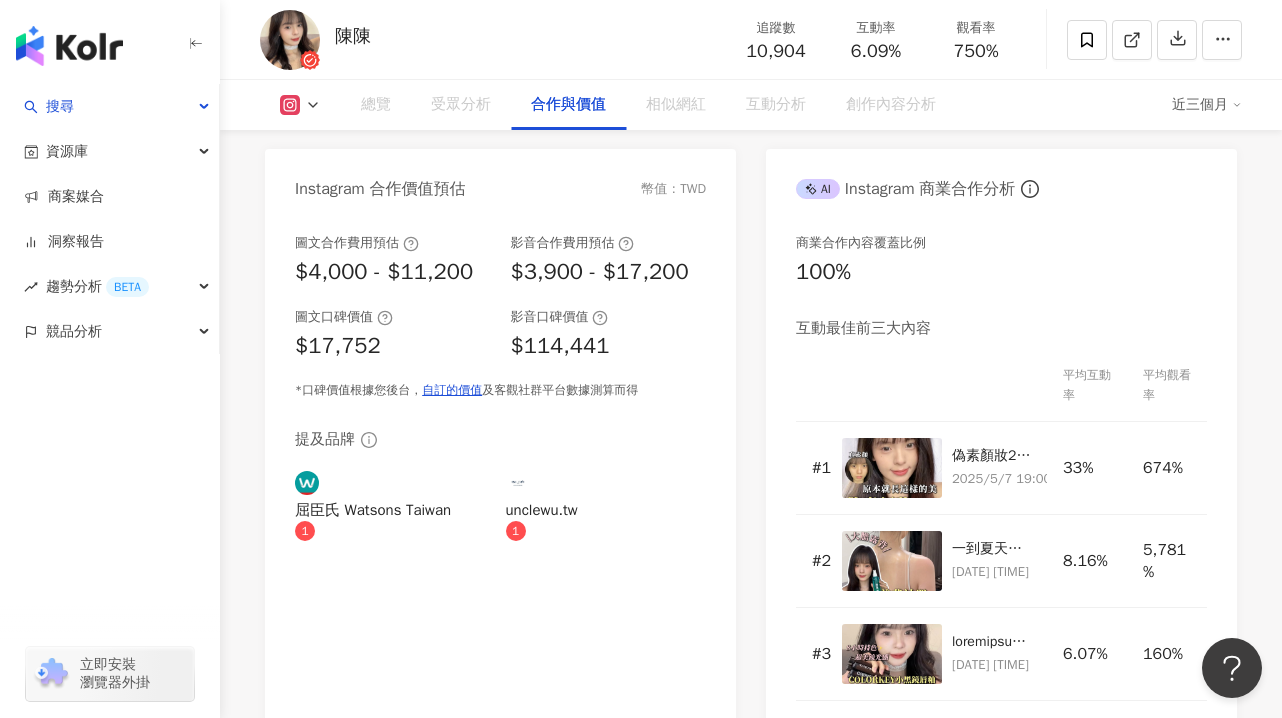 click on "觀看率" at bounding box center [976, 28] 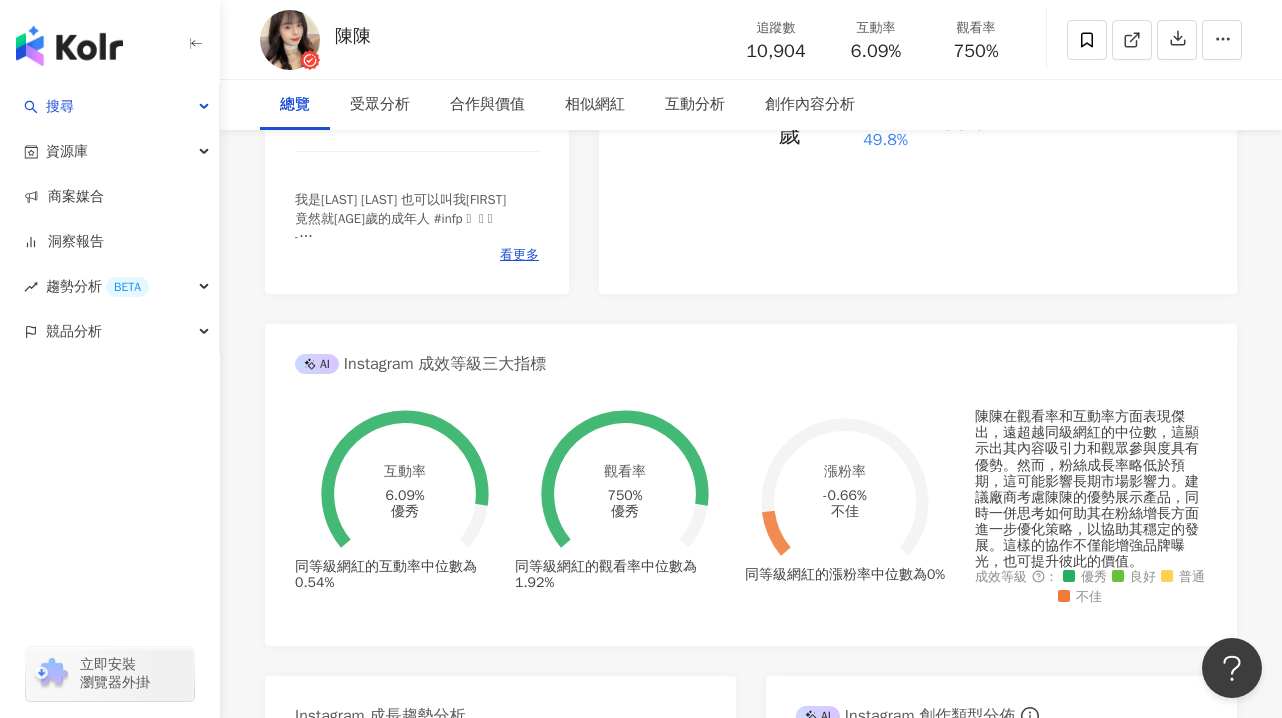 scroll, scrollTop: 0, scrollLeft: 0, axis: both 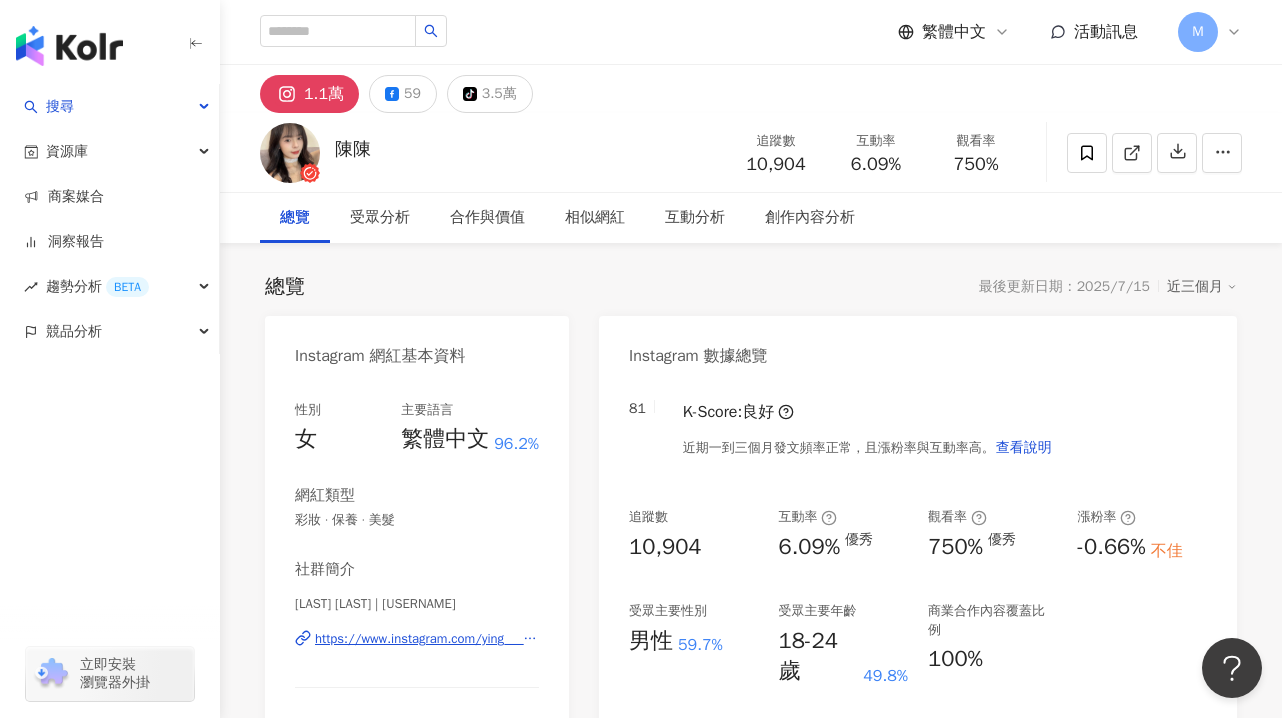 click on "繁體中文" at bounding box center [954, 32] 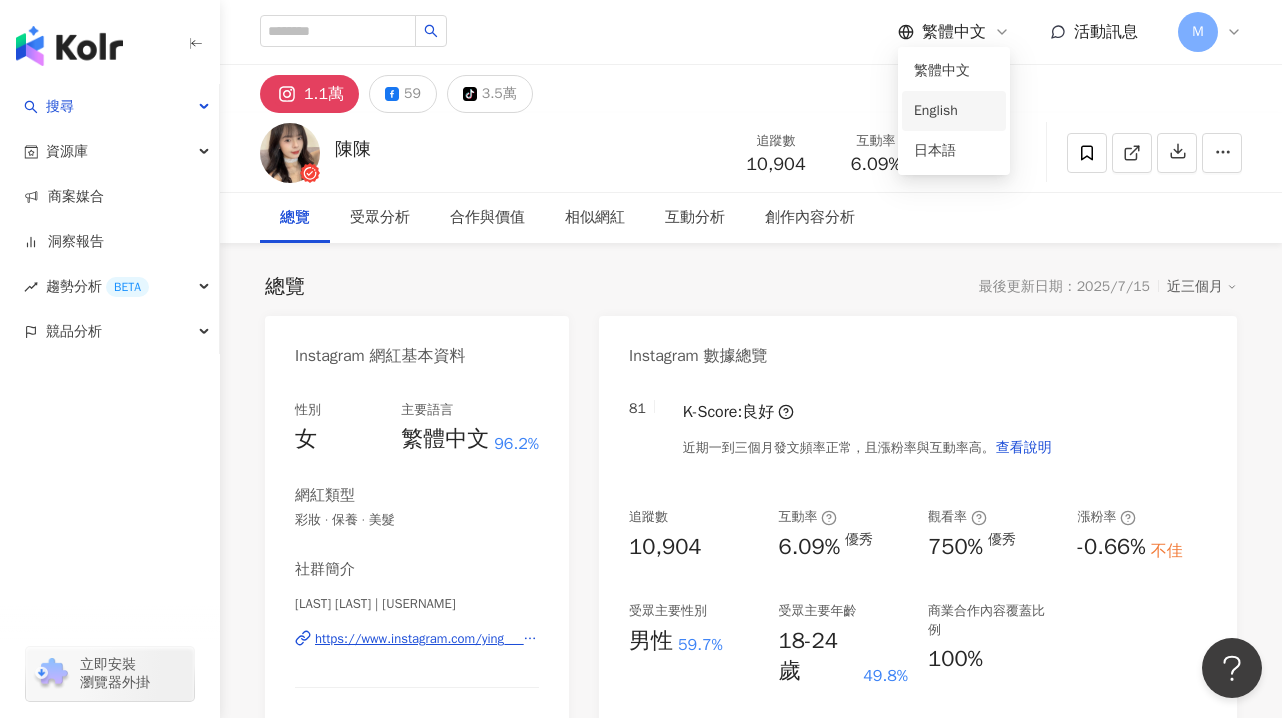 click on "English" at bounding box center [954, 111] 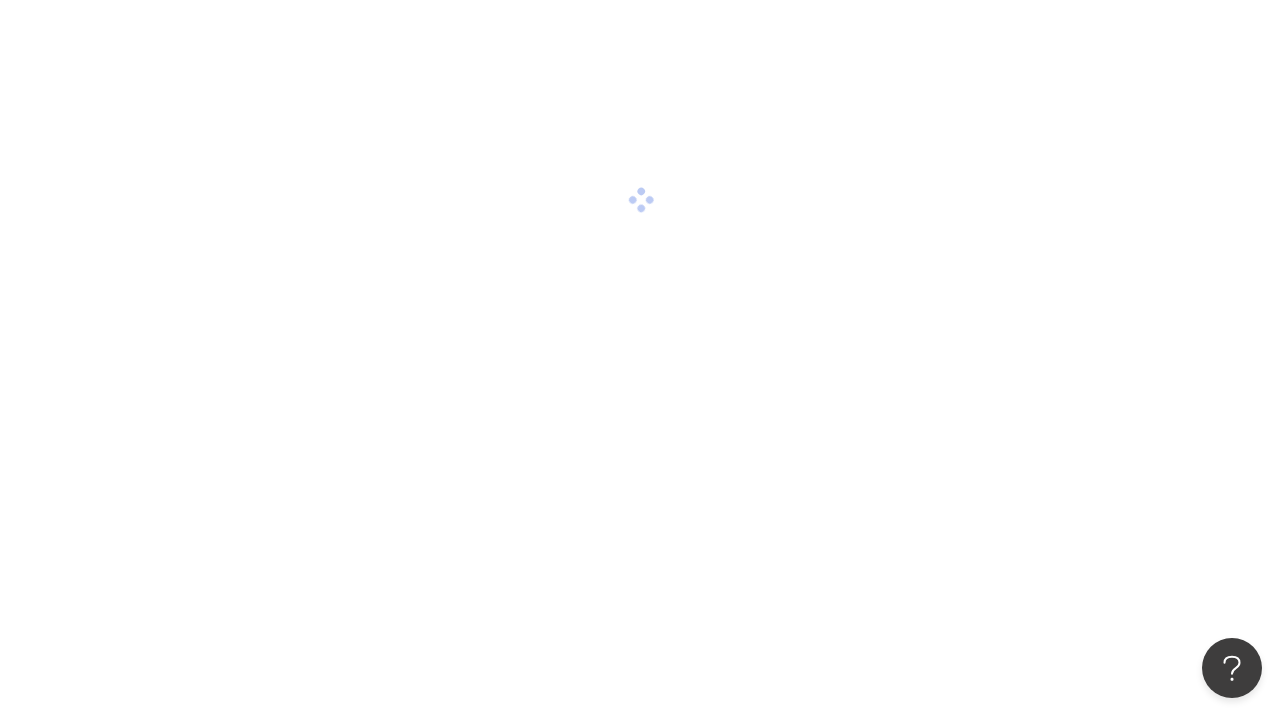 scroll, scrollTop: 92, scrollLeft: 0, axis: vertical 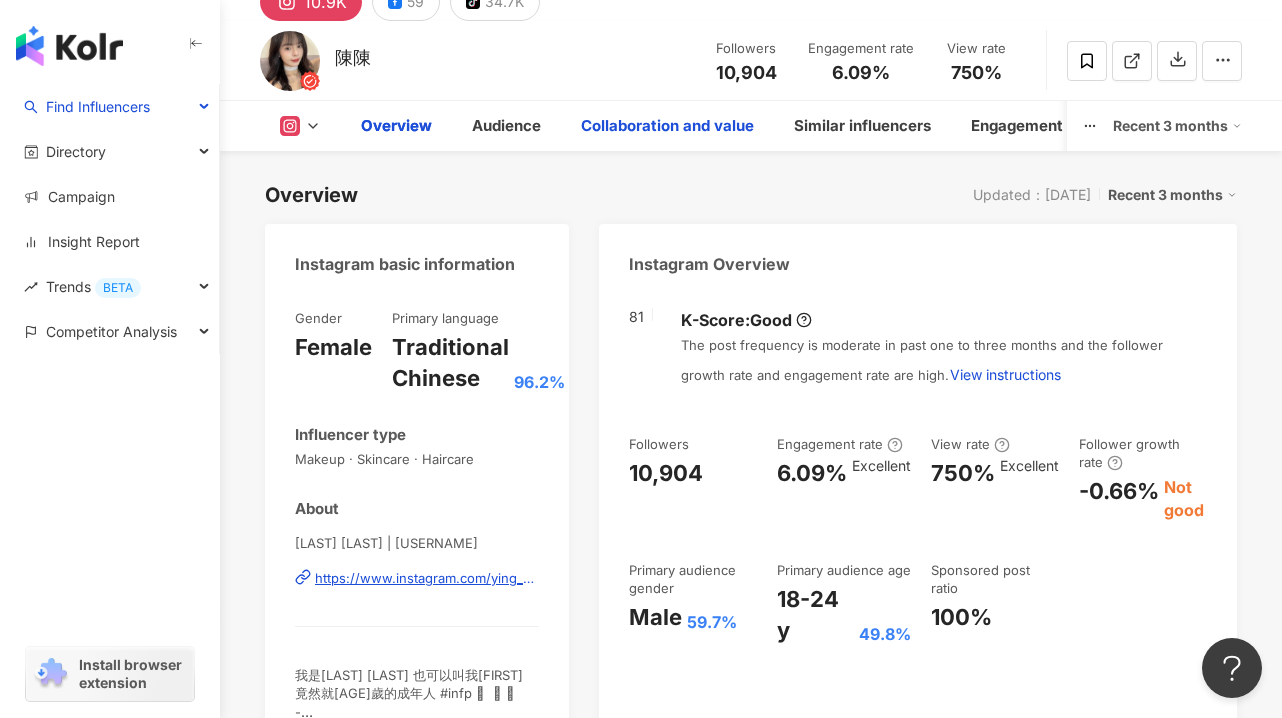 click on "Collaboration and value" at bounding box center (667, 126) 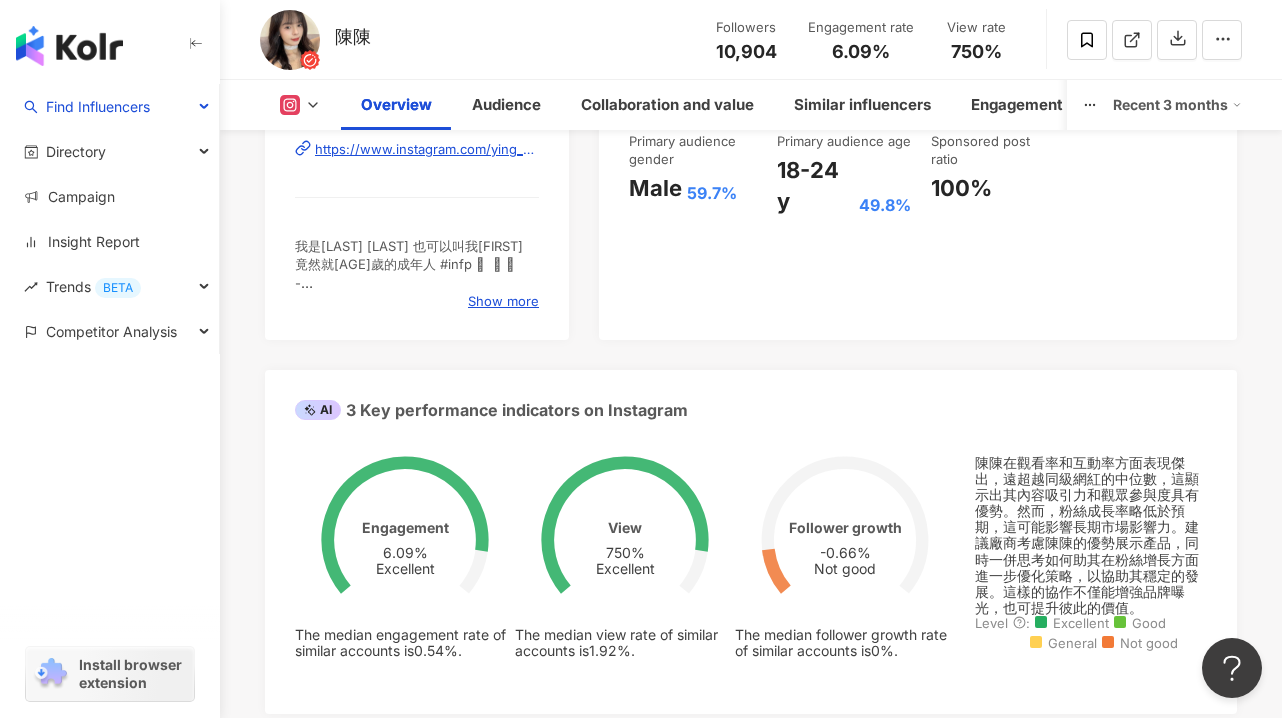 scroll, scrollTop: 679, scrollLeft: 0, axis: vertical 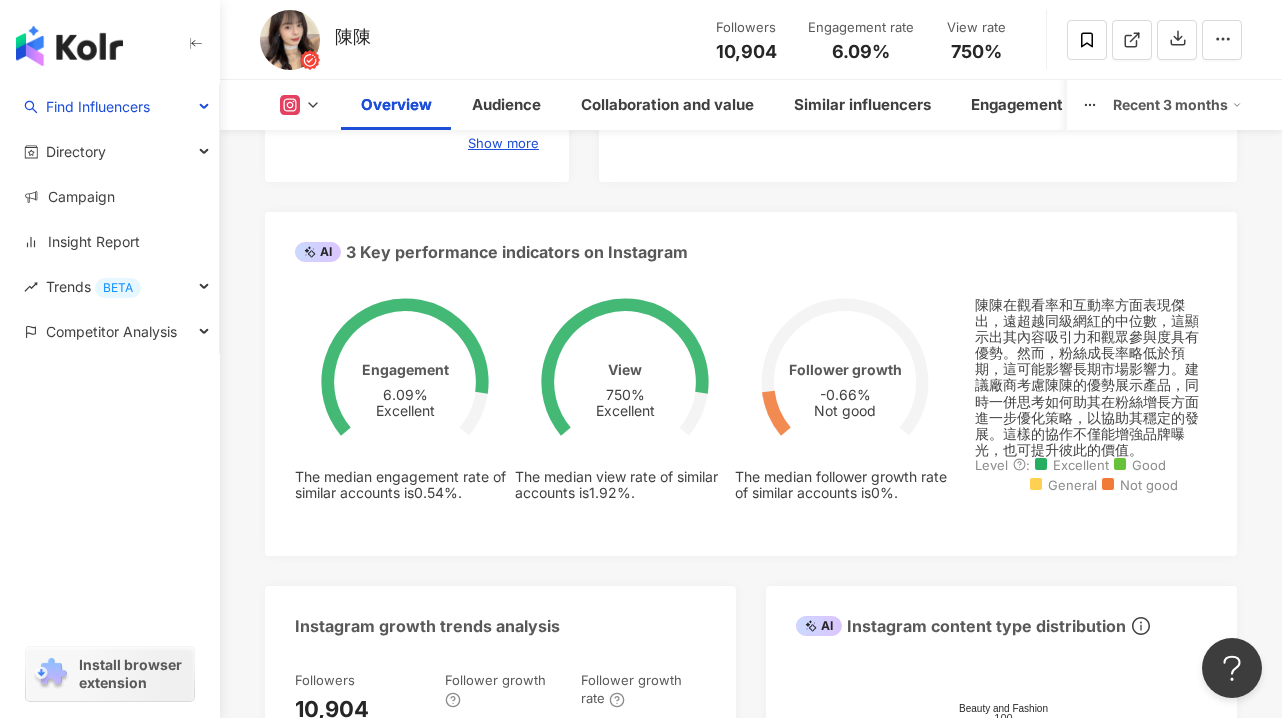 click at bounding box center (338, -648) 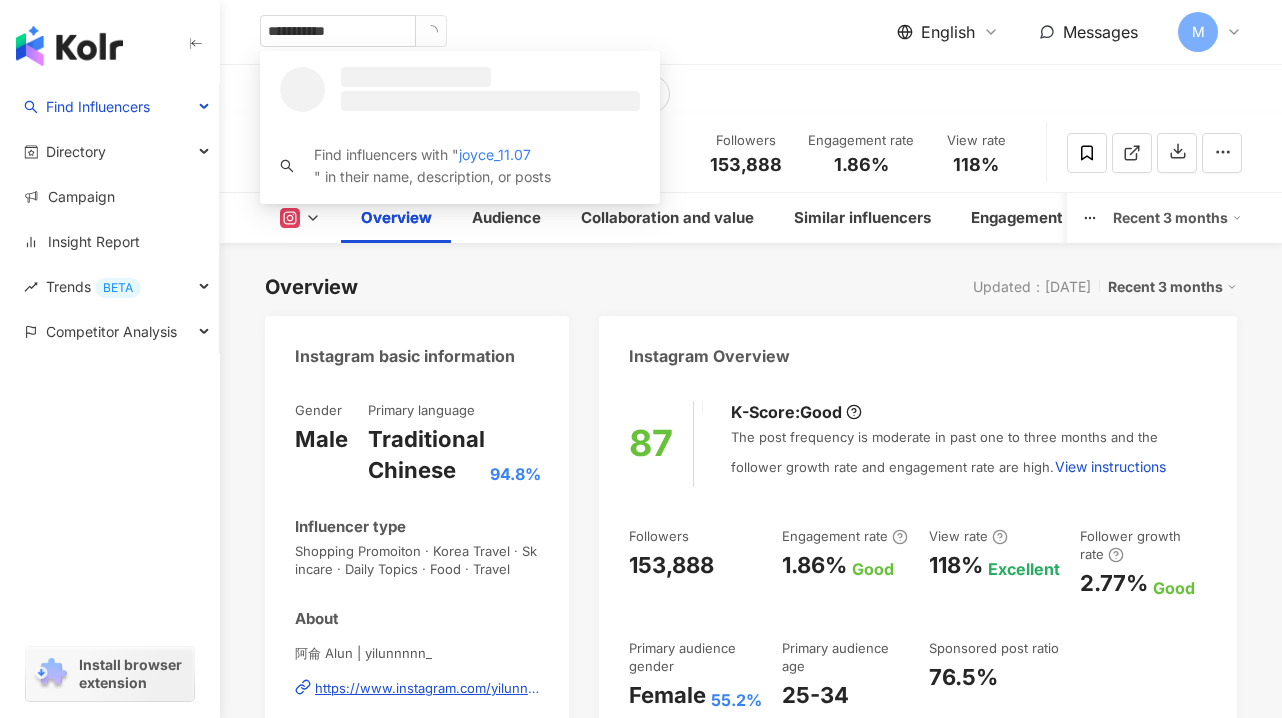 scroll, scrollTop: 0, scrollLeft: 0, axis: both 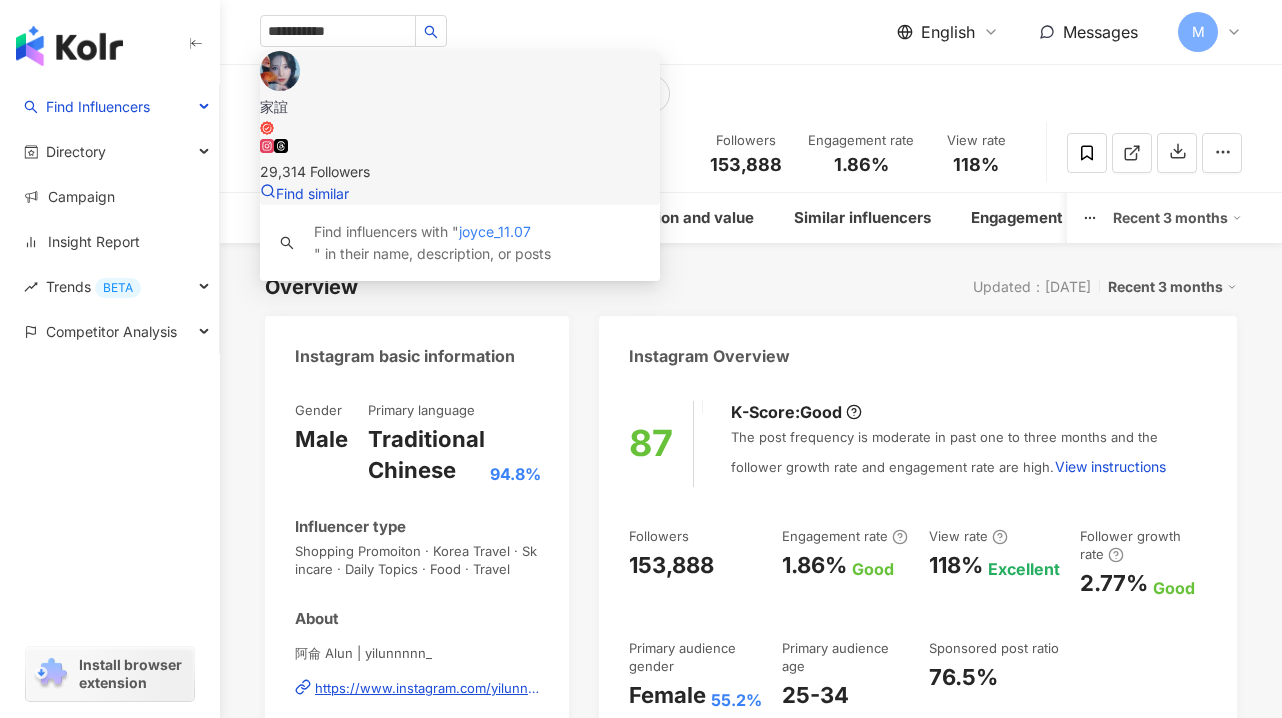 click on "家誼" at bounding box center [460, 116] 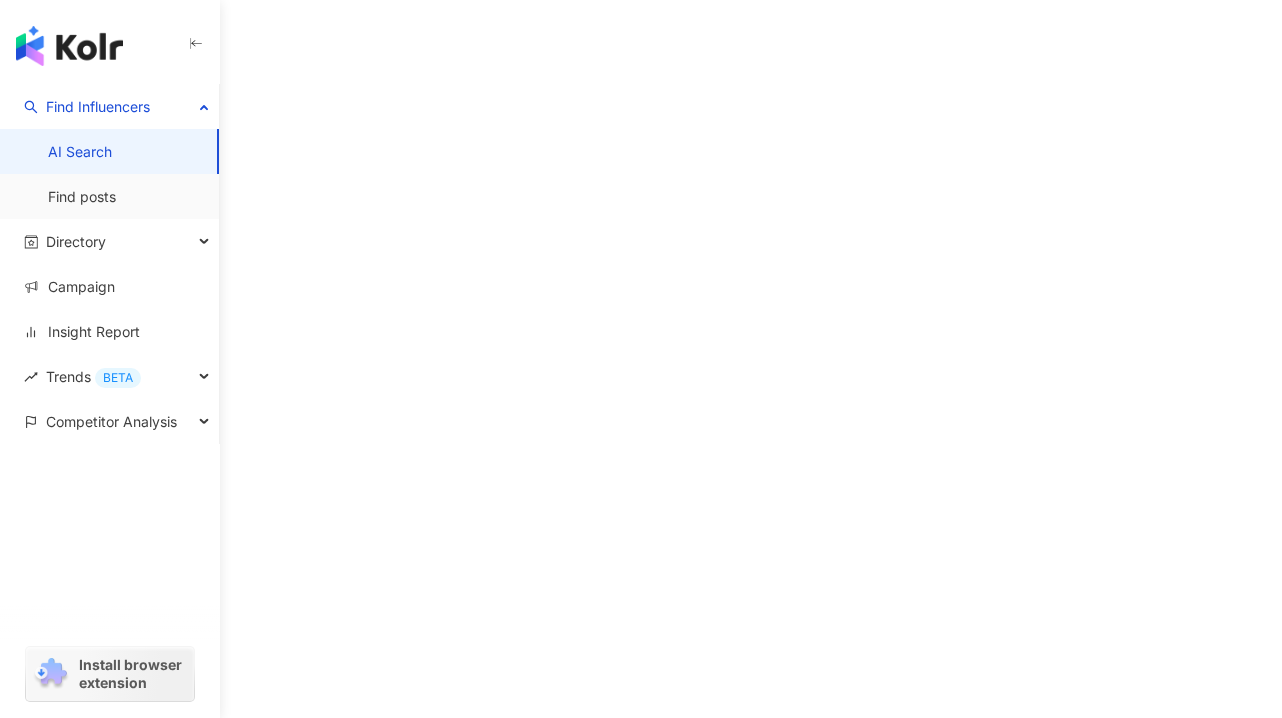 scroll, scrollTop: 0, scrollLeft: 0, axis: both 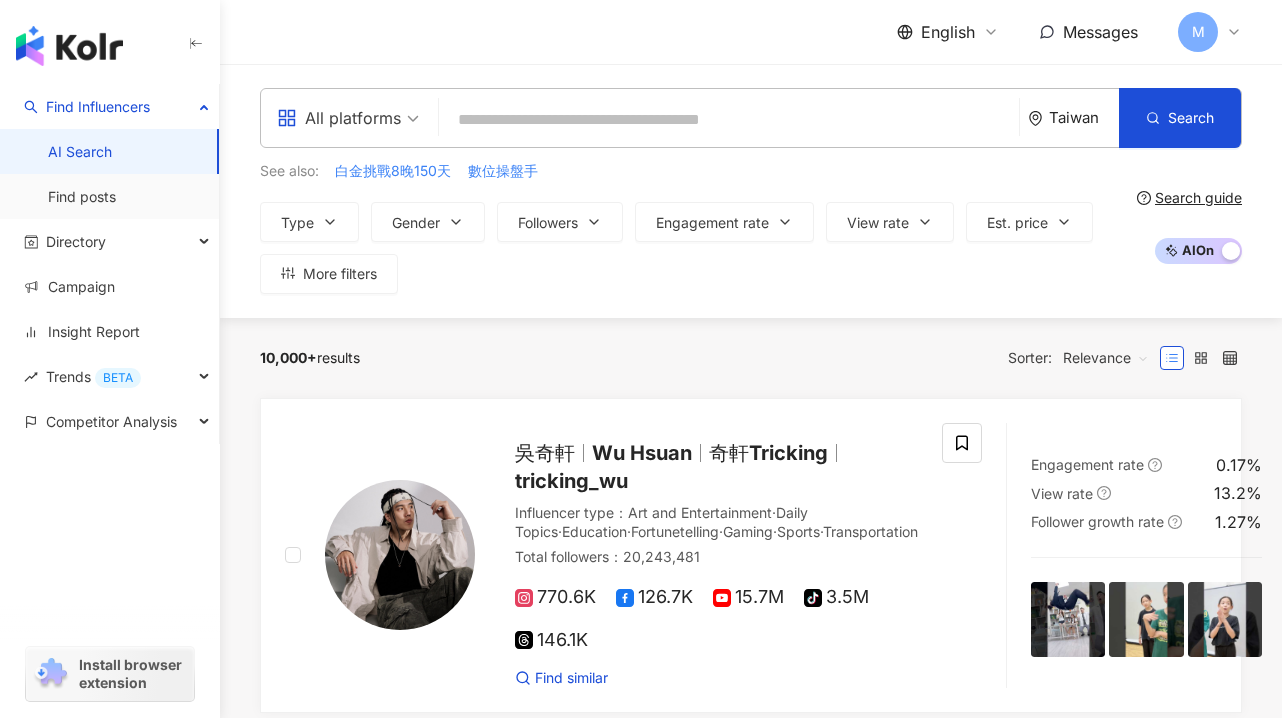 click at bounding box center (729, 120) 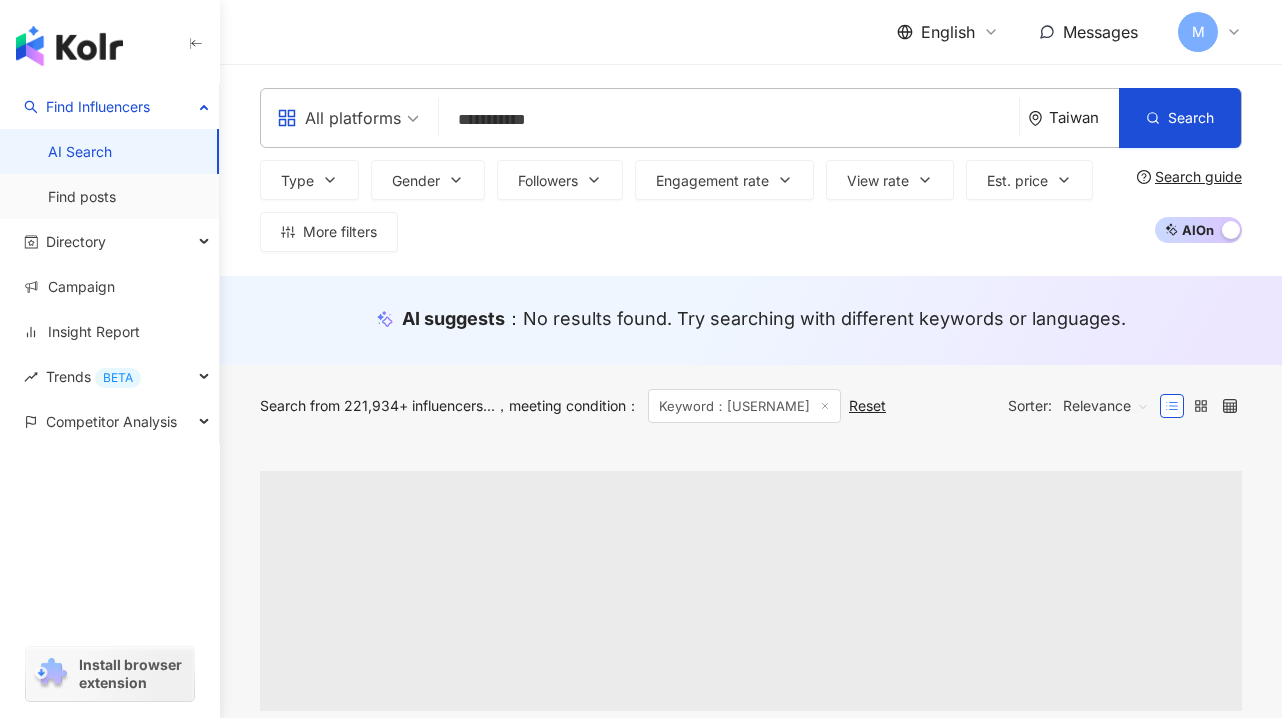 click on "**********" at bounding box center [729, 120] 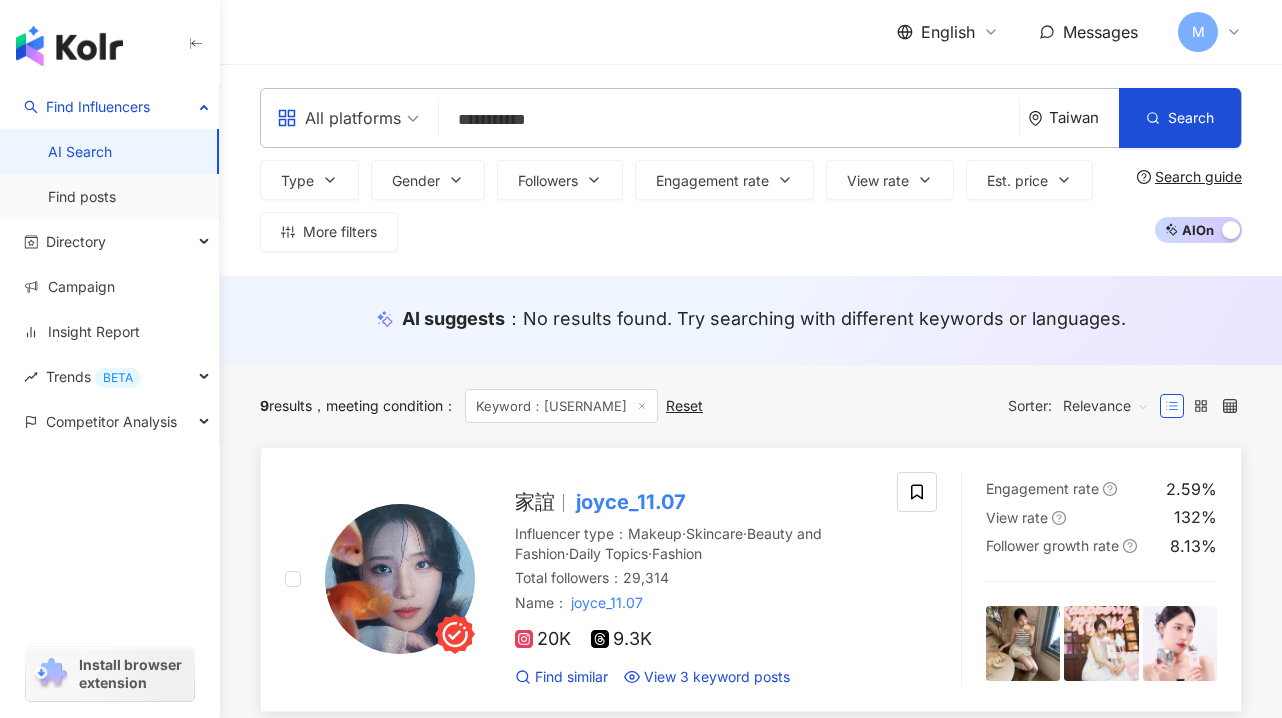 type on "**********" 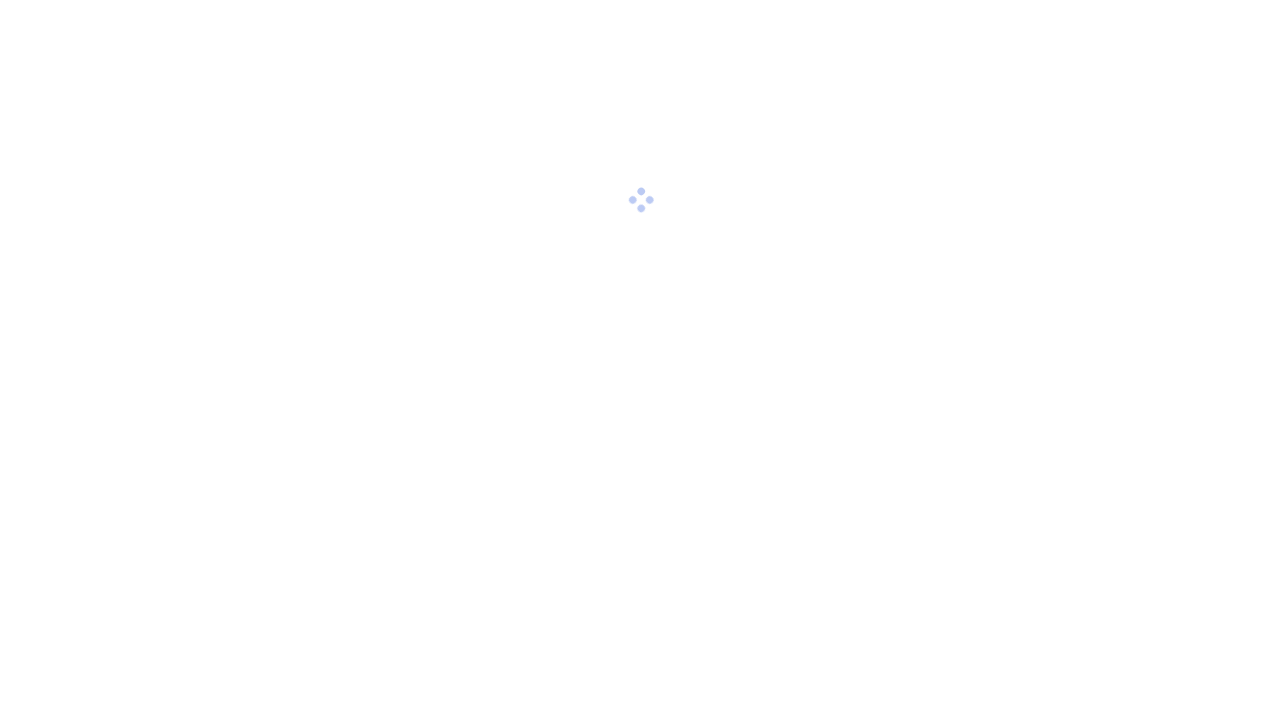 scroll, scrollTop: 0, scrollLeft: 0, axis: both 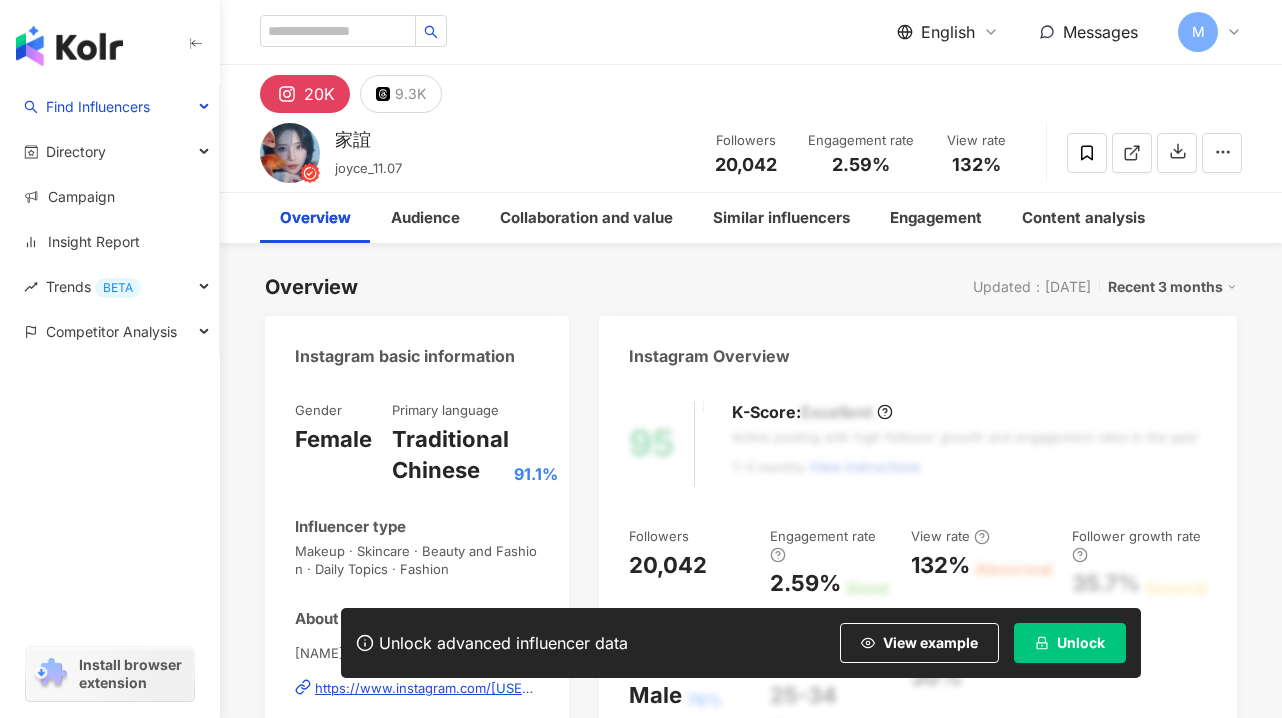 click on "Unlock" at bounding box center [1081, 643] 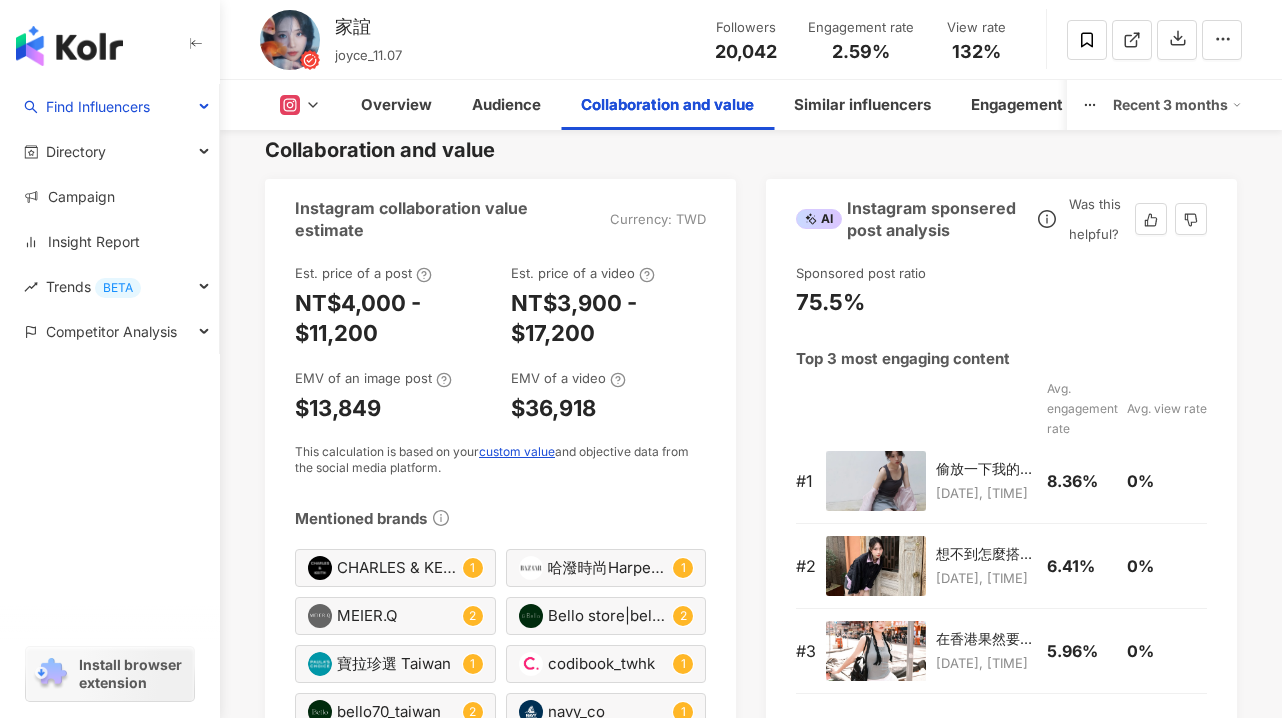 scroll, scrollTop: 2746, scrollLeft: 0, axis: vertical 